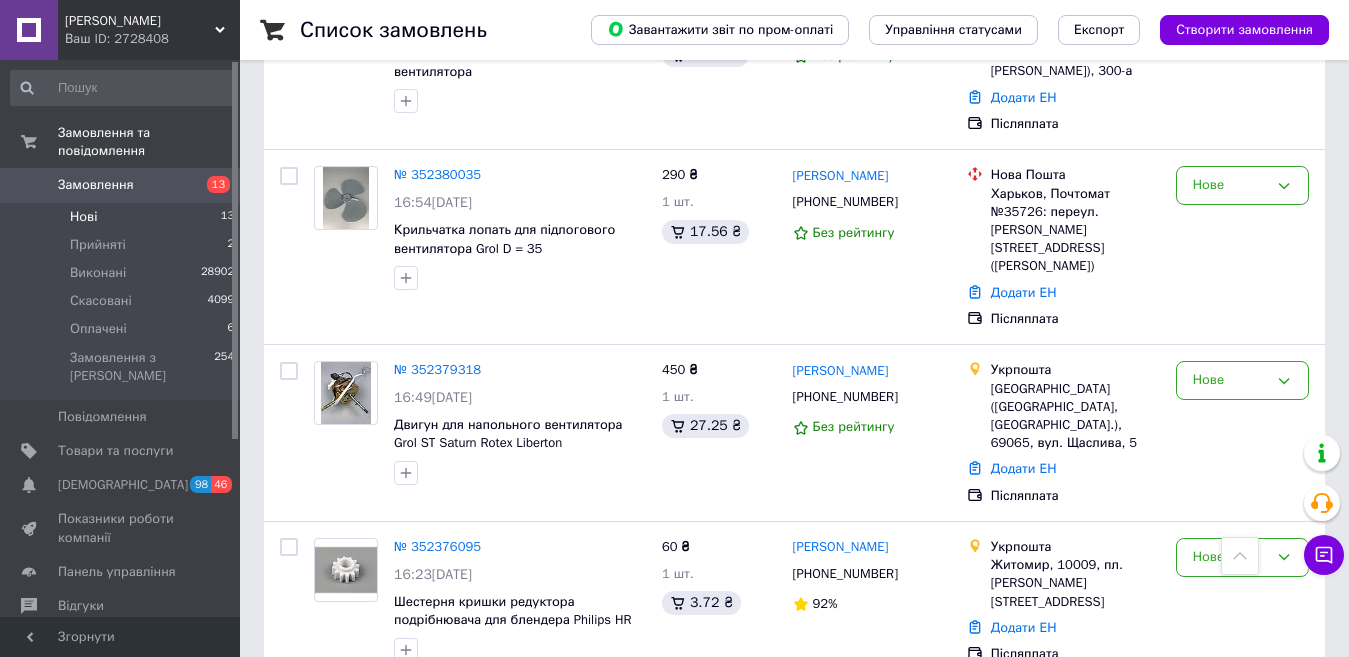 scroll, scrollTop: 1935, scrollLeft: 0, axis: vertical 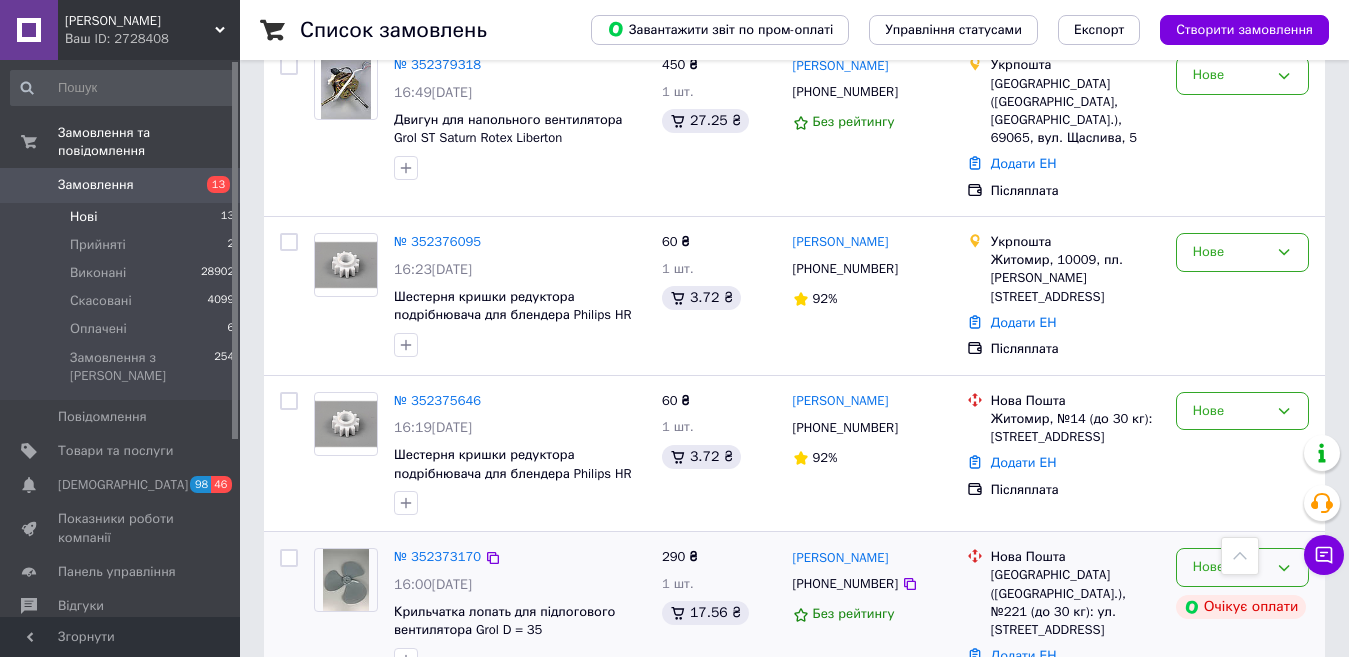 click on "Нове" at bounding box center [1242, 567] 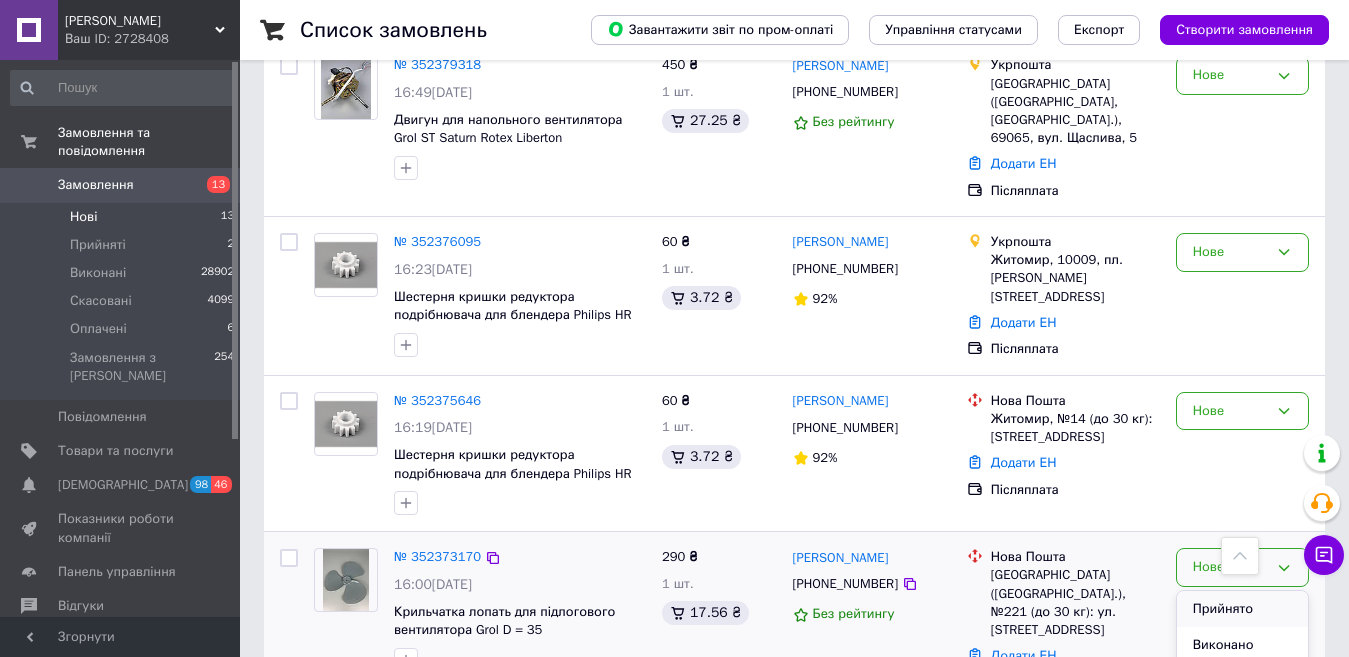 click on "Прийнято" at bounding box center (1242, 609) 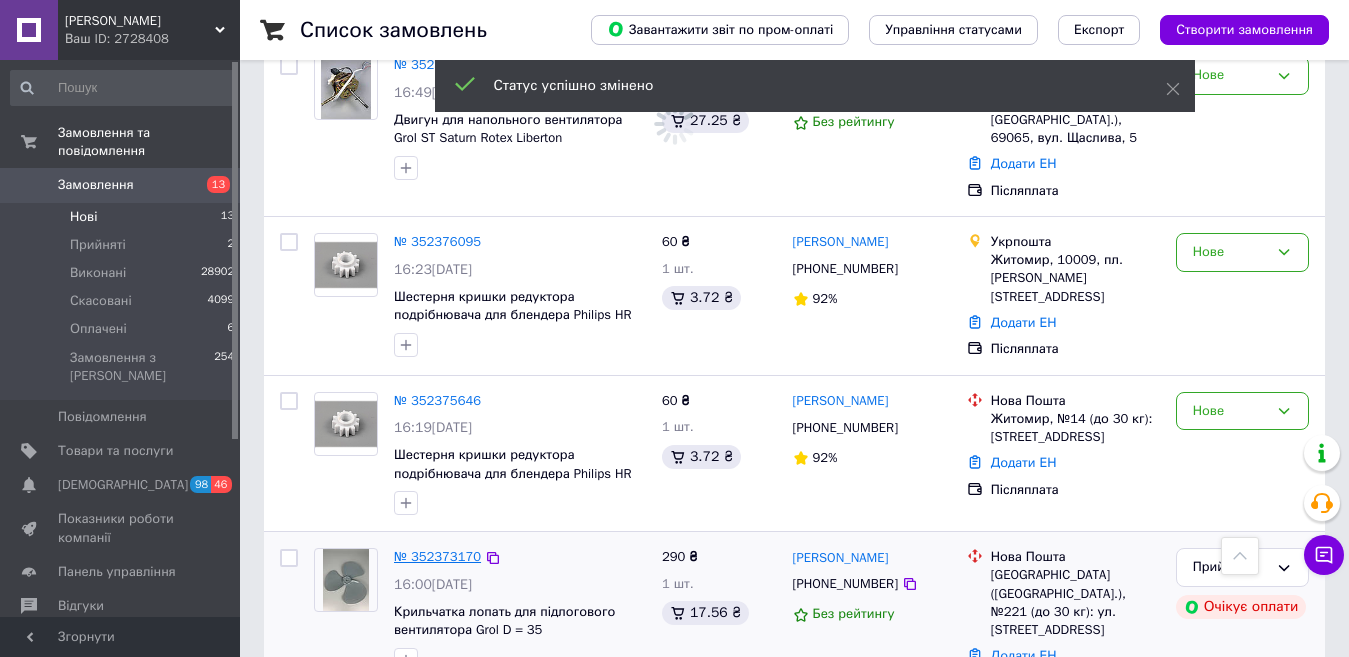 click on "№ 352373170" at bounding box center (437, 556) 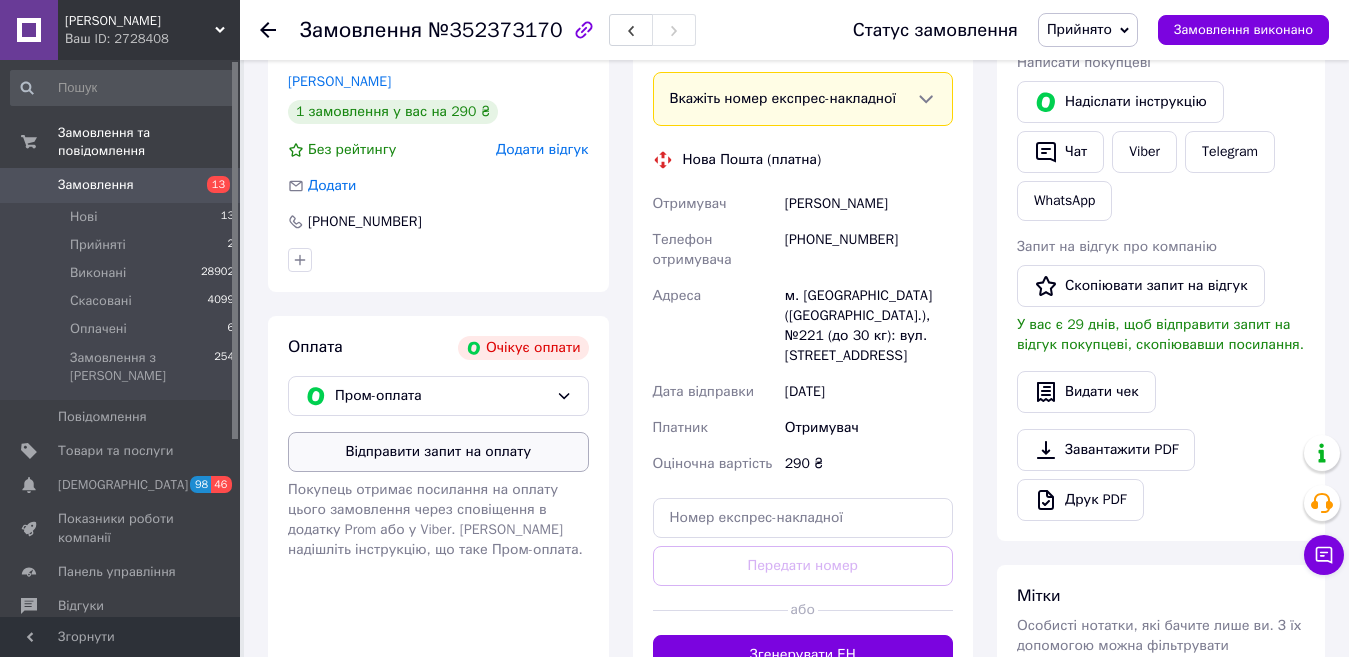scroll, scrollTop: 600, scrollLeft: 0, axis: vertical 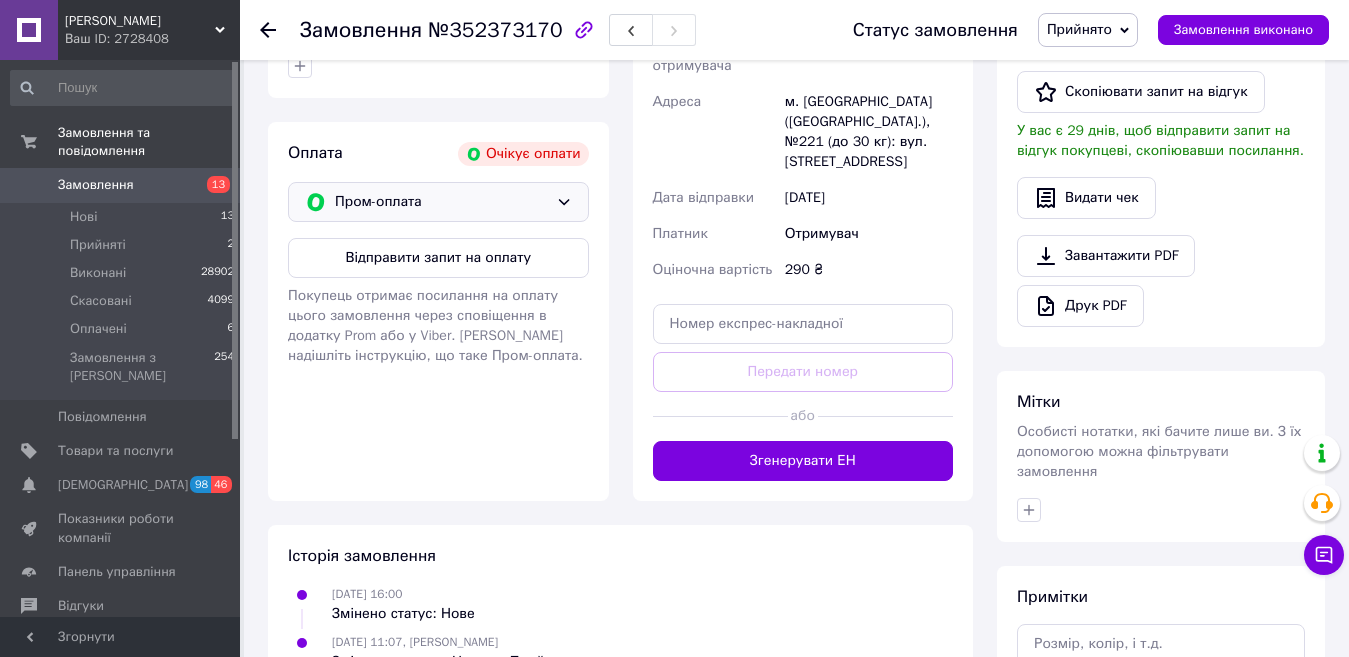 click on "Пром-оплата" at bounding box center (438, 202) 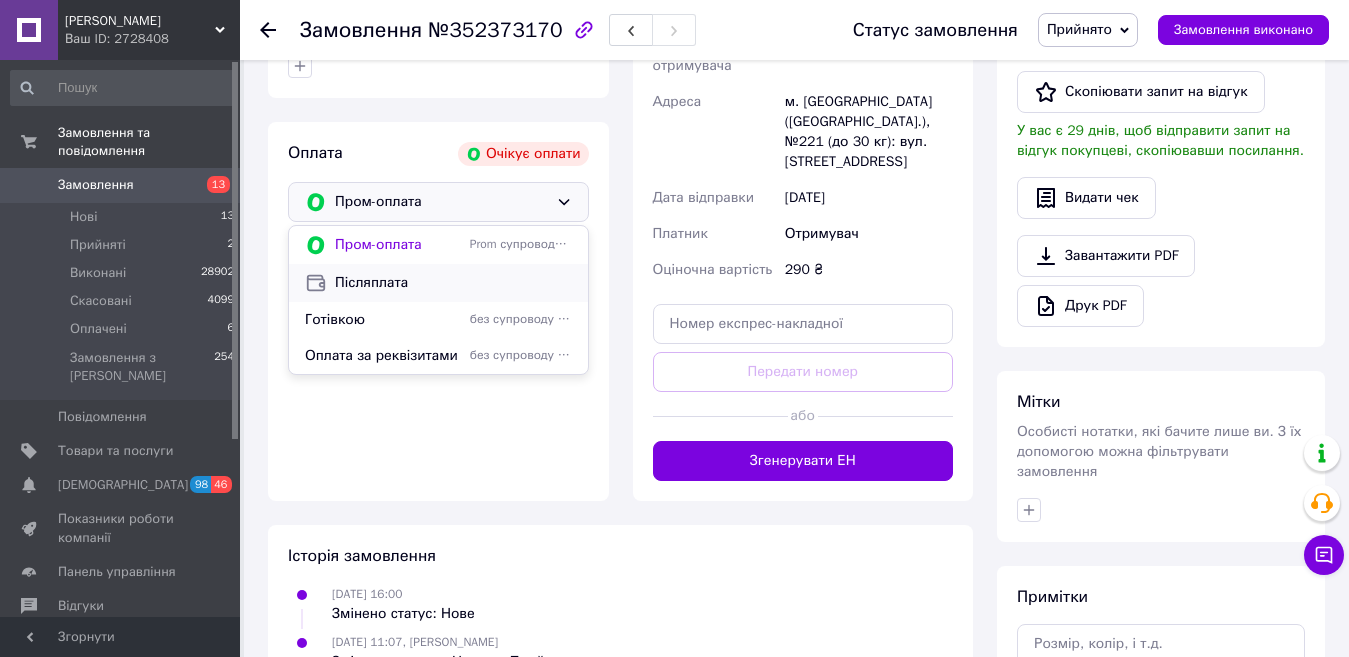 click on "Післяплата" at bounding box center [453, 283] 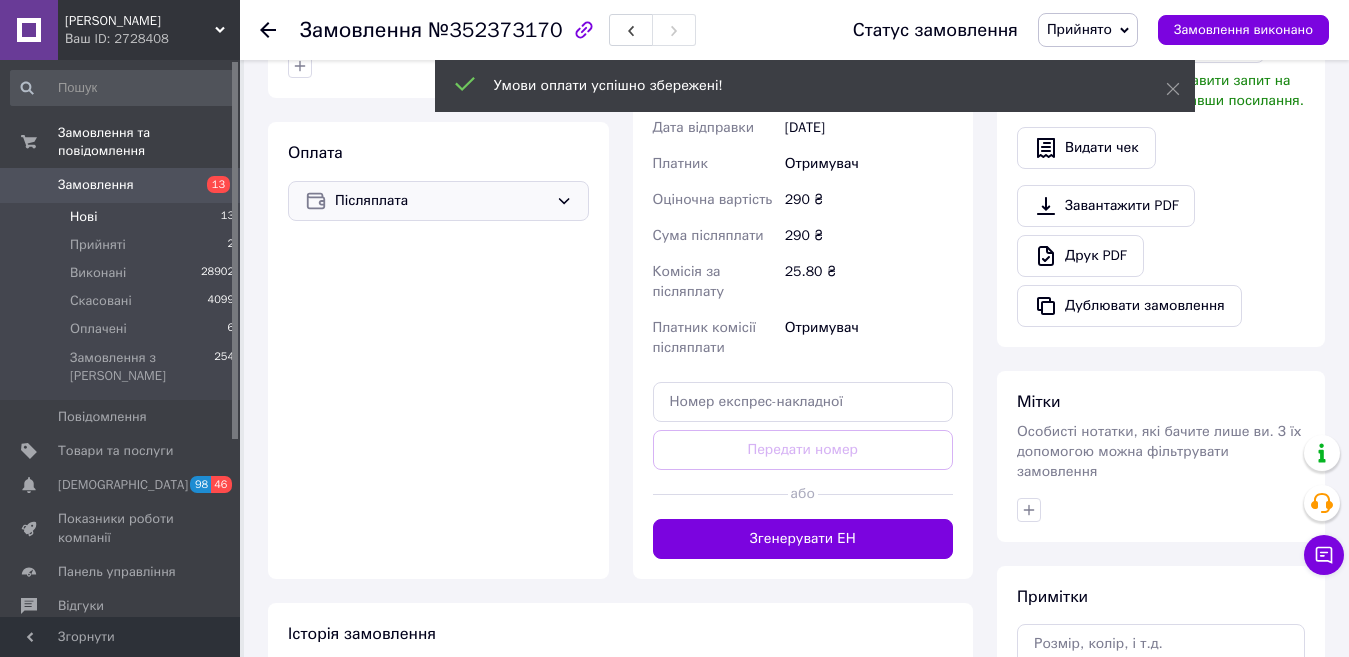 click on "Нові" at bounding box center (83, 217) 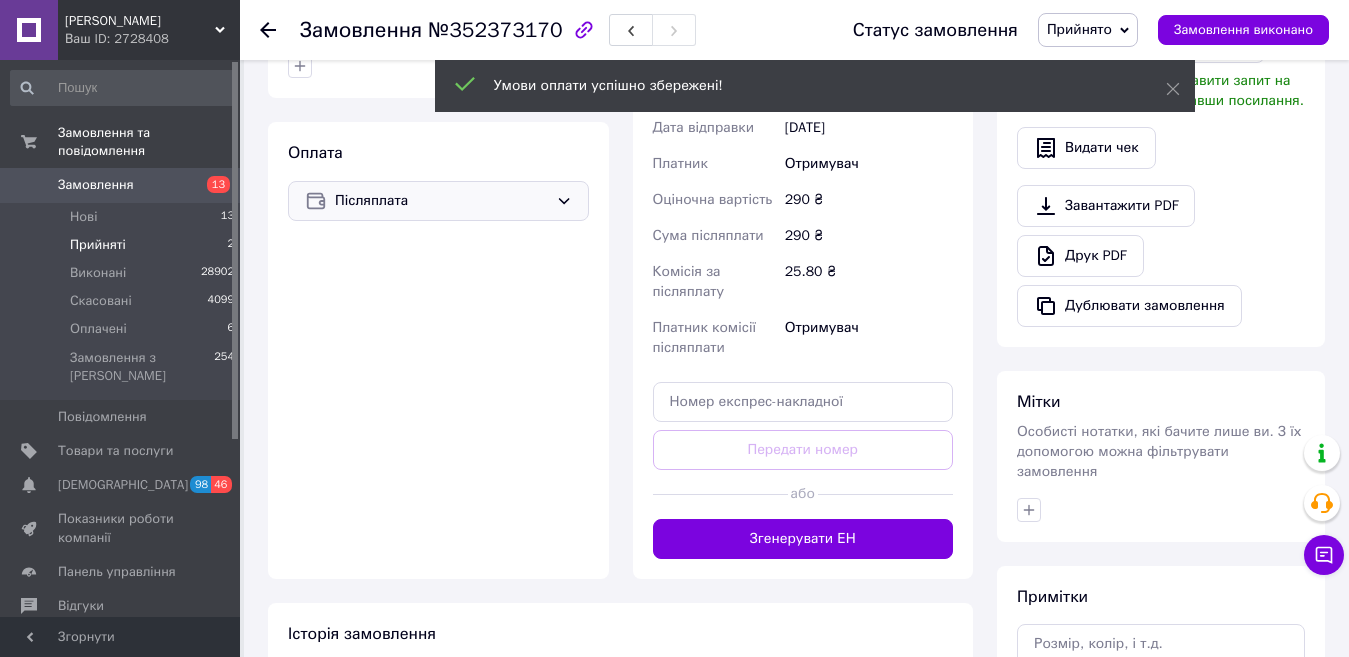 scroll, scrollTop: 0, scrollLeft: 0, axis: both 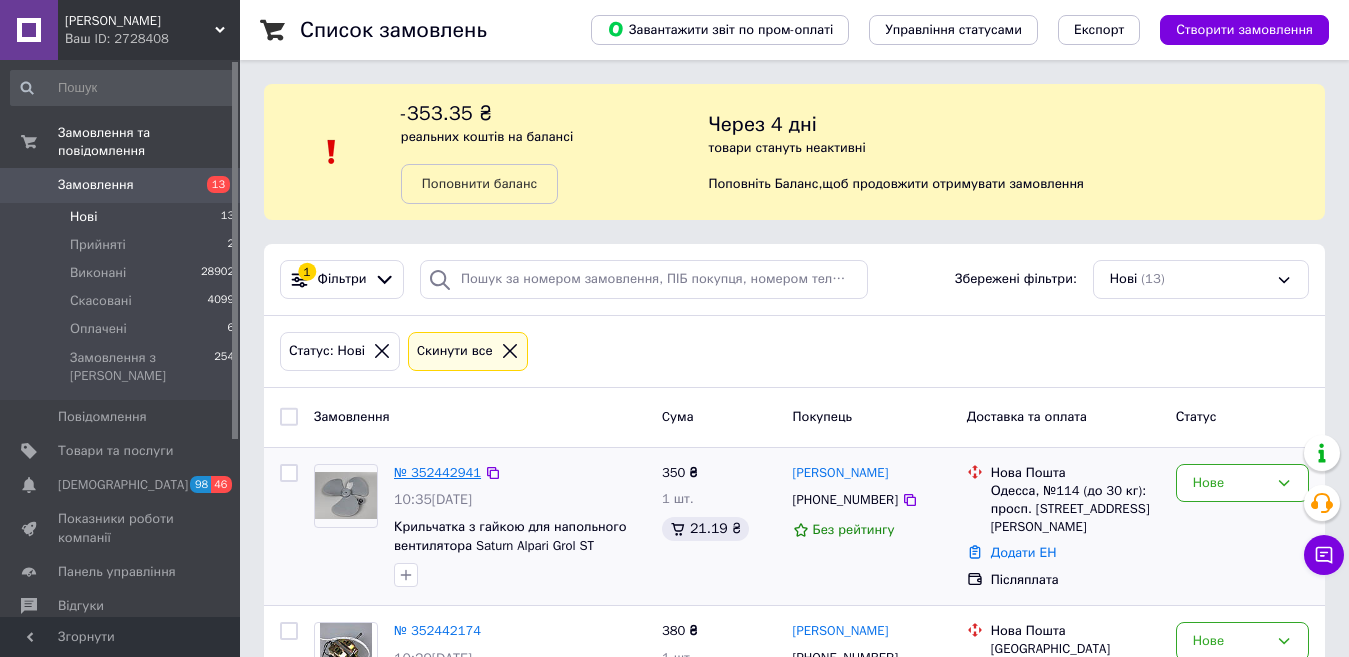 click on "№ 352442941" at bounding box center (437, 472) 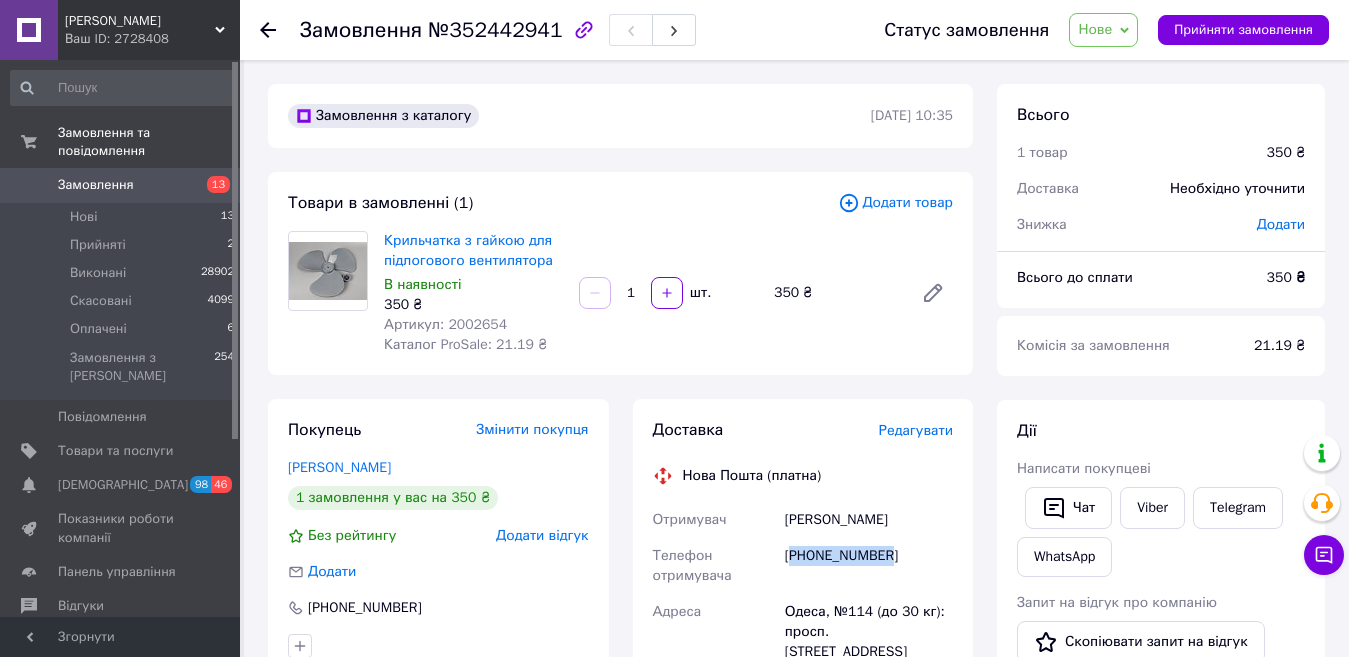 drag, startPoint x: 895, startPoint y: 562, endPoint x: 795, endPoint y: 557, distance: 100.12492 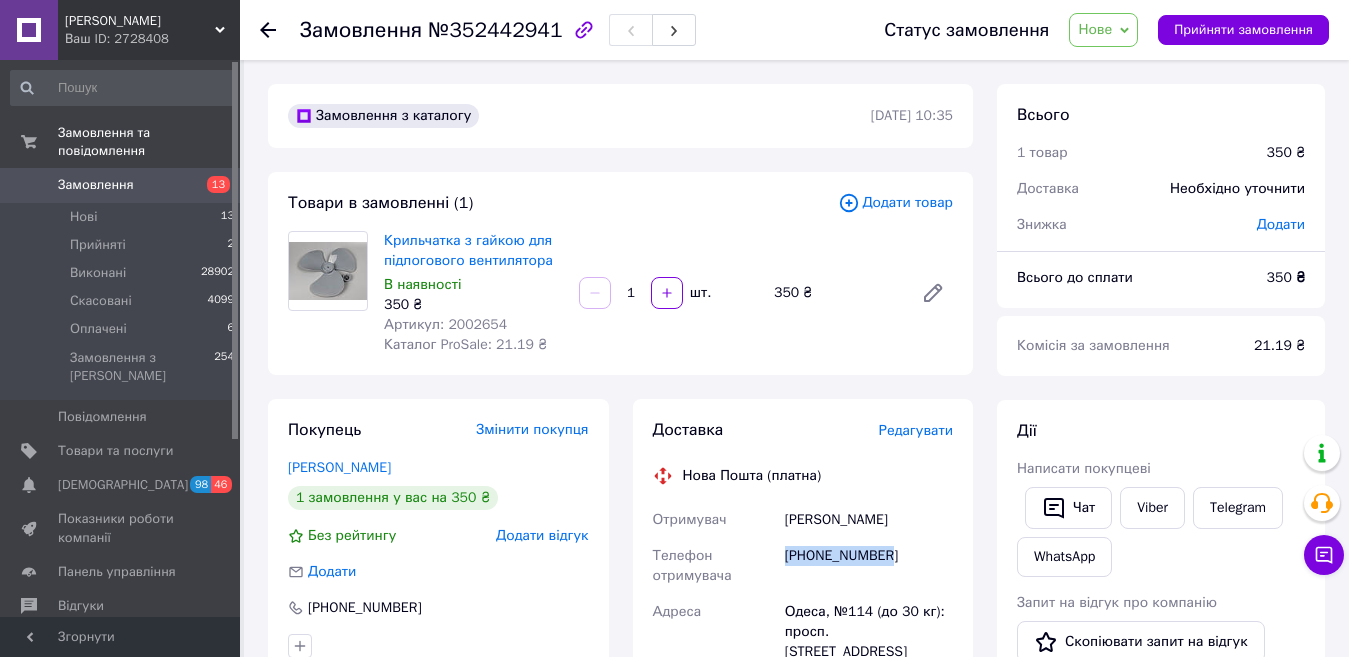 drag, startPoint x: 905, startPoint y: 559, endPoint x: 785, endPoint y: 552, distance: 120.203995 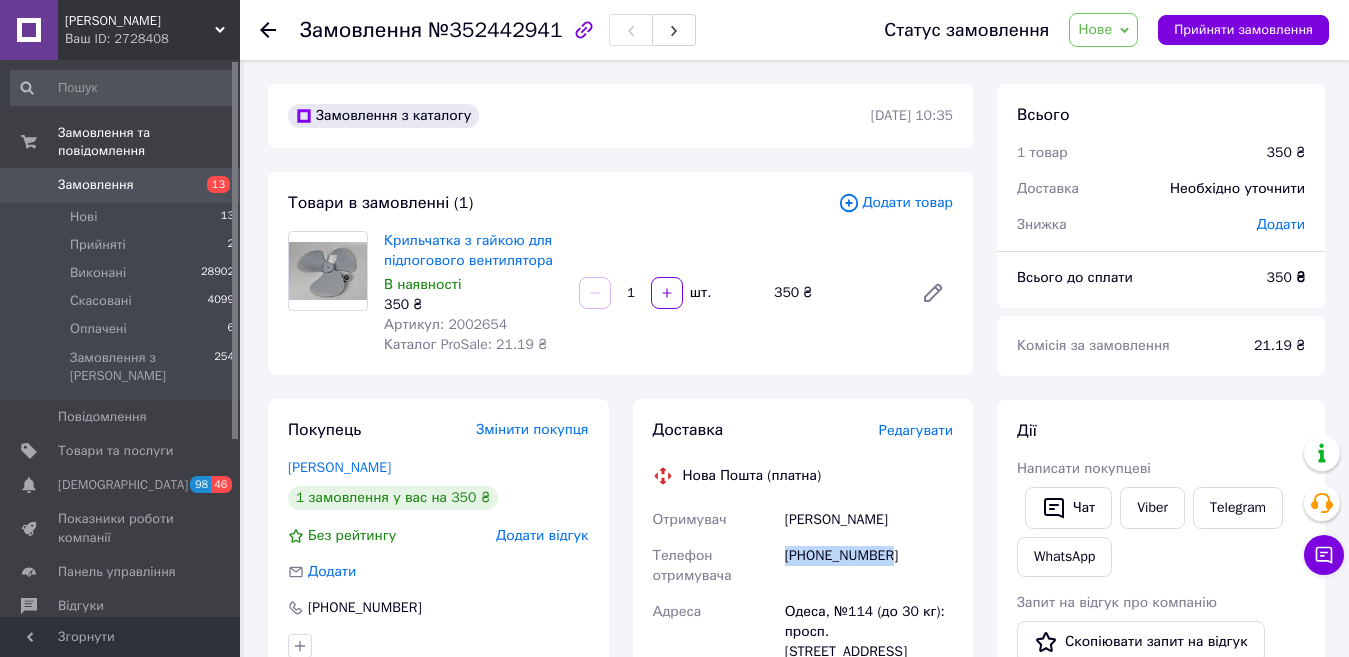 copy on "[PHONE_NUMBER]" 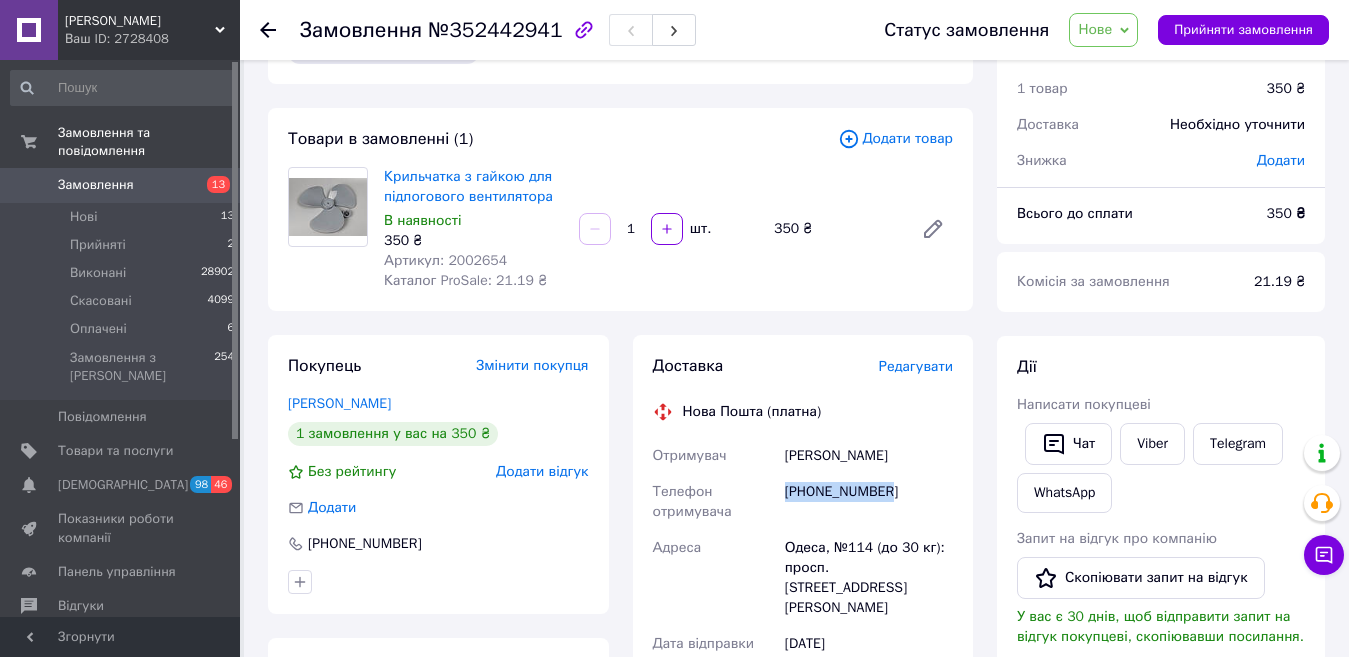 scroll, scrollTop: 100, scrollLeft: 0, axis: vertical 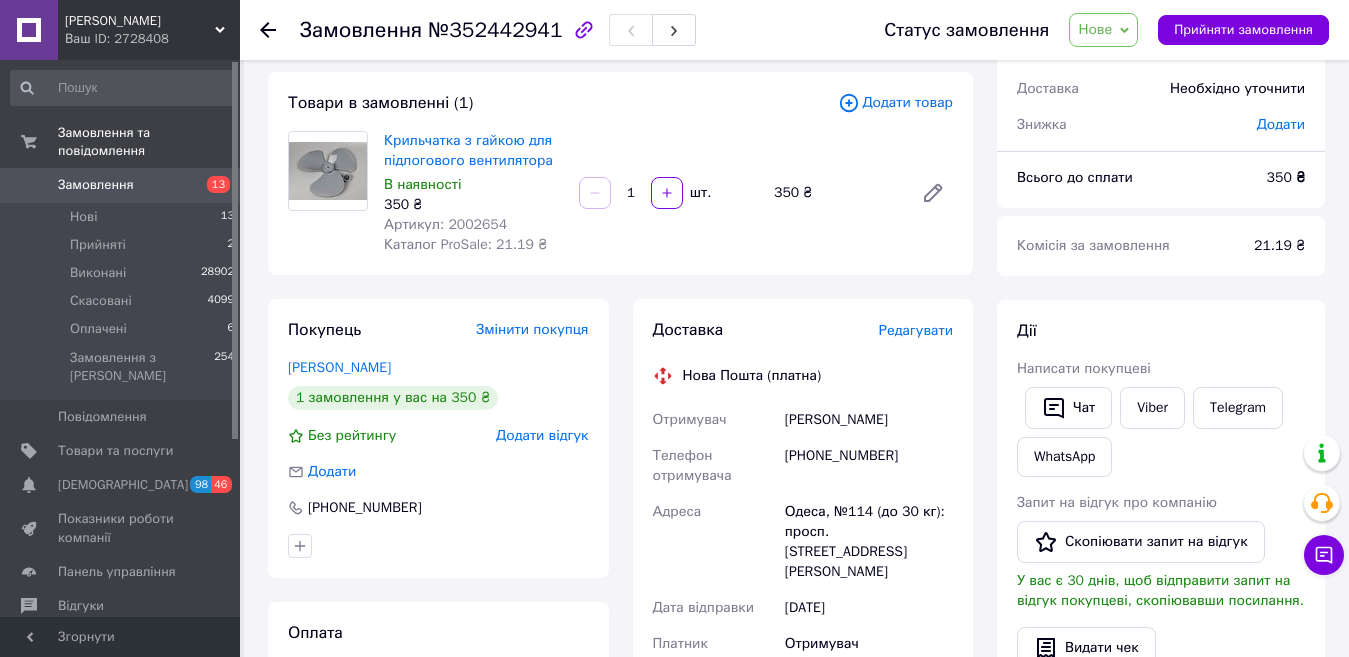click on "Доставка Редагувати Нова Пошта (платна) Отримувач Лукаш Владислав Телефон отримувача +380635994711 Адреса Одеса, №114 (до 30 кг): просп. Князя Ярослава Мудрого, 14/6 Дата відправки 13.07.2025 Платник Отримувач Оціночна вартість 350 ₴ Сума післяплати 350 ₴ Комісія за післяплату 27 ₴ Платник комісії післяплати Отримувач Передати номер або Згенерувати ЕН Платник Отримувач Відправник Прізвище отримувача Лукаш Ім'я отримувача Владислав По батькові отримувача Телефон отримувача +380635994711 Тип доставки У відділенні Кур'єром В поштоматі Місто Одеса Відділення Місце відправки <" at bounding box center [803, 679] 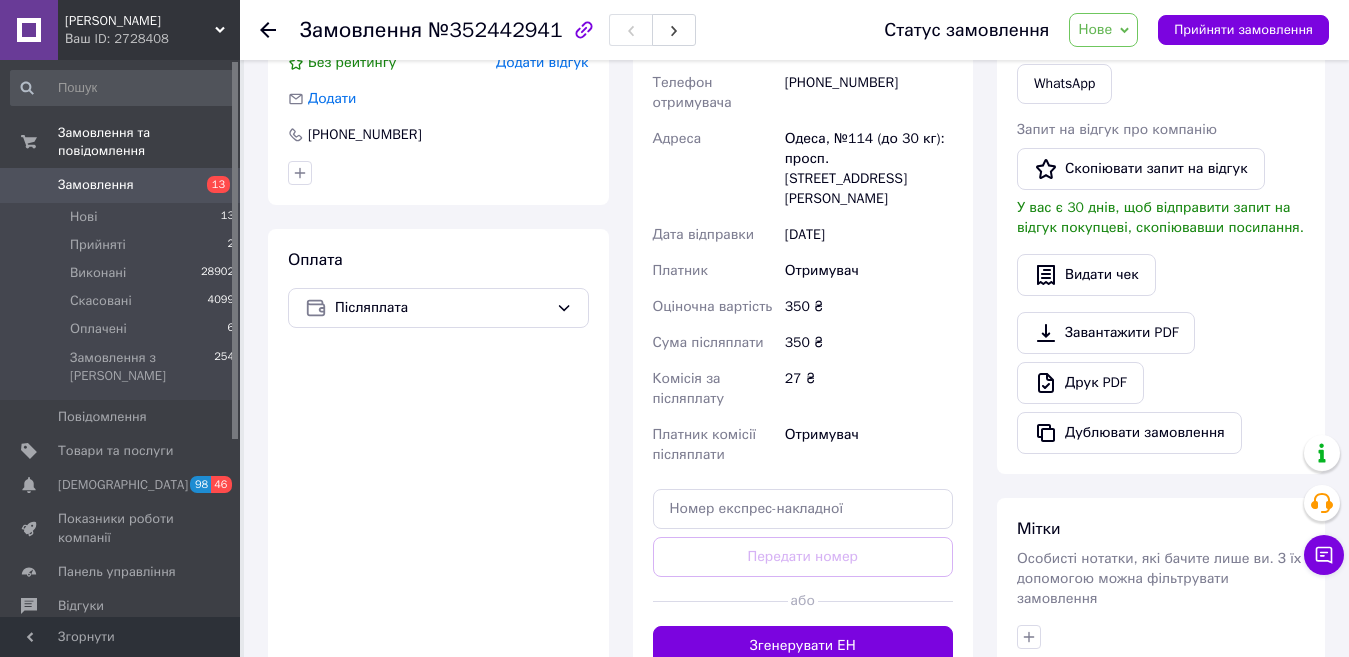 scroll, scrollTop: 700, scrollLeft: 0, axis: vertical 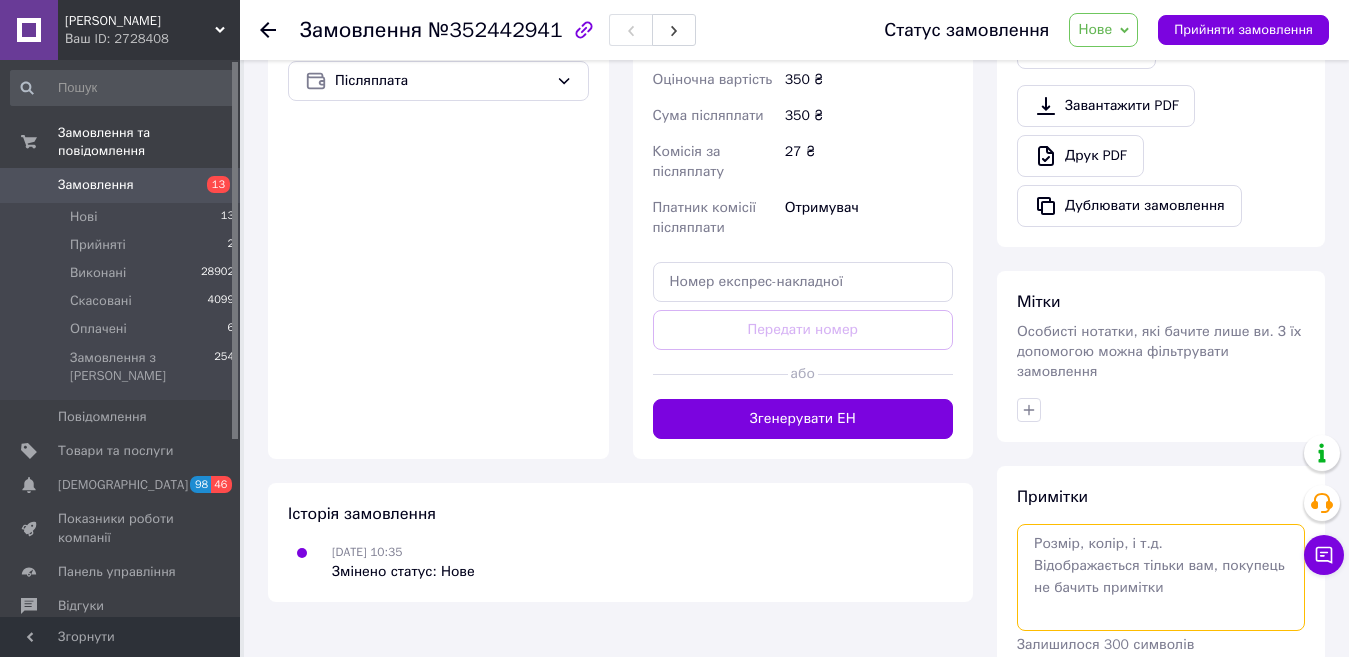 click at bounding box center [1161, 577] 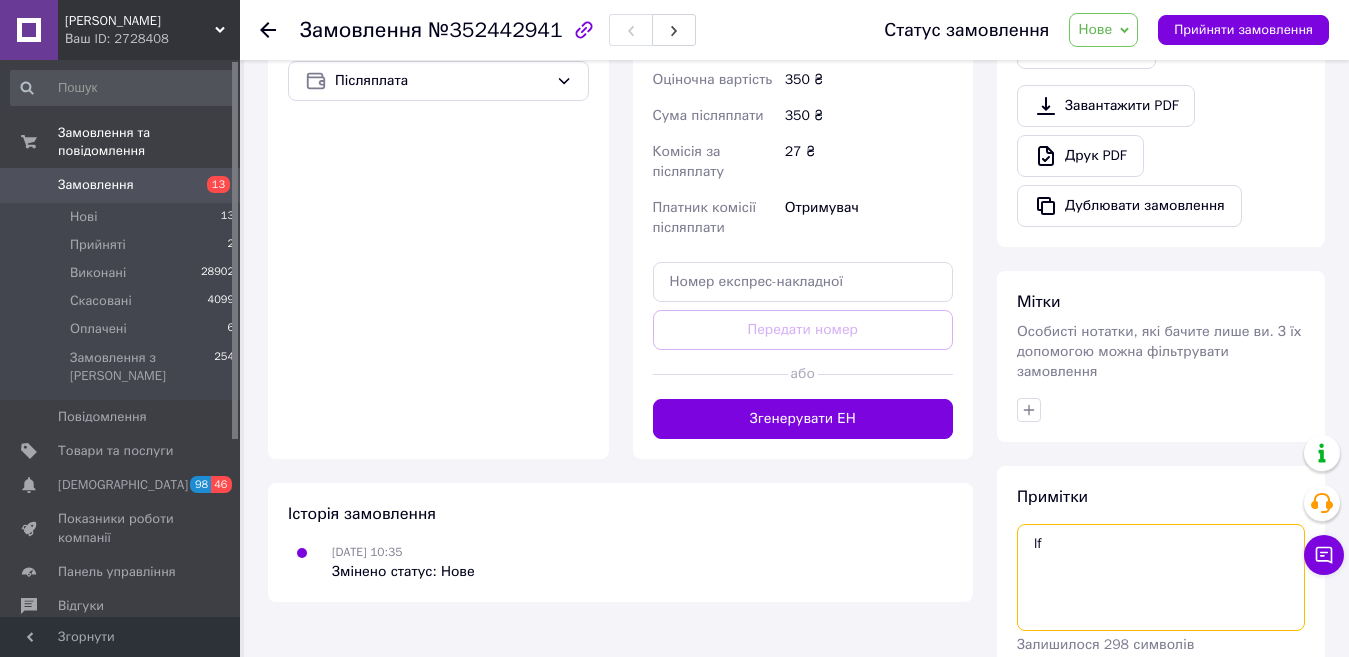 type on "l" 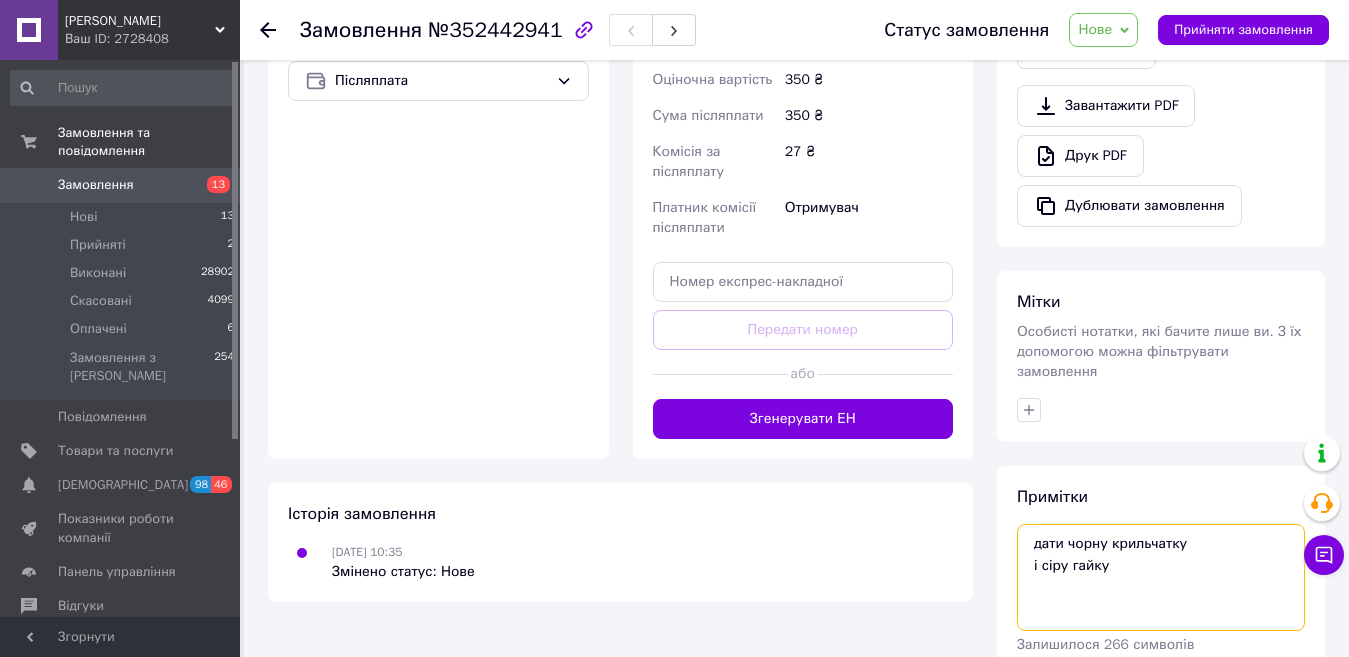 scroll, scrollTop: 778, scrollLeft: 0, axis: vertical 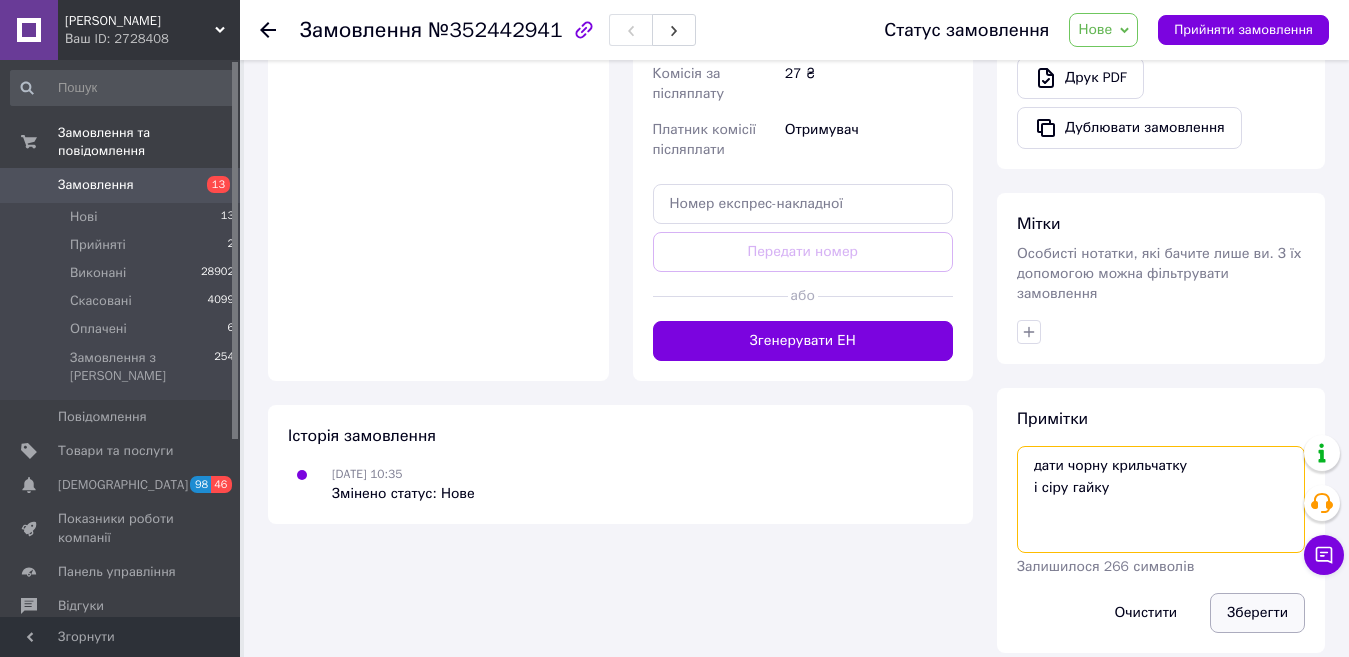 type on "дати чорну крильчатку
і сіру гайку" 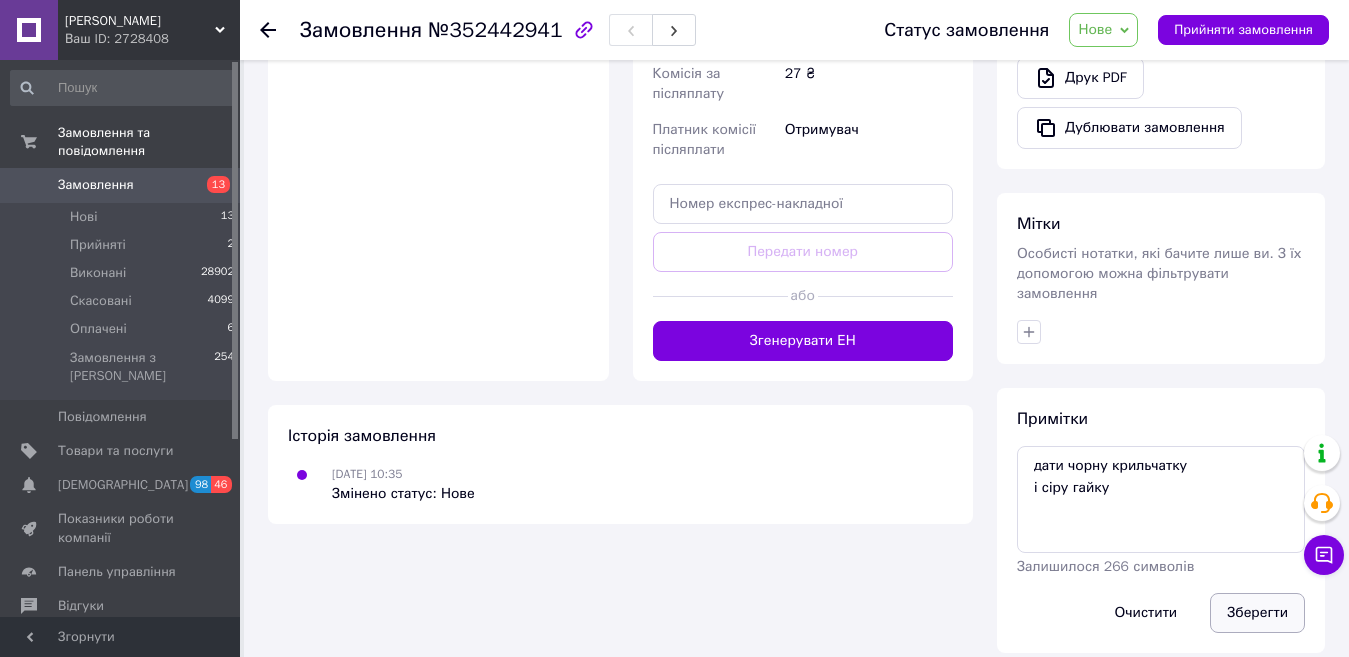 click on "Зберегти" at bounding box center [1257, 613] 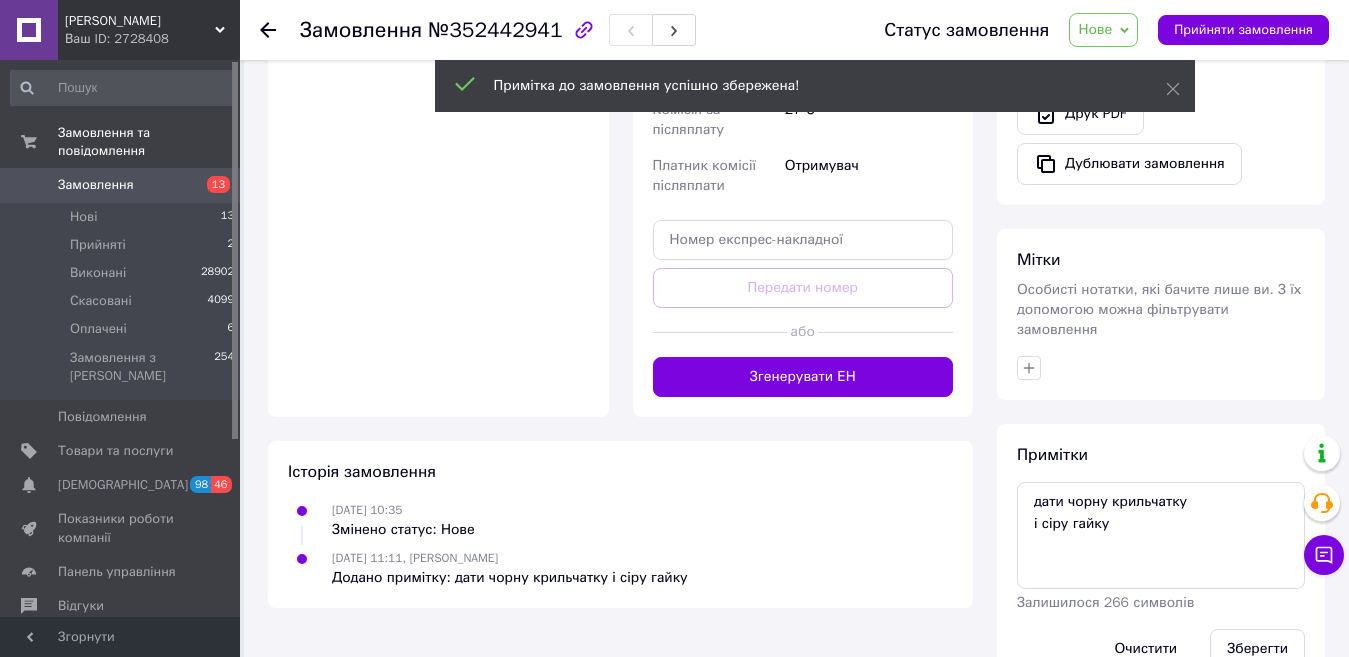 scroll, scrollTop: 778, scrollLeft: 0, axis: vertical 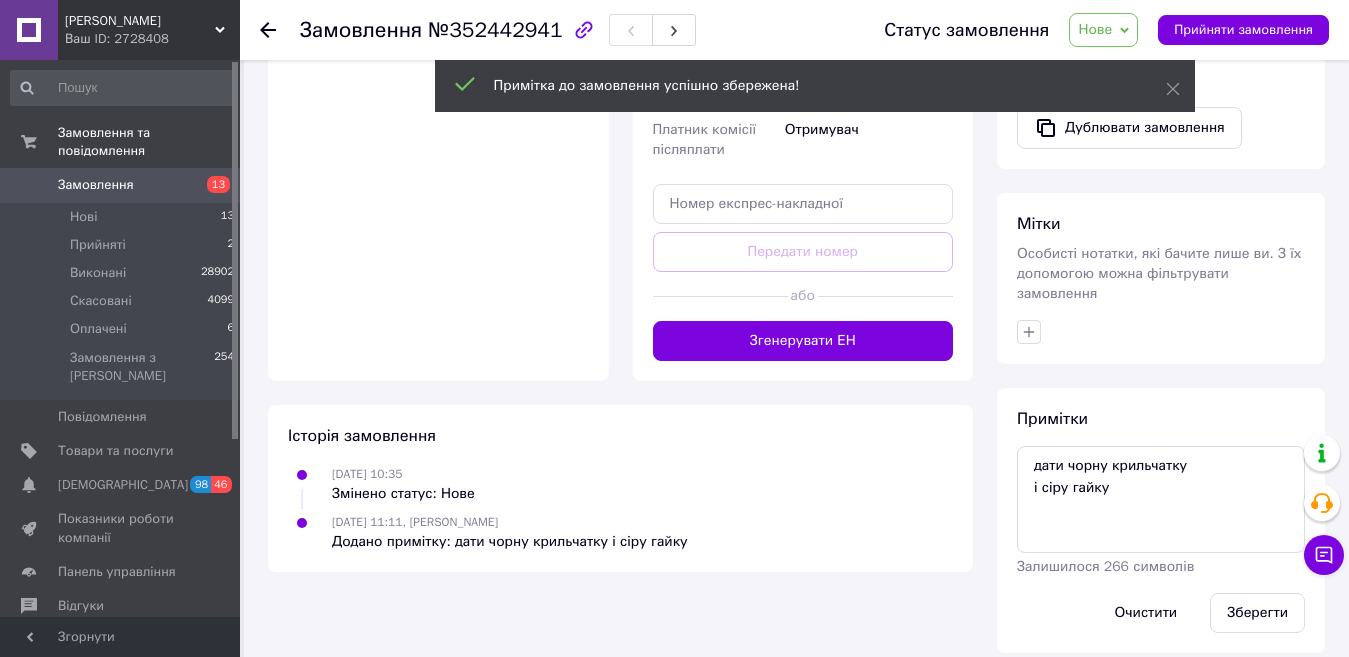 click on "Нове" at bounding box center [1103, 30] 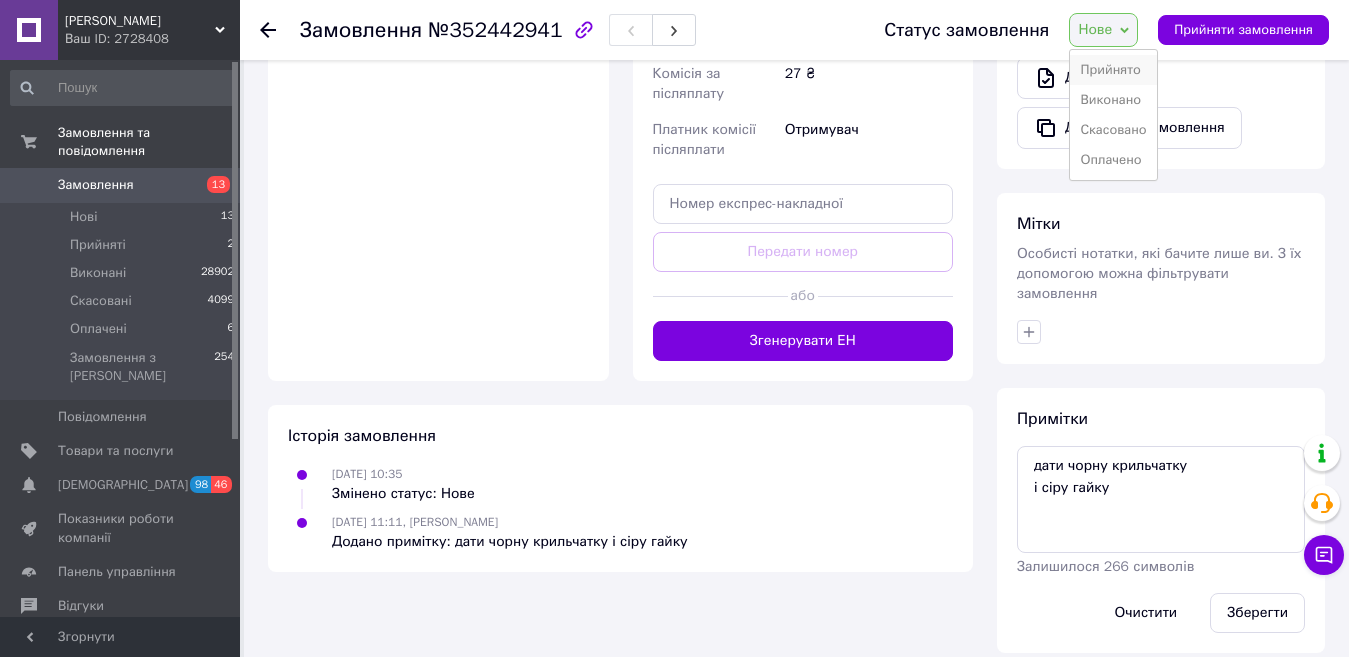 click on "Прийнято" at bounding box center (1113, 70) 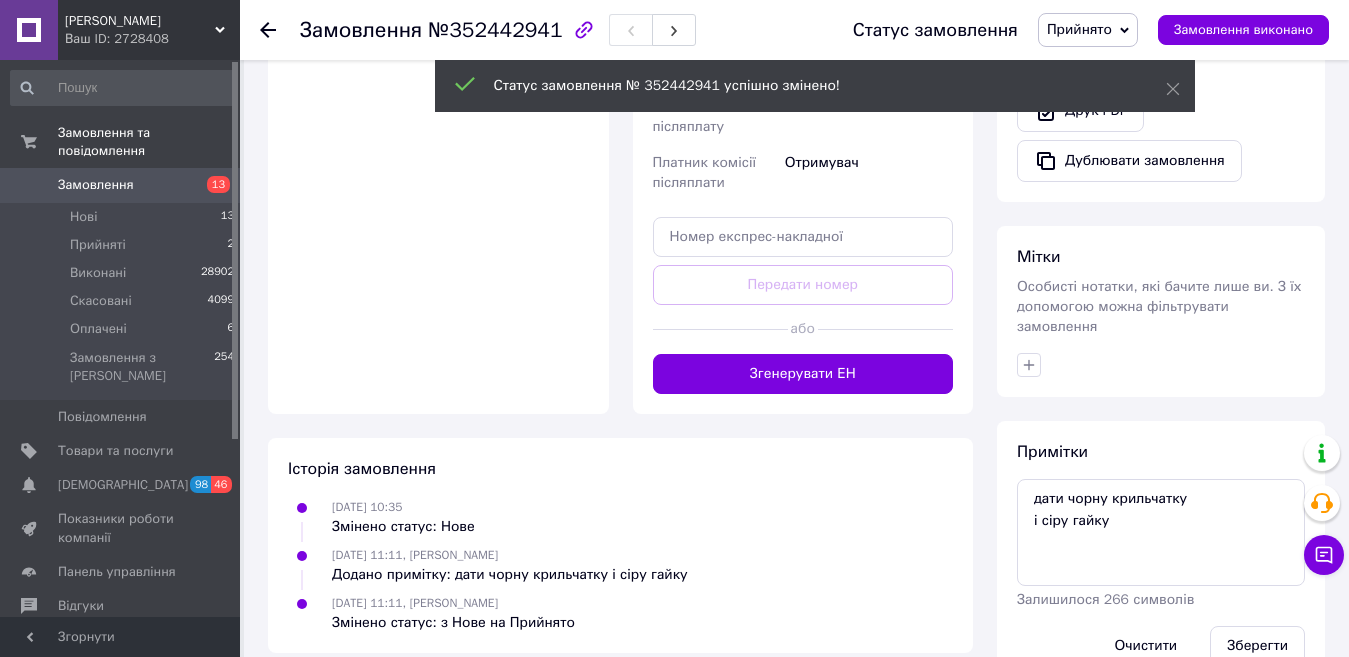 scroll, scrollTop: 778, scrollLeft: 0, axis: vertical 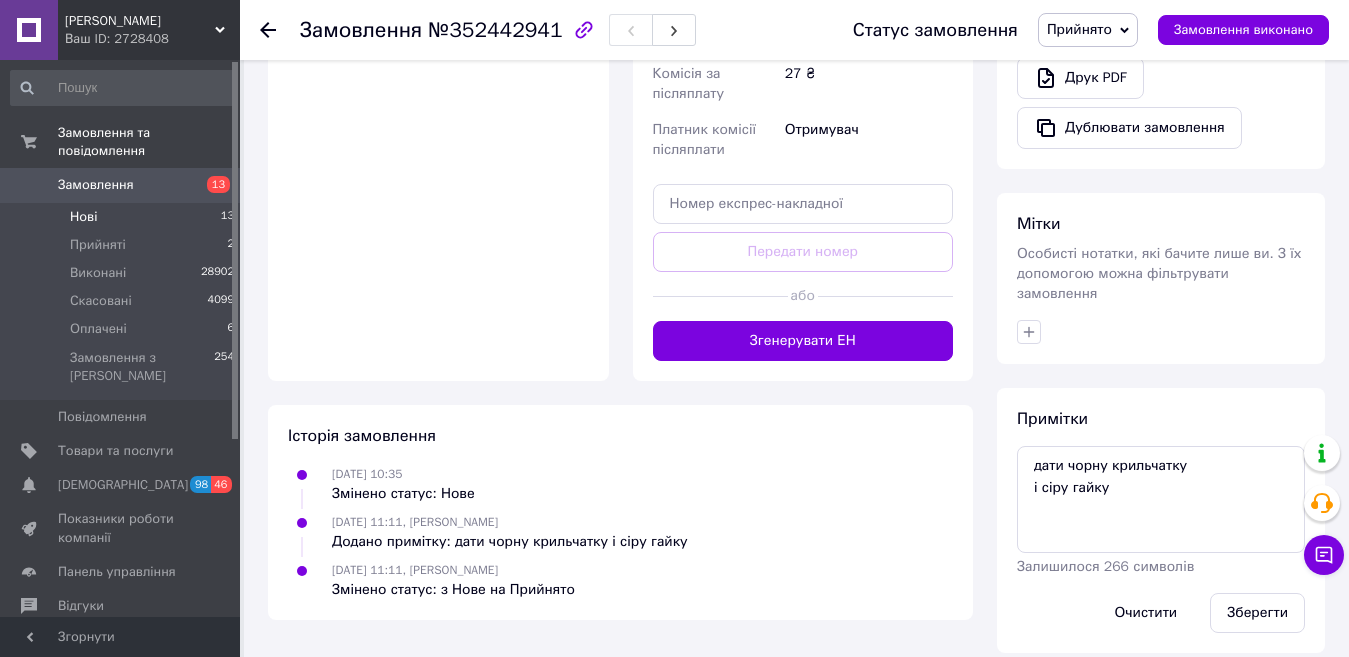 click on "Нові" at bounding box center (83, 217) 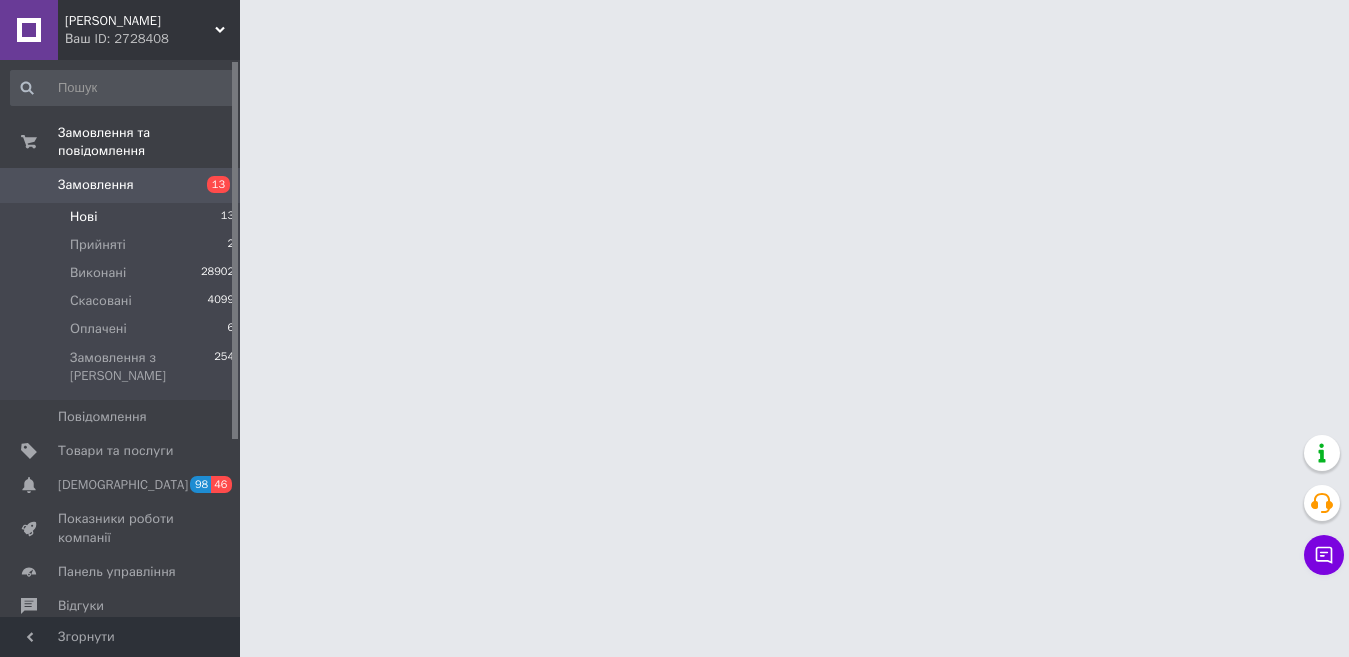 scroll, scrollTop: 0, scrollLeft: 0, axis: both 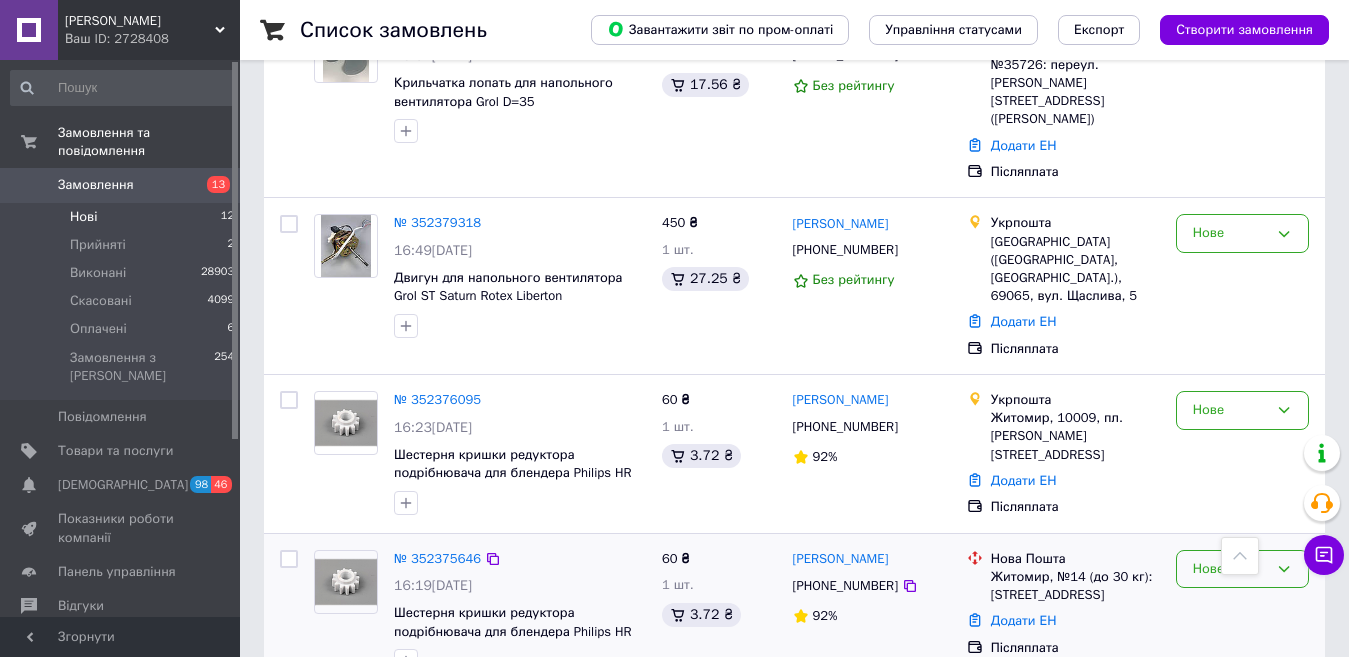 click on "Нове" at bounding box center [1230, 569] 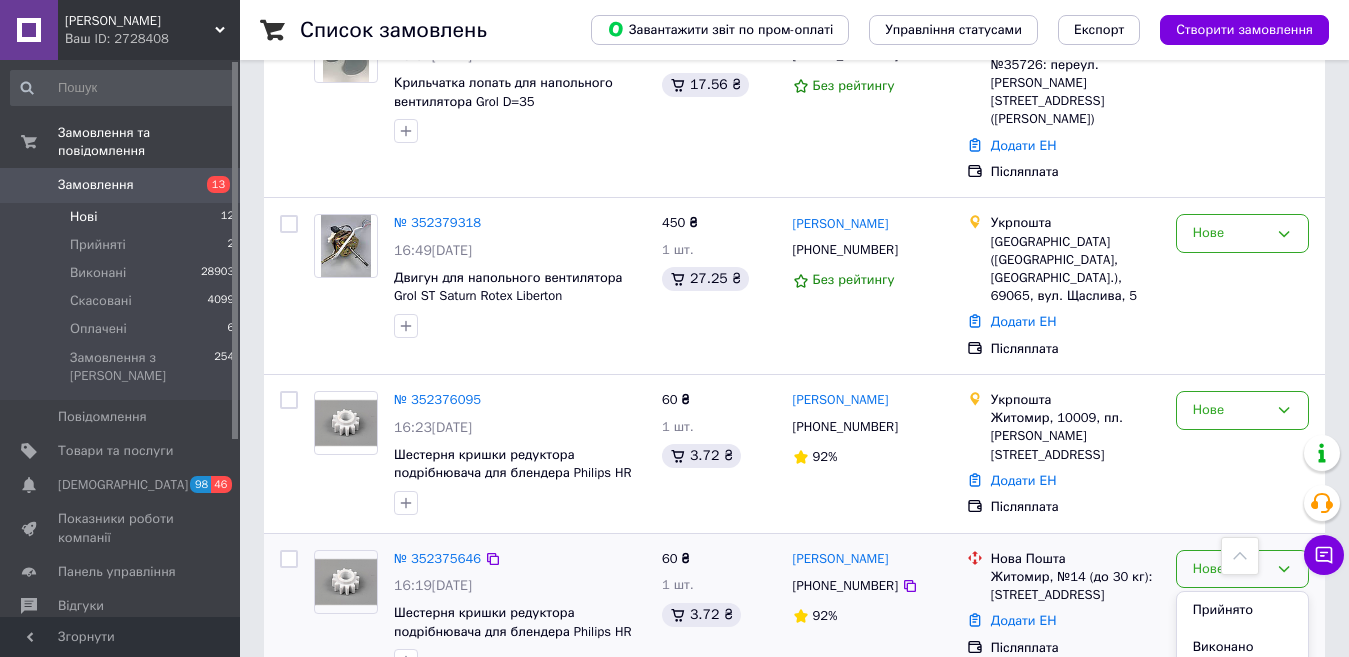 click on "Скасовано" at bounding box center [1242, 683] 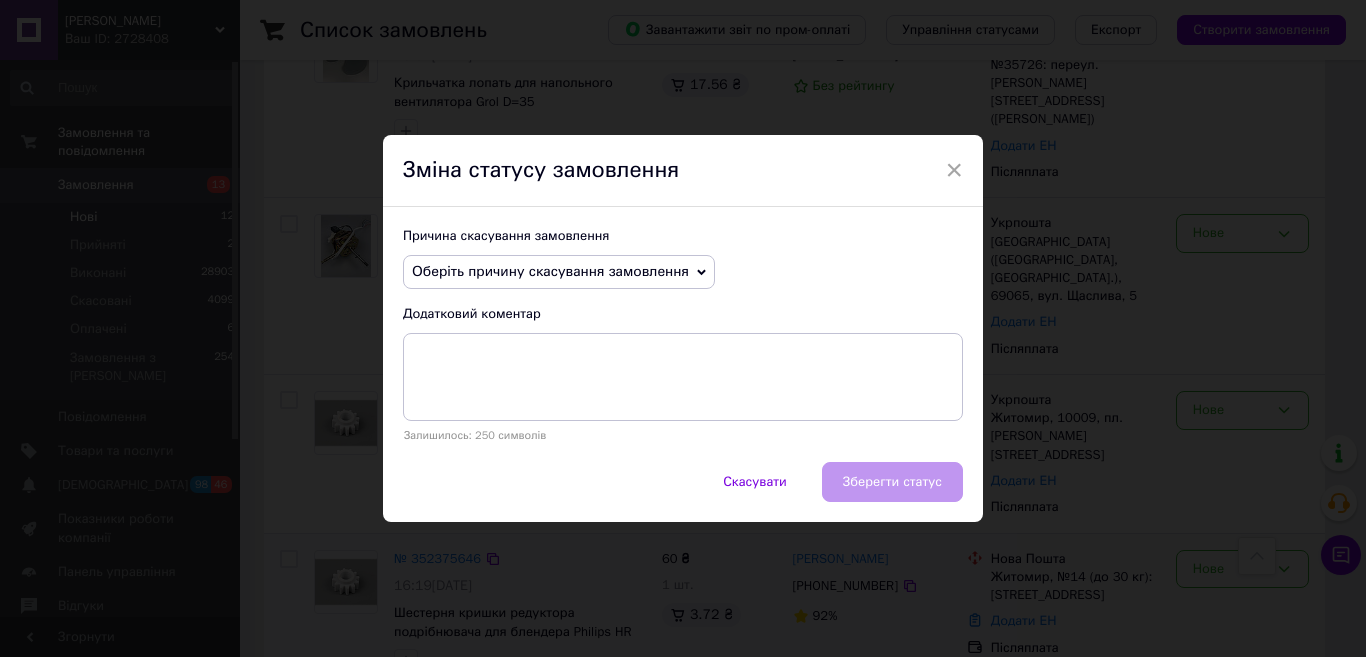 click on "Оберіть причину скасування замовлення" at bounding box center (550, 271) 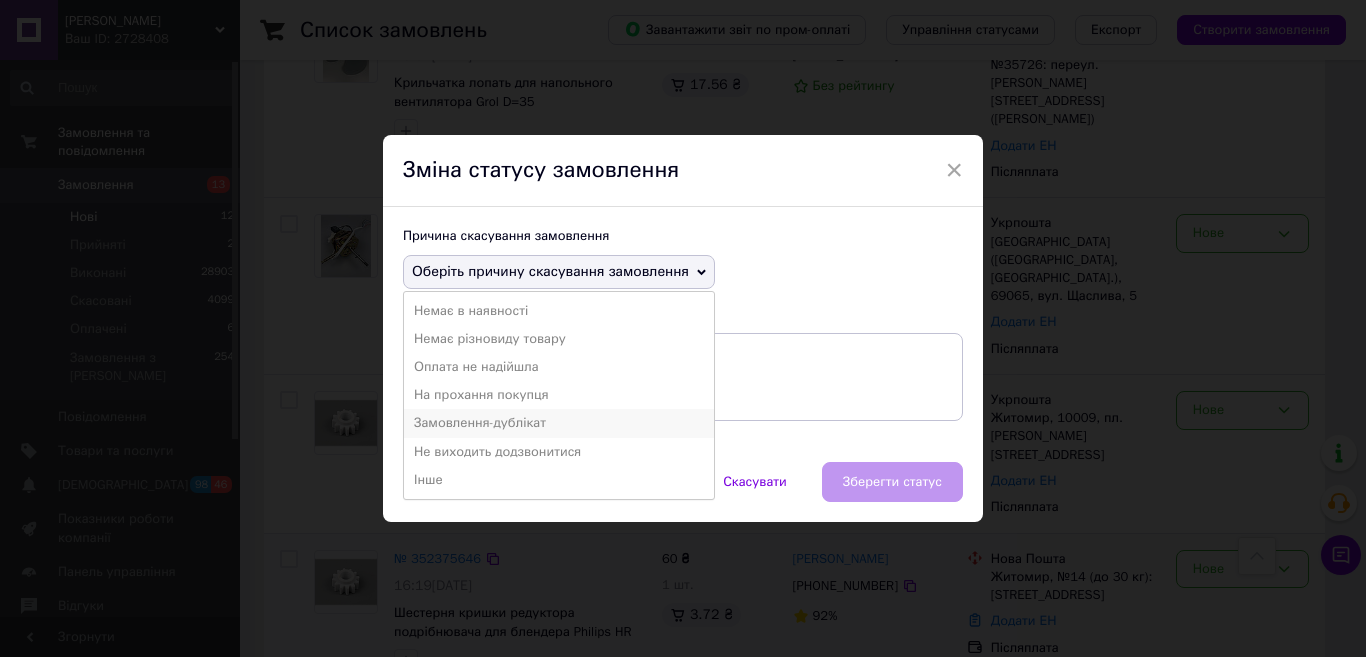 click on "Замовлення-дублікат" at bounding box center [559, 423] 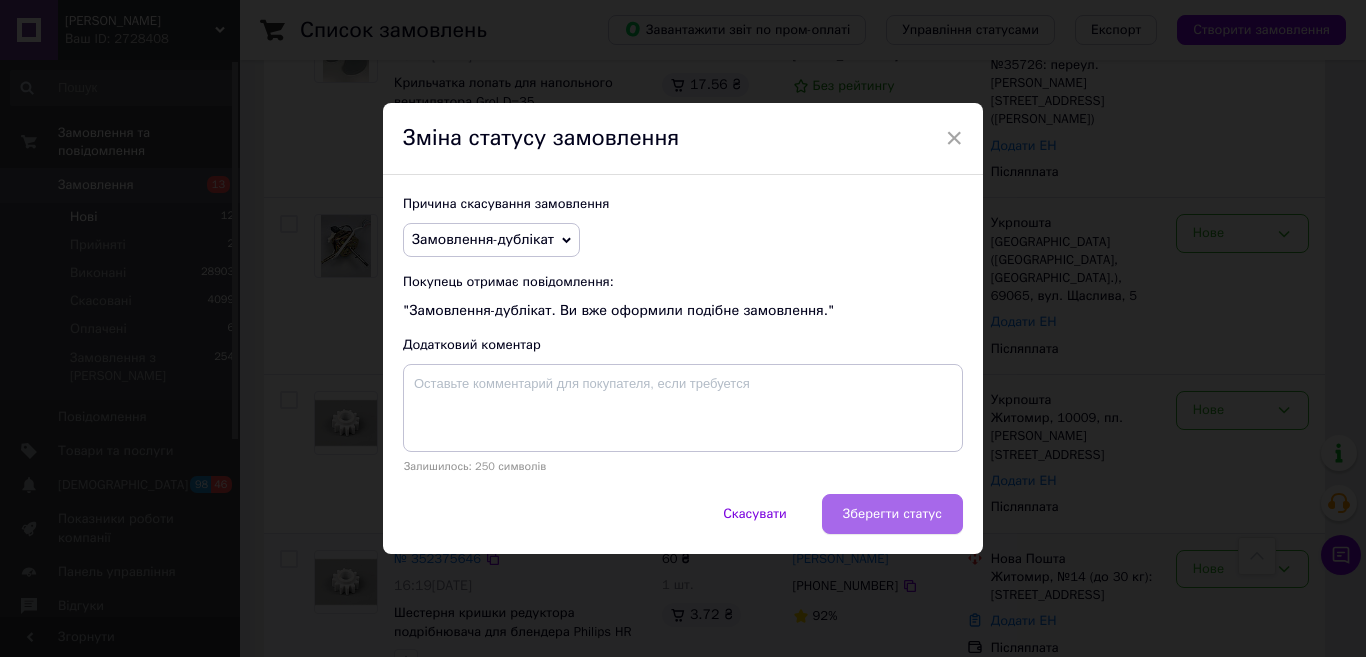 click on "Зберегти статус" at bounding box center (892, 514) 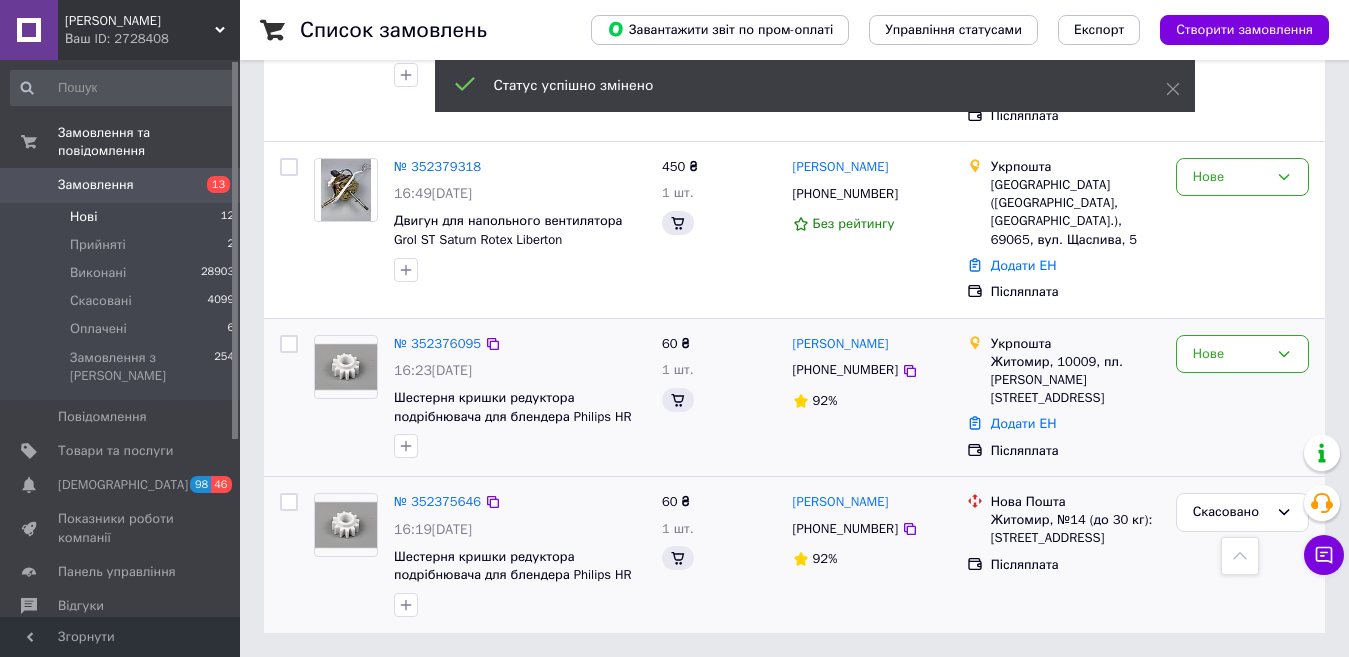 scroll, scrollTop: 1600, scrollLeft: 0, axis: vertical 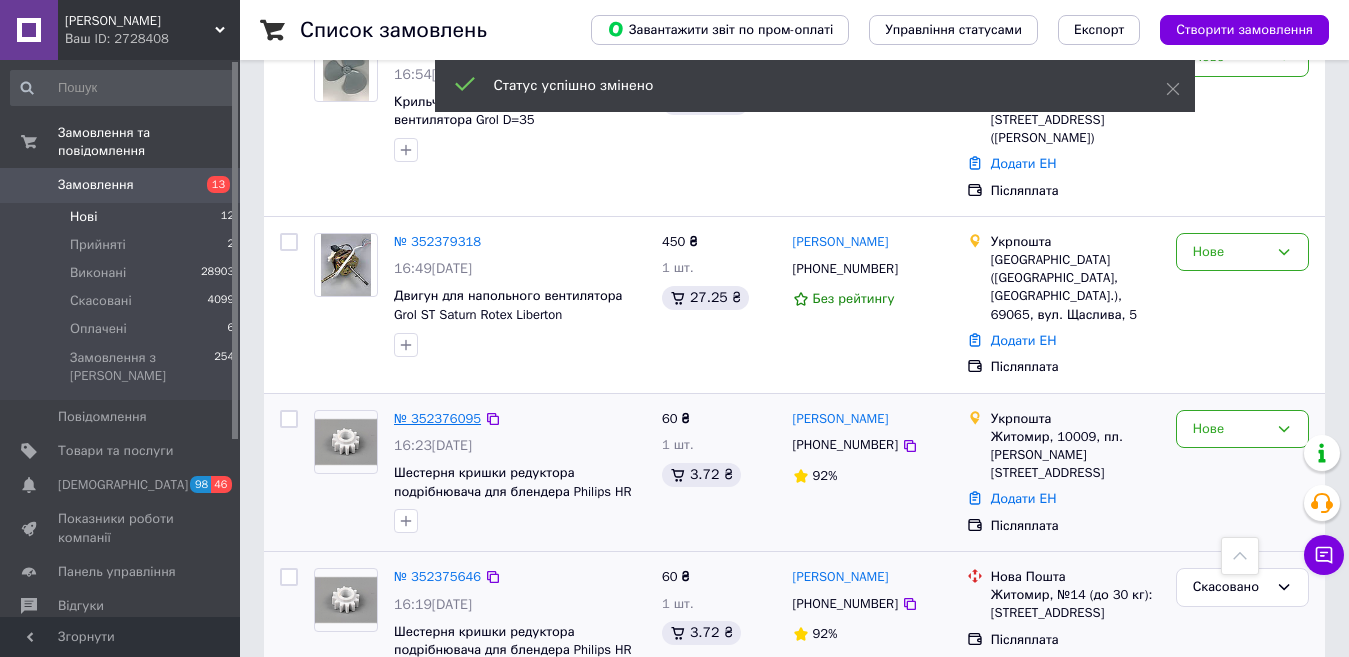 click on "№ 352376095" at bounding box center (437, 418) 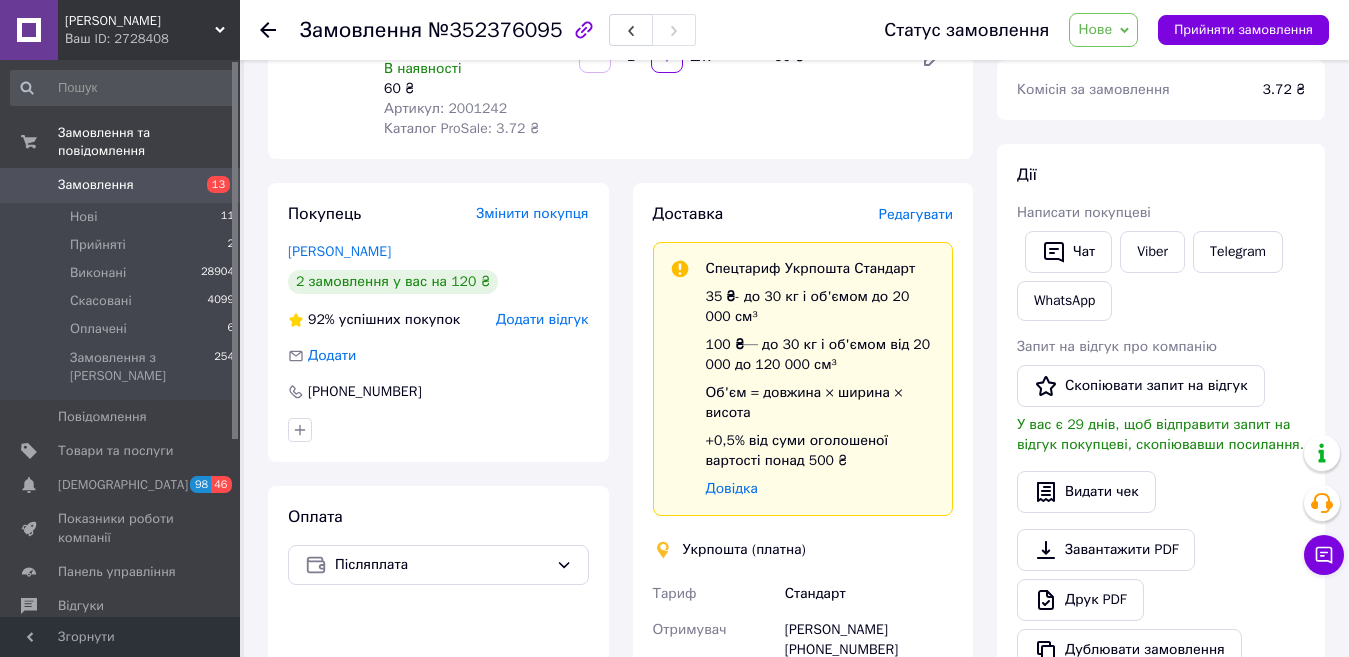 scroll, scrollTop: 867, scrollLeft: 0, axis: vertical 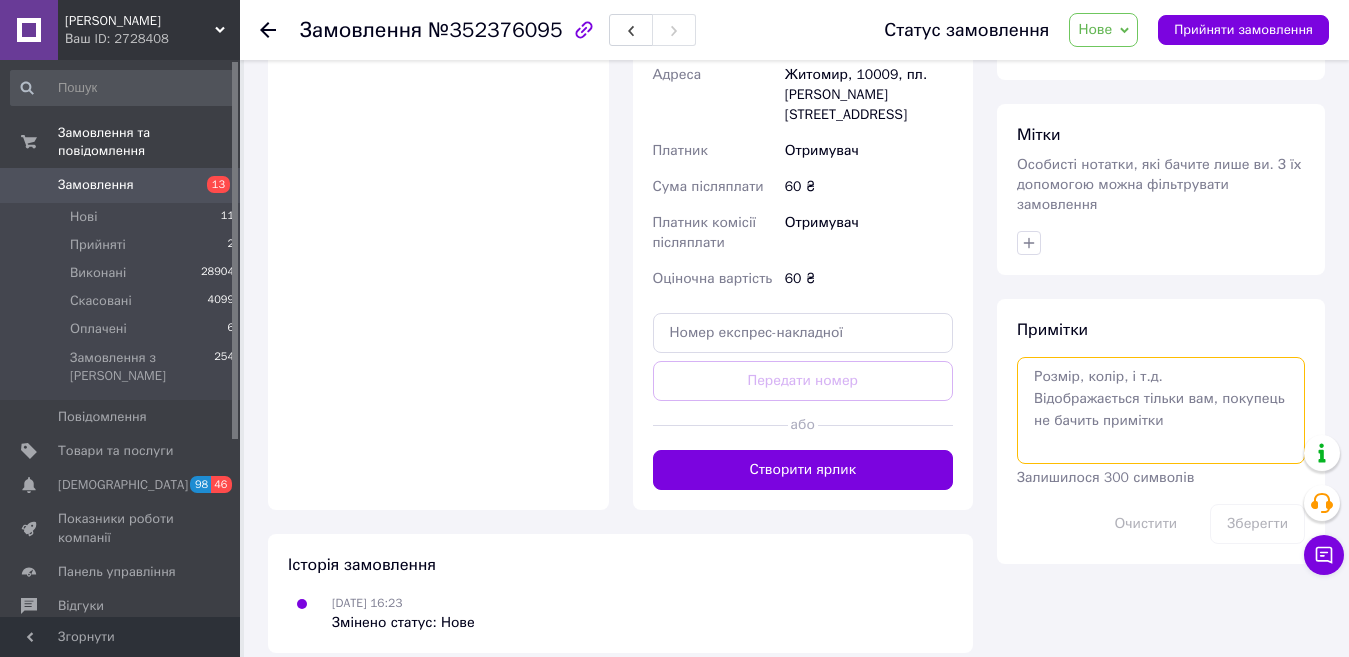 click at bounding box center (1161, 410) 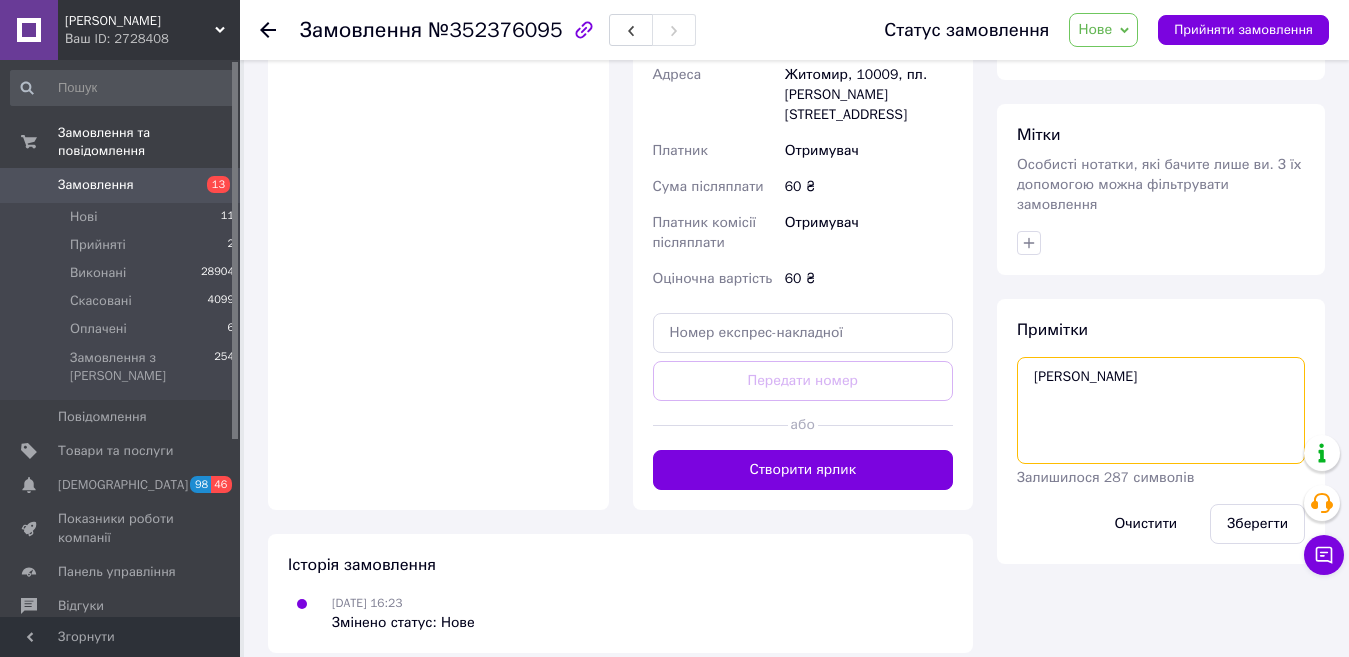 type on "володимирович" 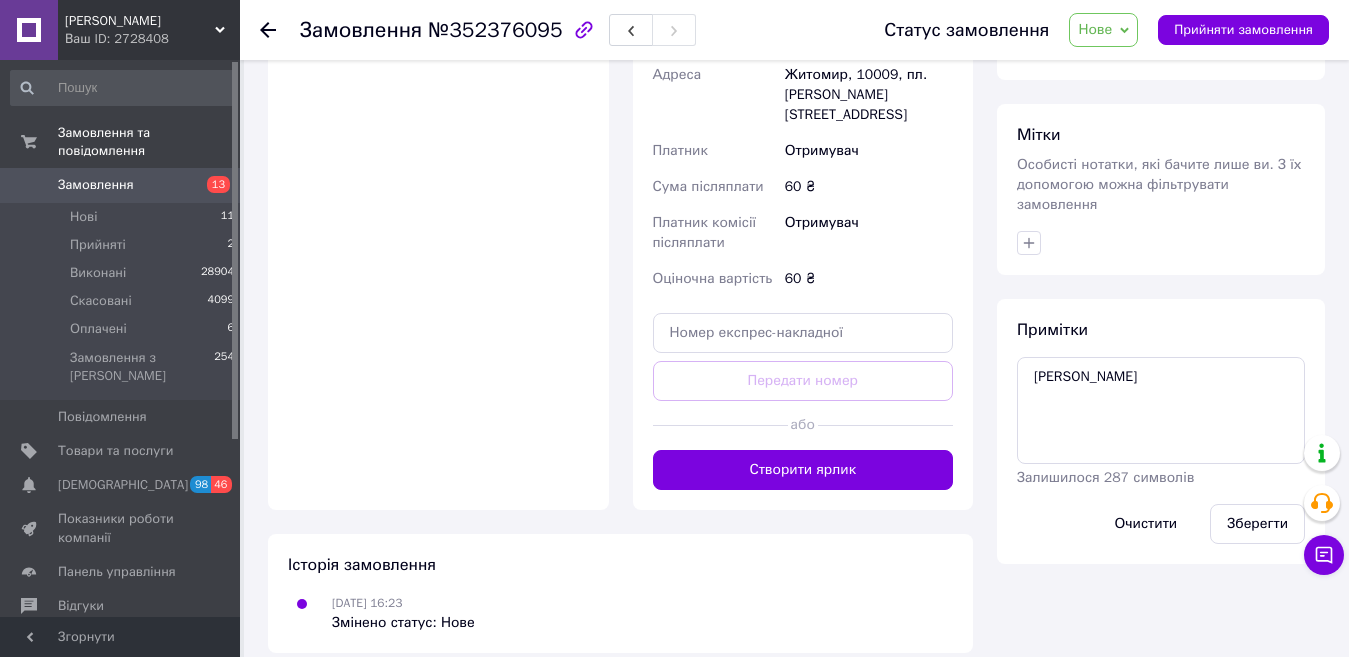 click on "Зберегти" at bounding box center [1257, 524] 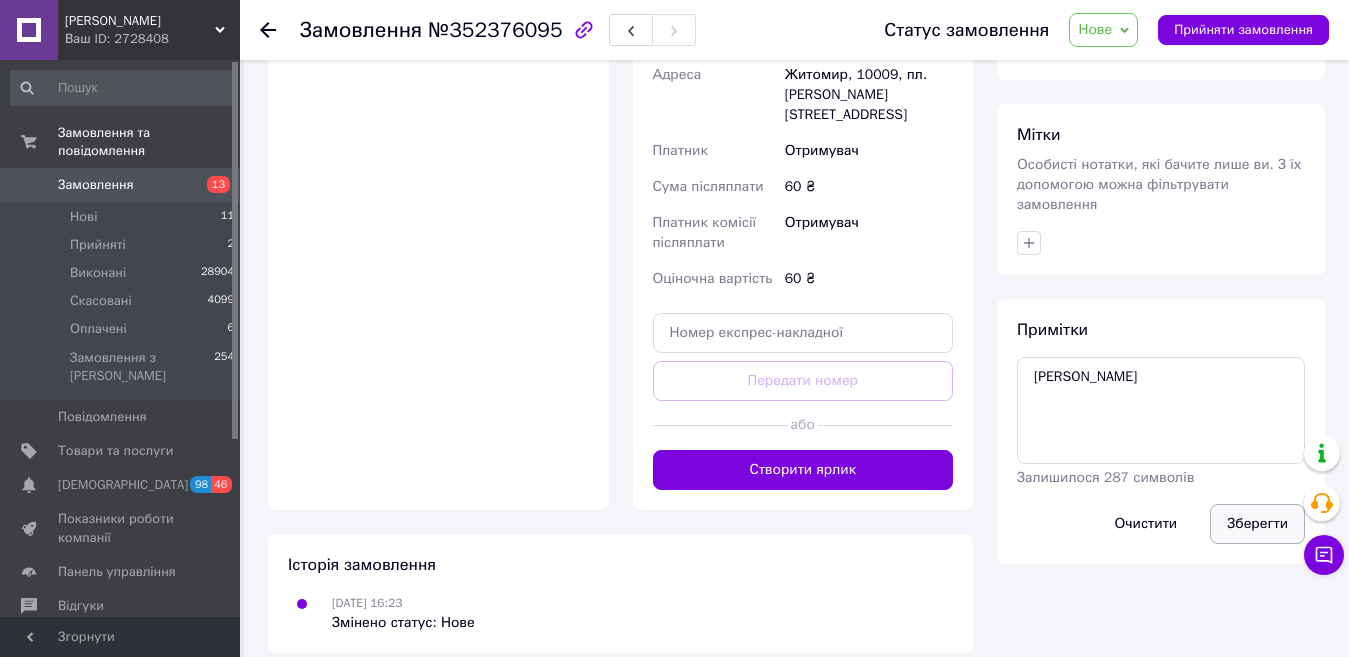 click on "Зберегти" at bounding box center (1257, 524) 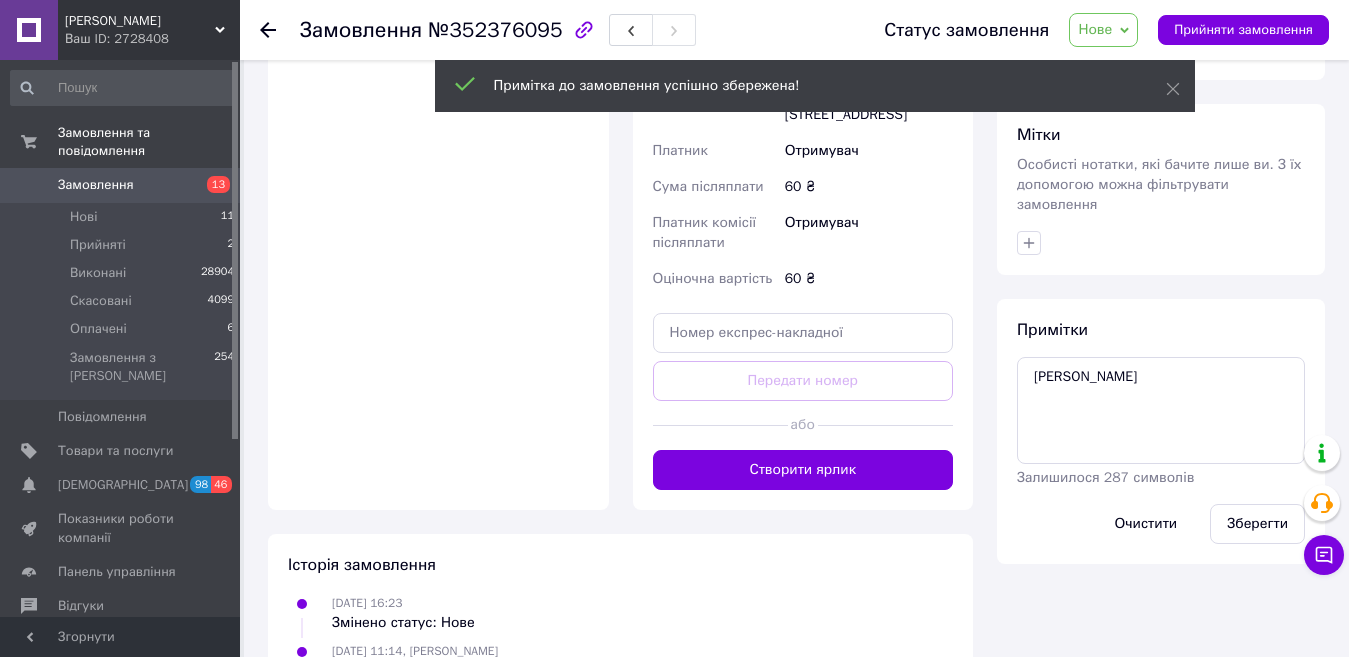 click on "Нове" at bounding box center [1103, 30] 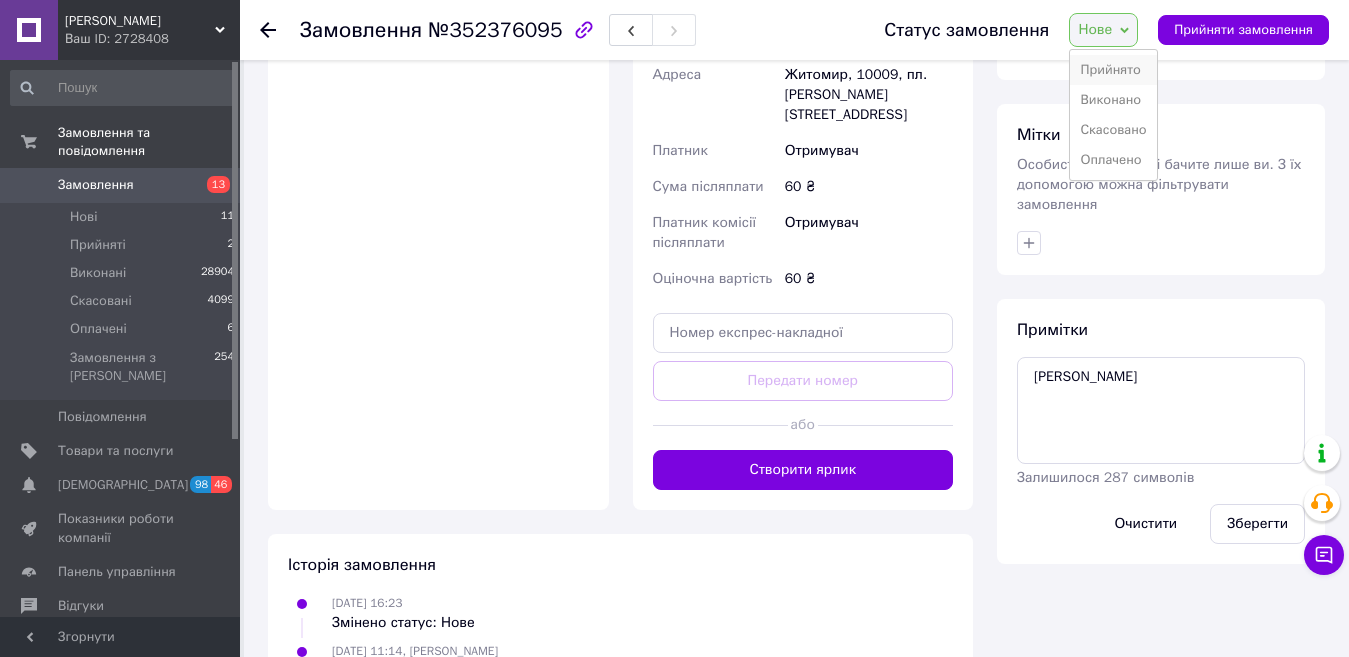 click on "Прийнято" at bounding box center [1113, 70] 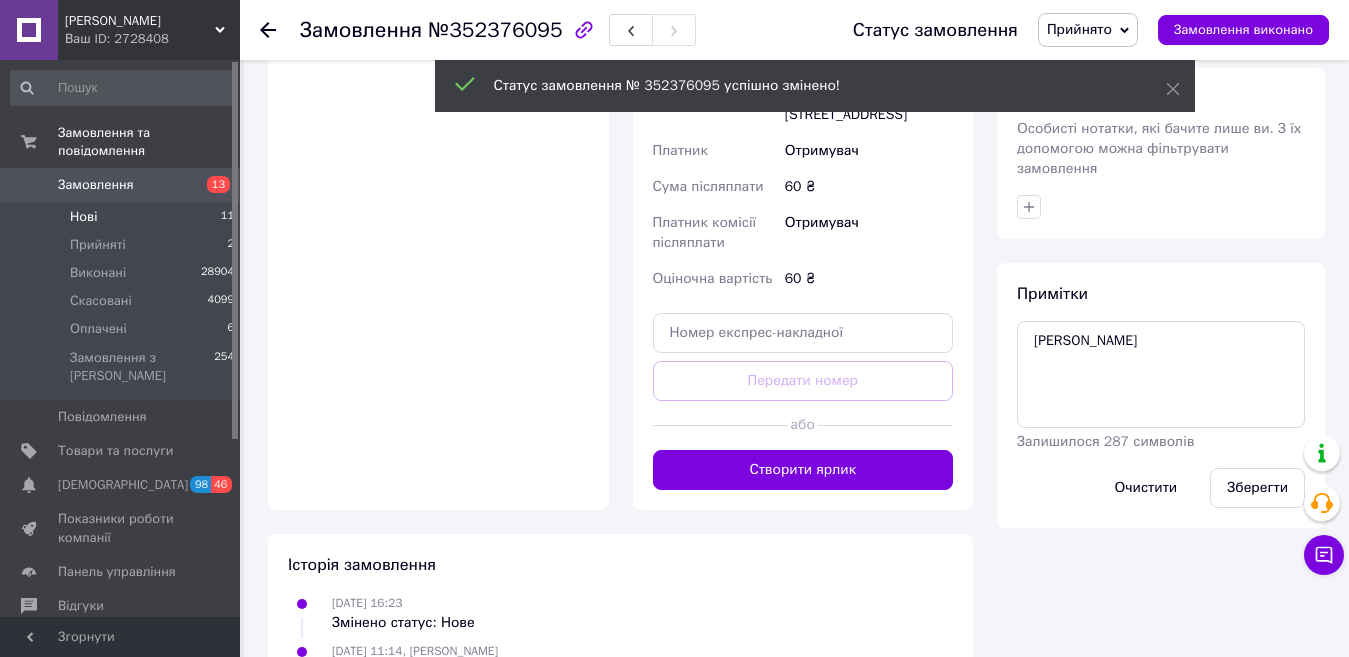 click on "Нові" at bounding box center [83, 217] 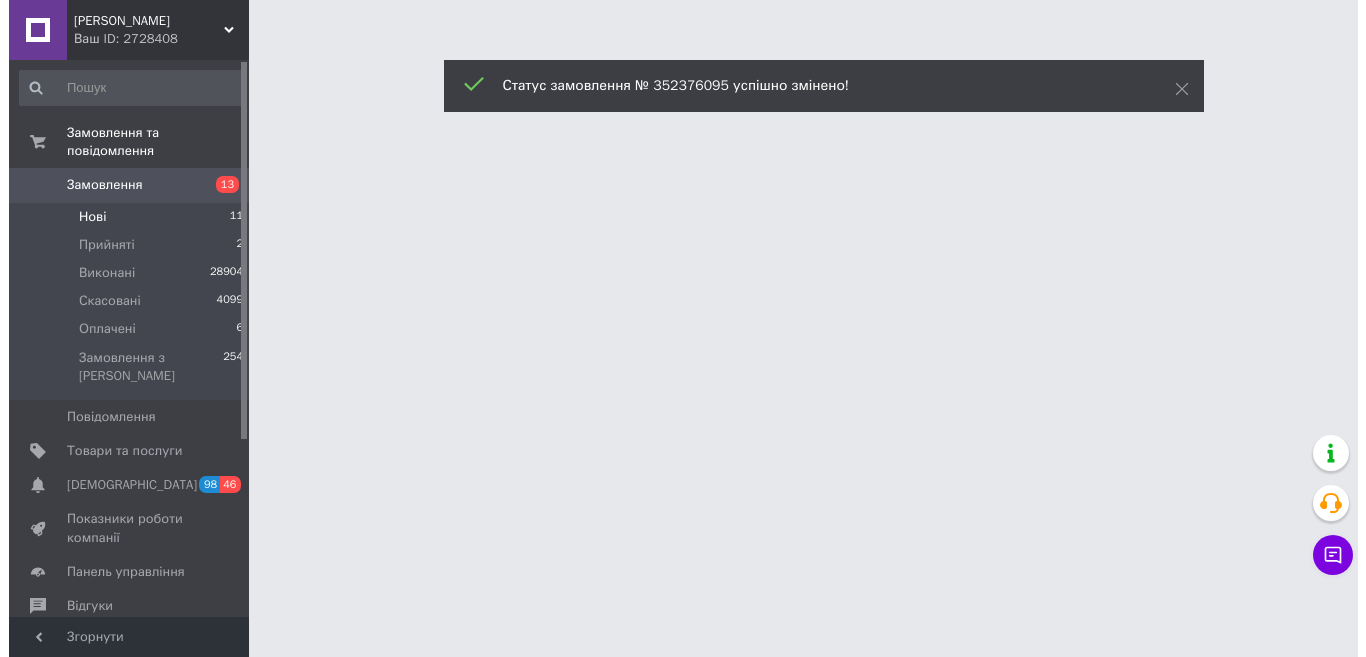 scroll, scrollTop: 0, scrollLeft: 0, axis: both 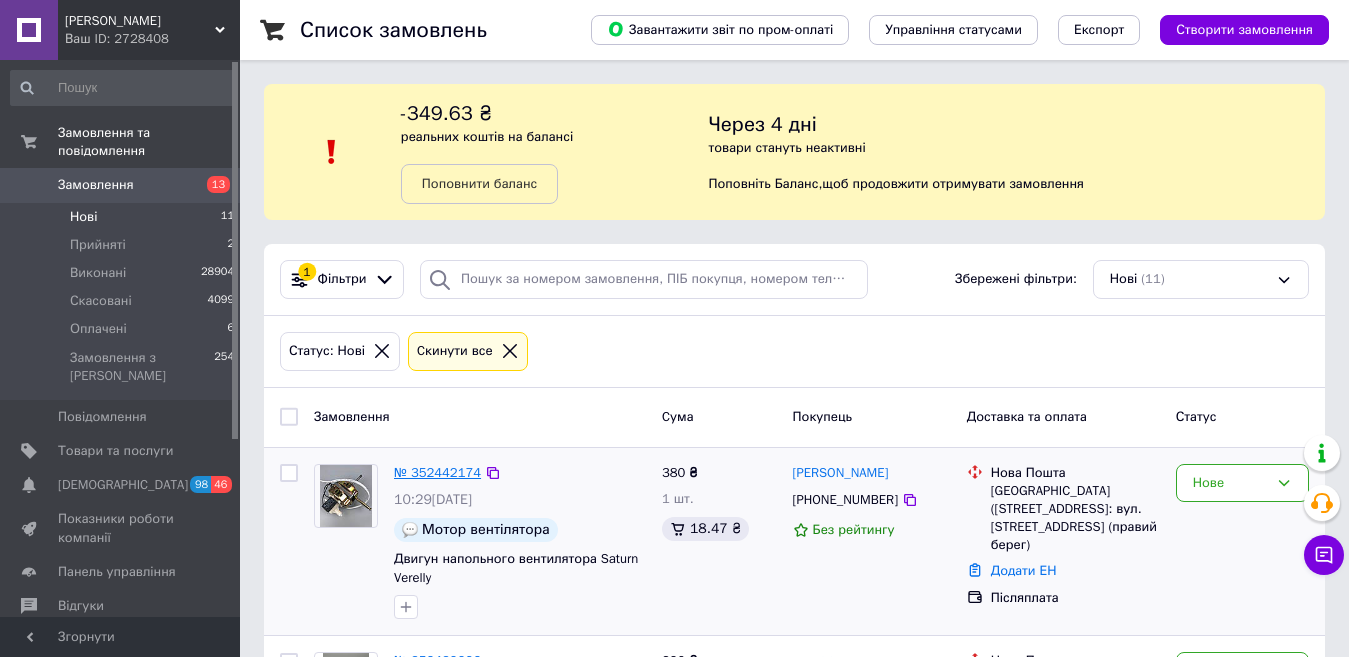 click on "№ 352442174" at bounding box center [437, 472] 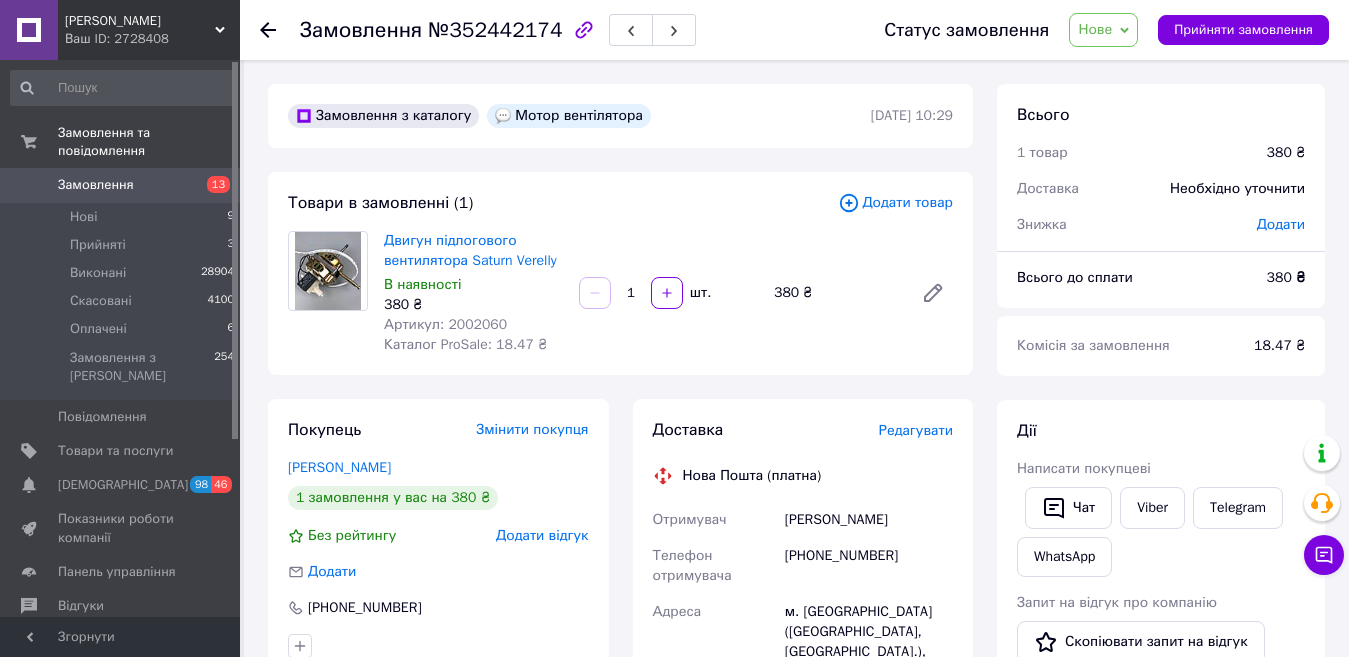 click on "Редагувати" at bounding box center [916, 430] 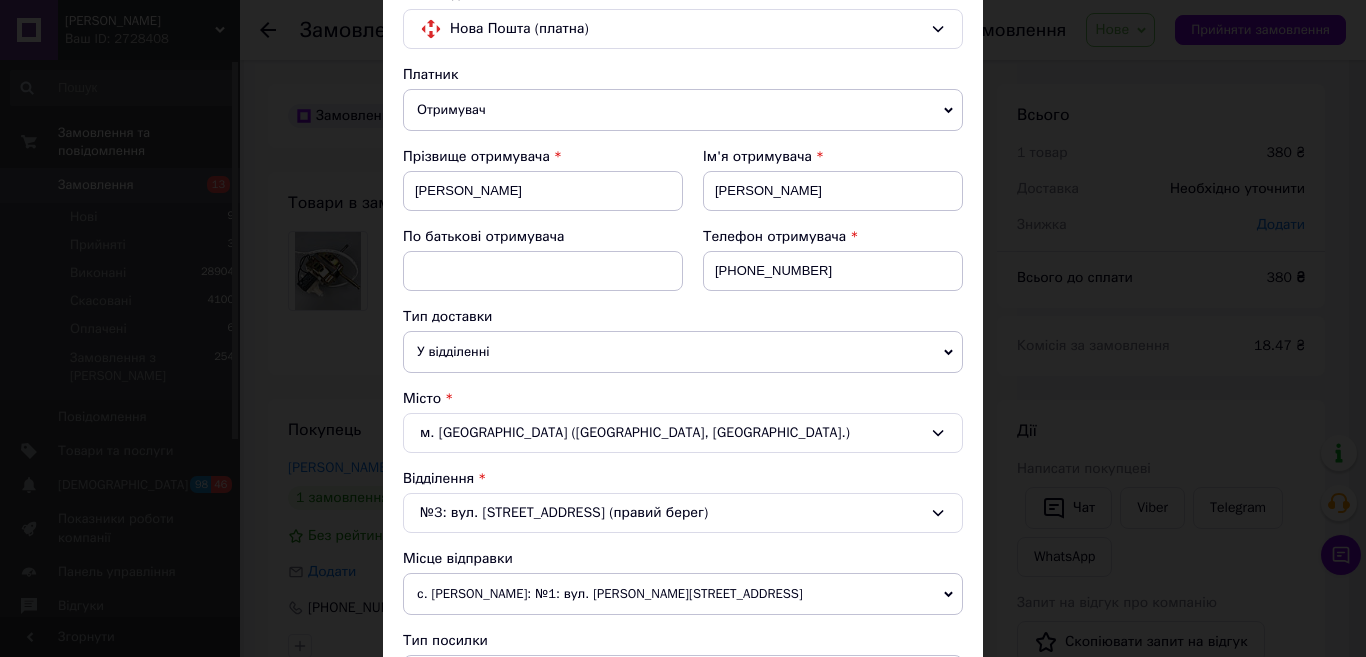 scroll, scrollTop: 400, scrollLeft: 0, axis: vertical 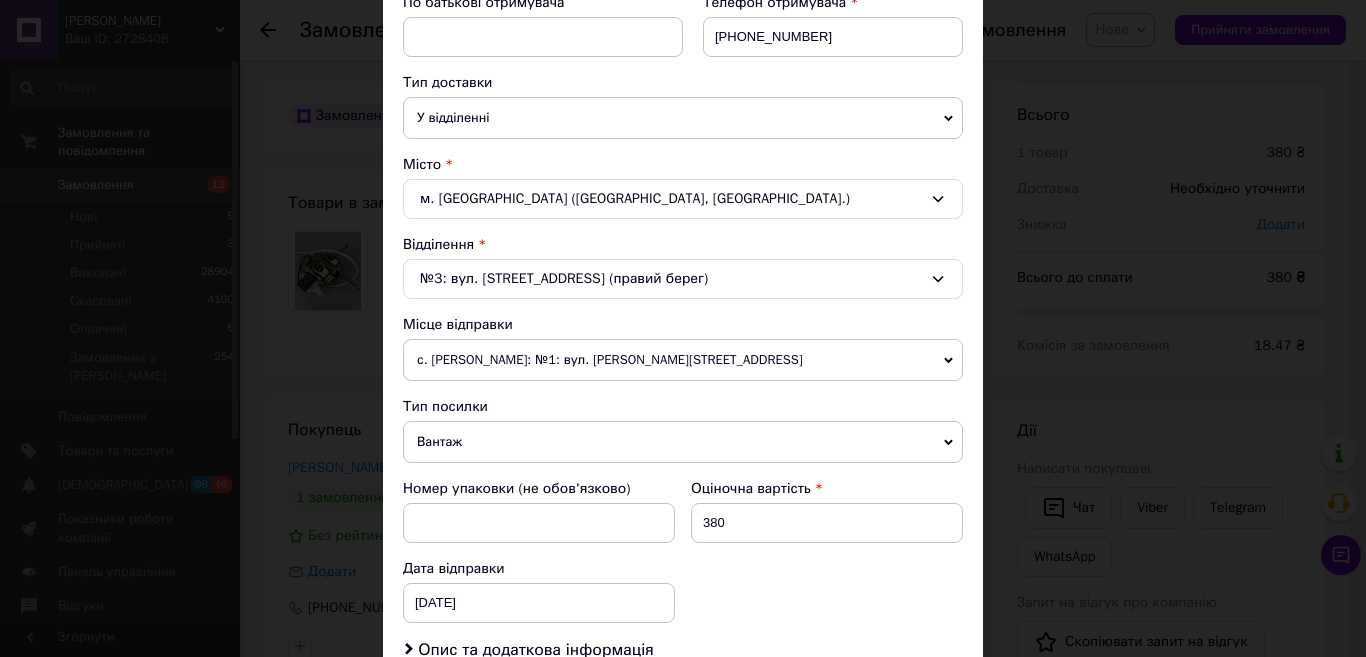 click on "№3: вул. Айвазовського, 9 (правий берег)" at bounding box center (683, 279) 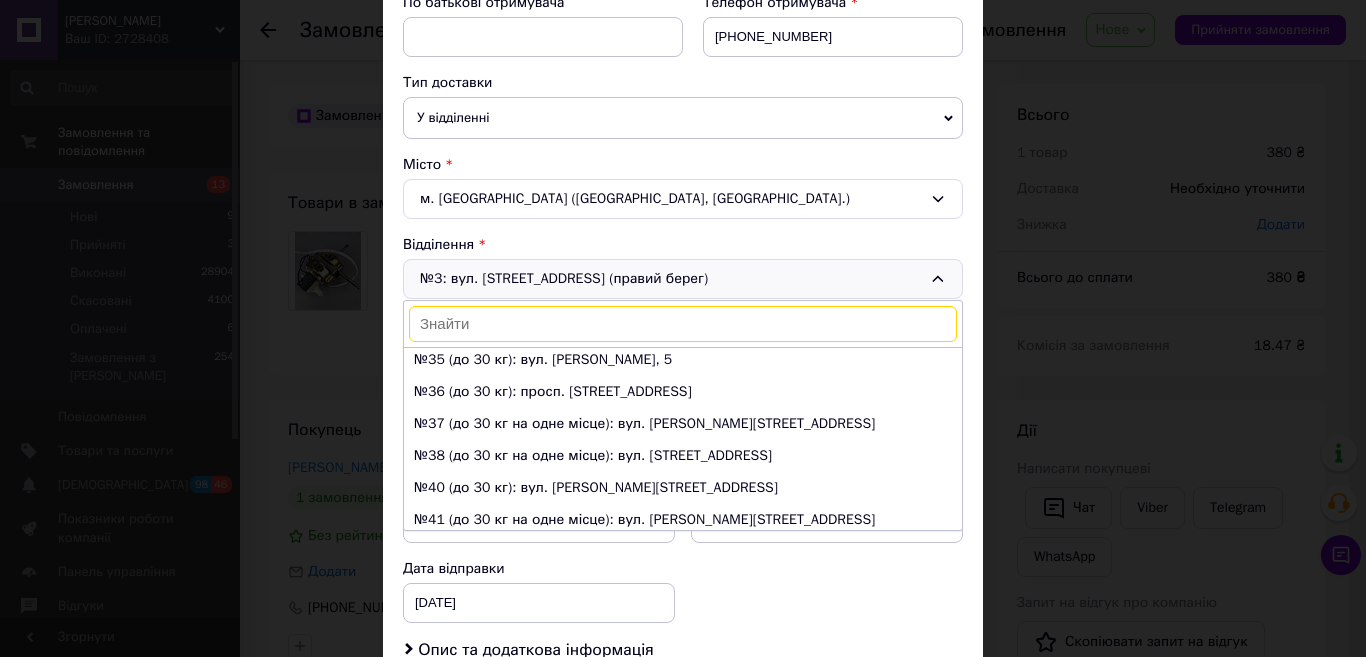 scroll, scrollTop: 1164, scrollLeft: 0, axis: vertical 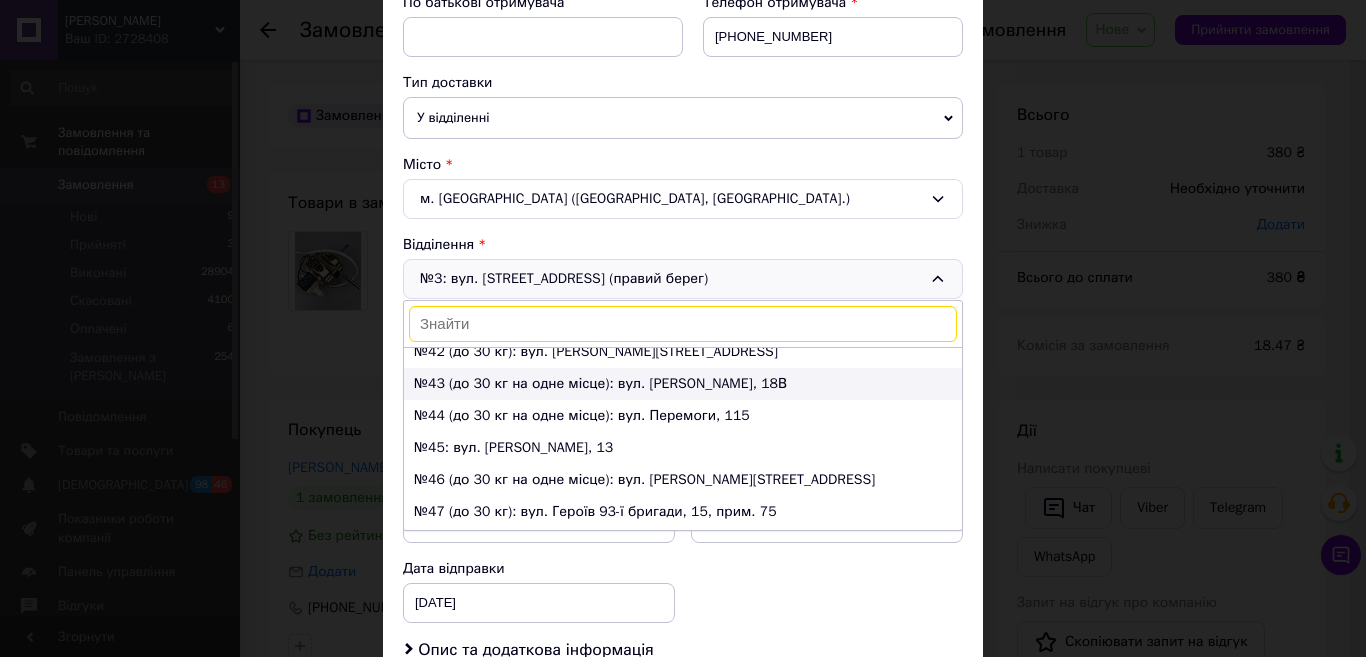 click on "№43 (до 30 кг на одне місце): вул. Дмитра Вишневецького, 18В" at bounding box center [683, 384] 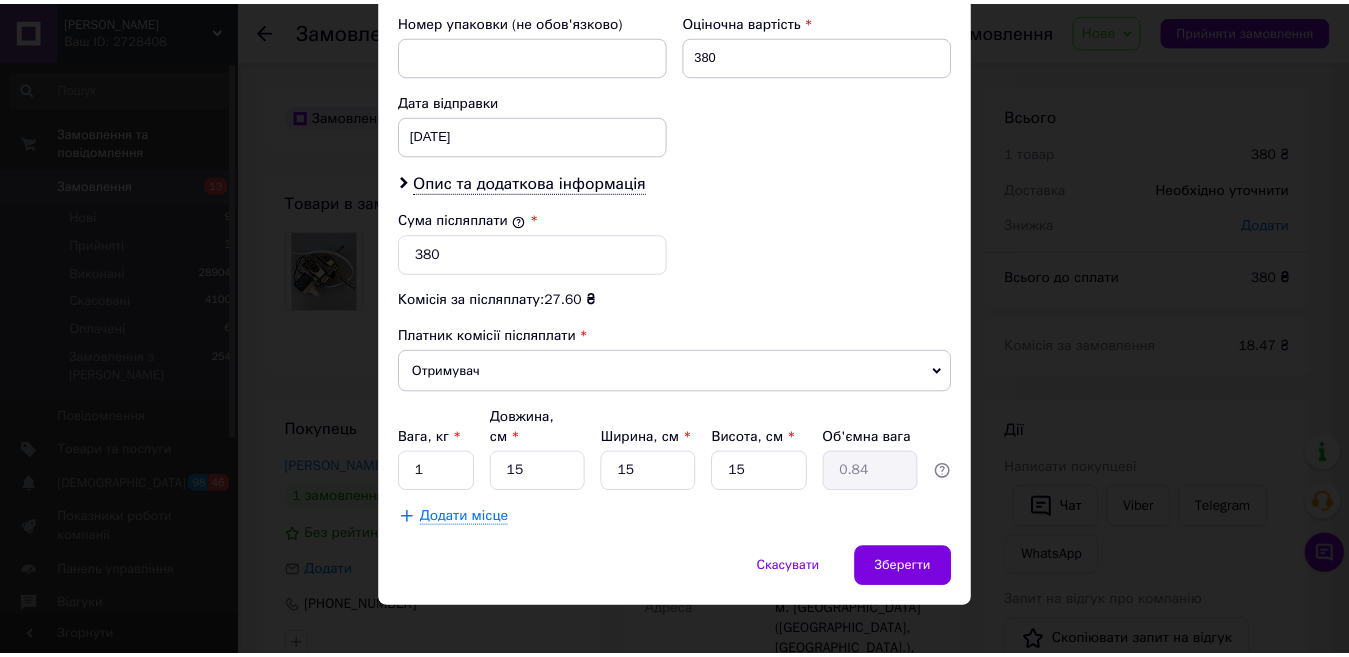 scroll, scrollTop: 869, scrollLeft: 0, axis: vertical 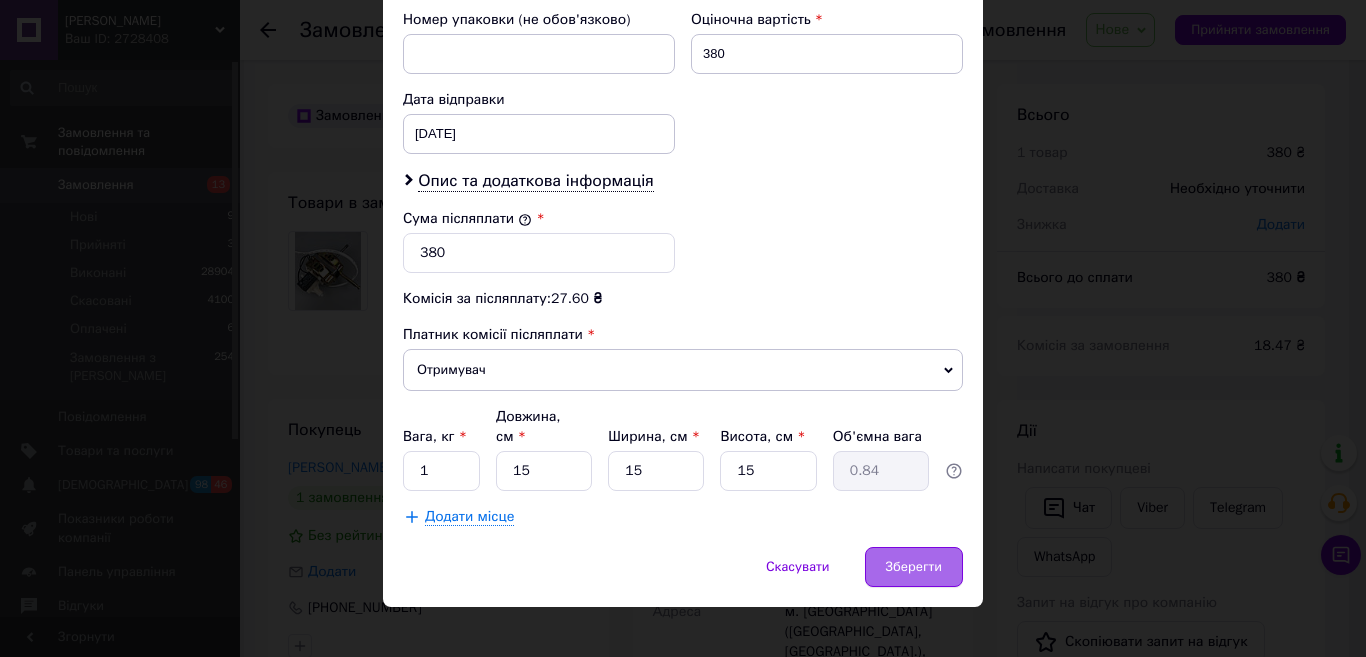 click on "Зберегти" at bounding box center [914, 567] 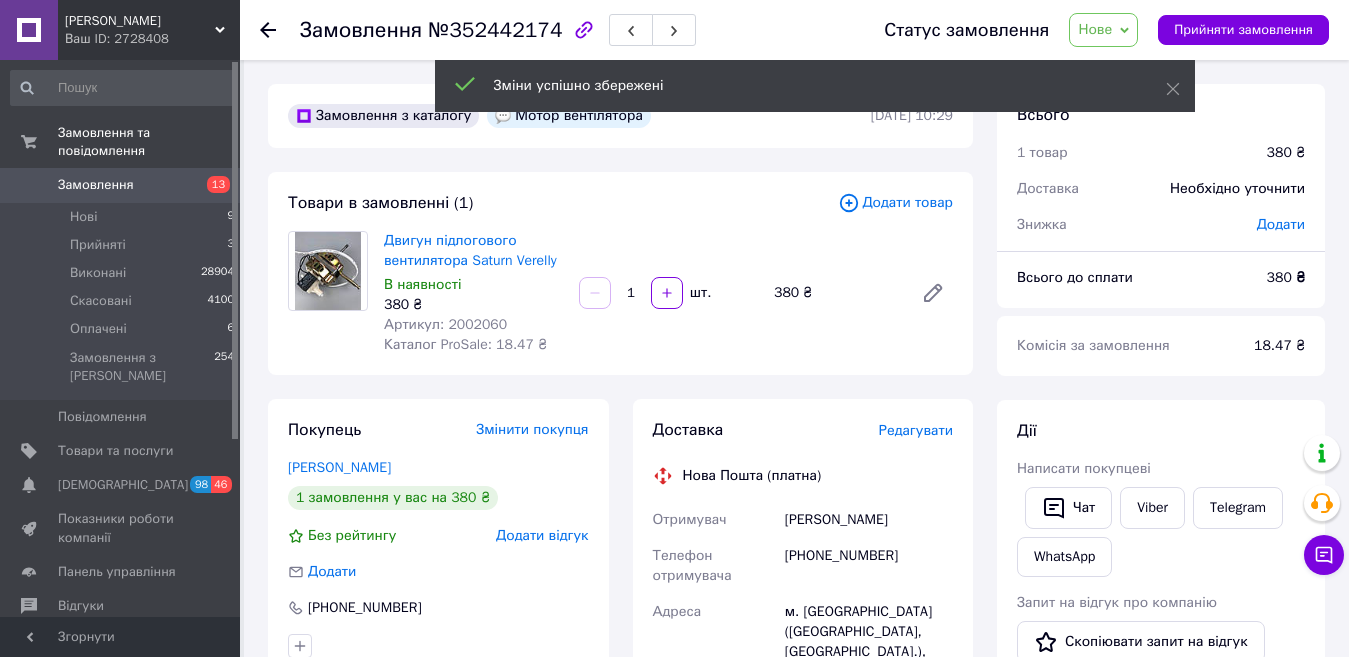 click on "Нове" at bounding box center (1103, 30) 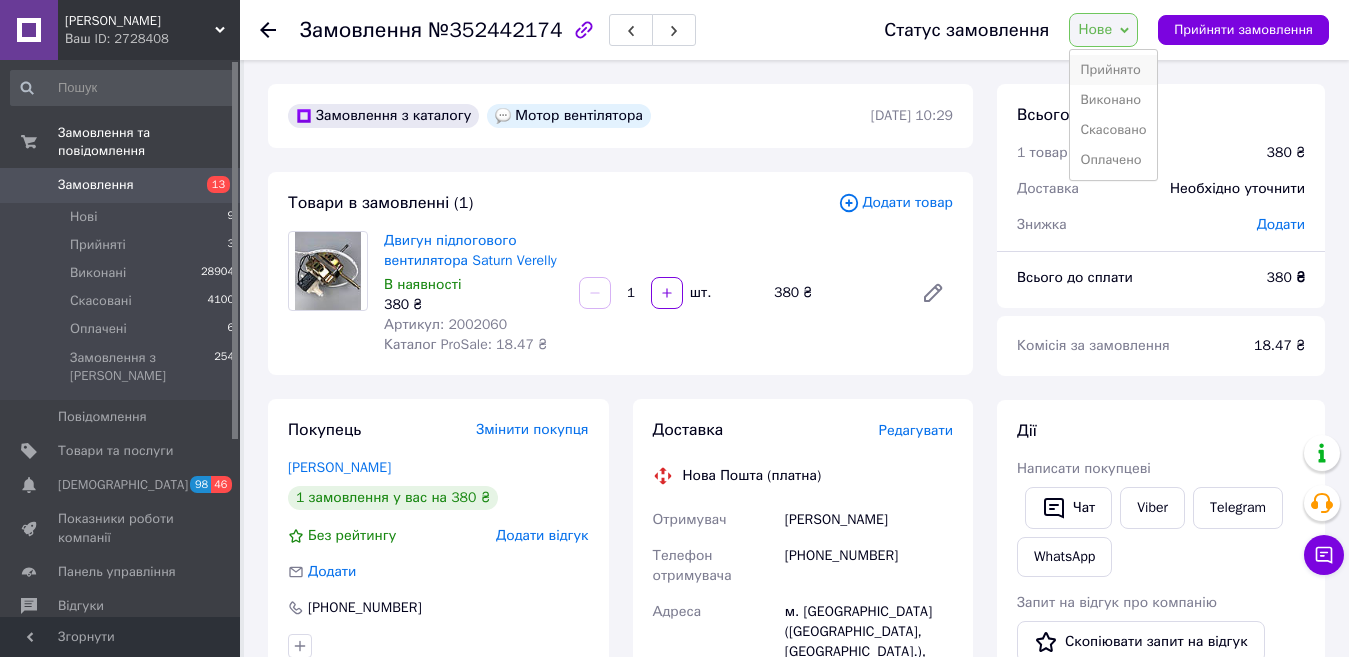 click on "Прийнято" at bounding box center (1113, 70) 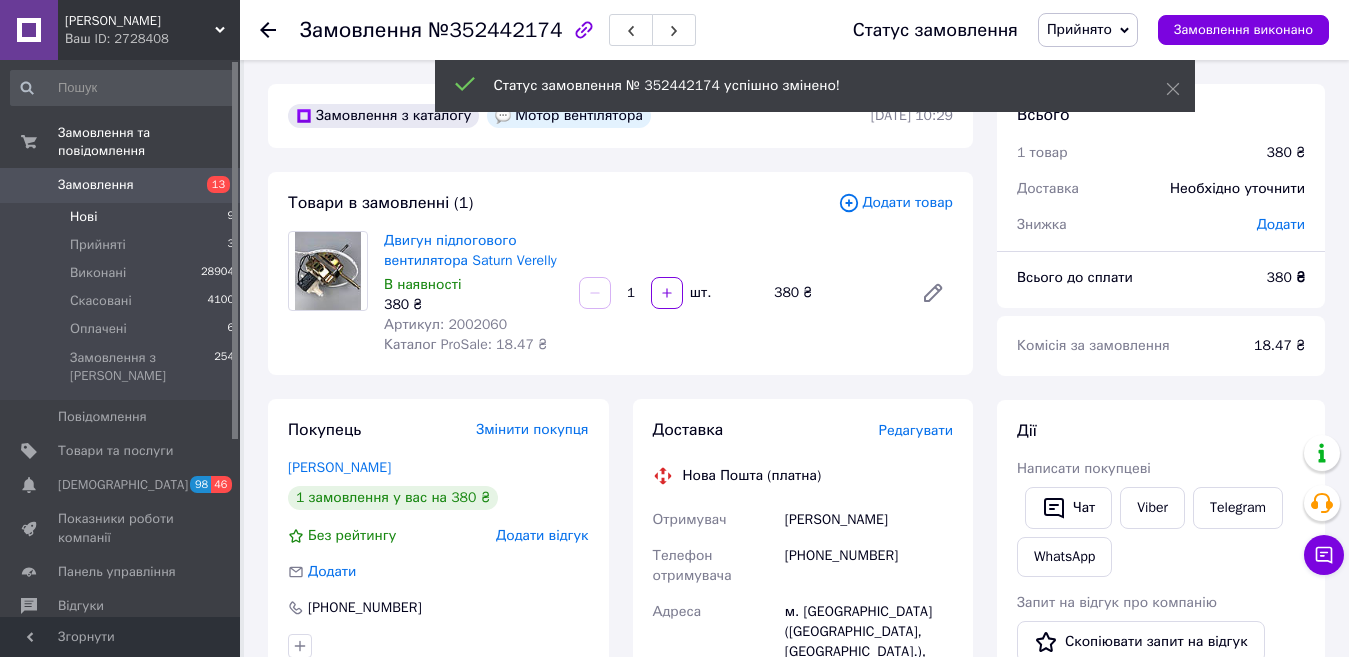 click on "Нові 9" at bounding box center [123, 217] 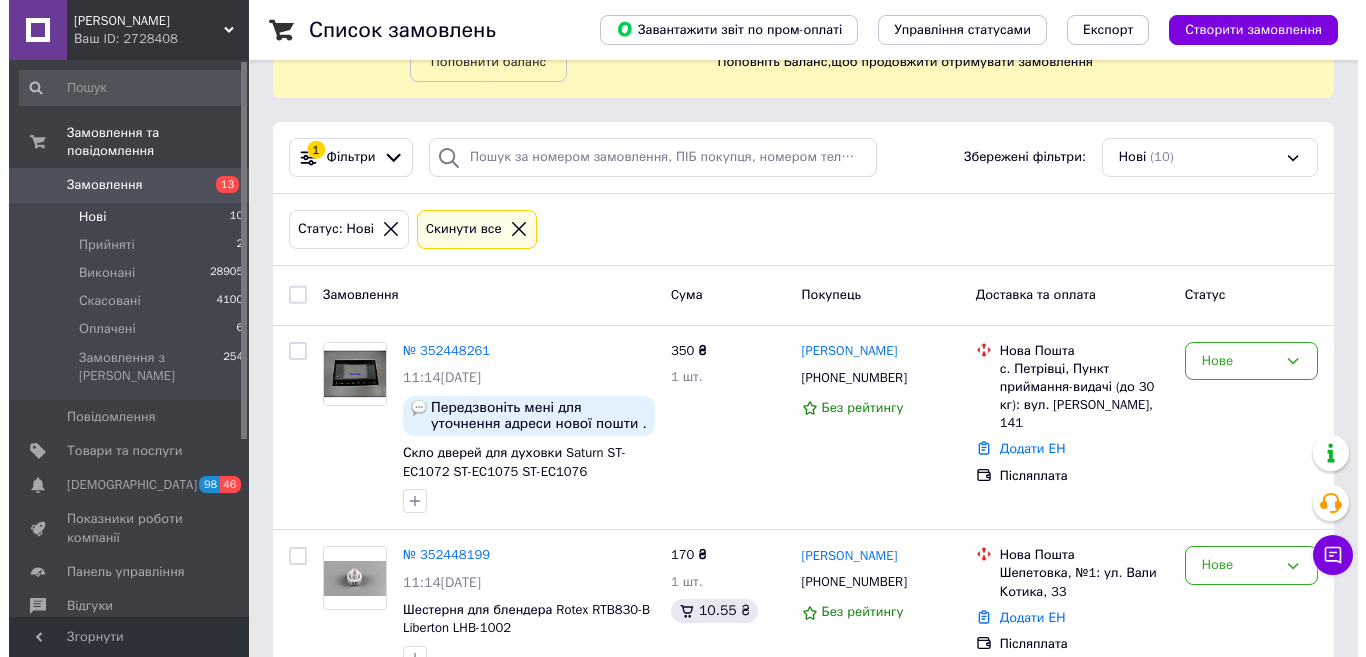 scroll, scrollTop: 200, scrollLeft: 0, axis: vertical 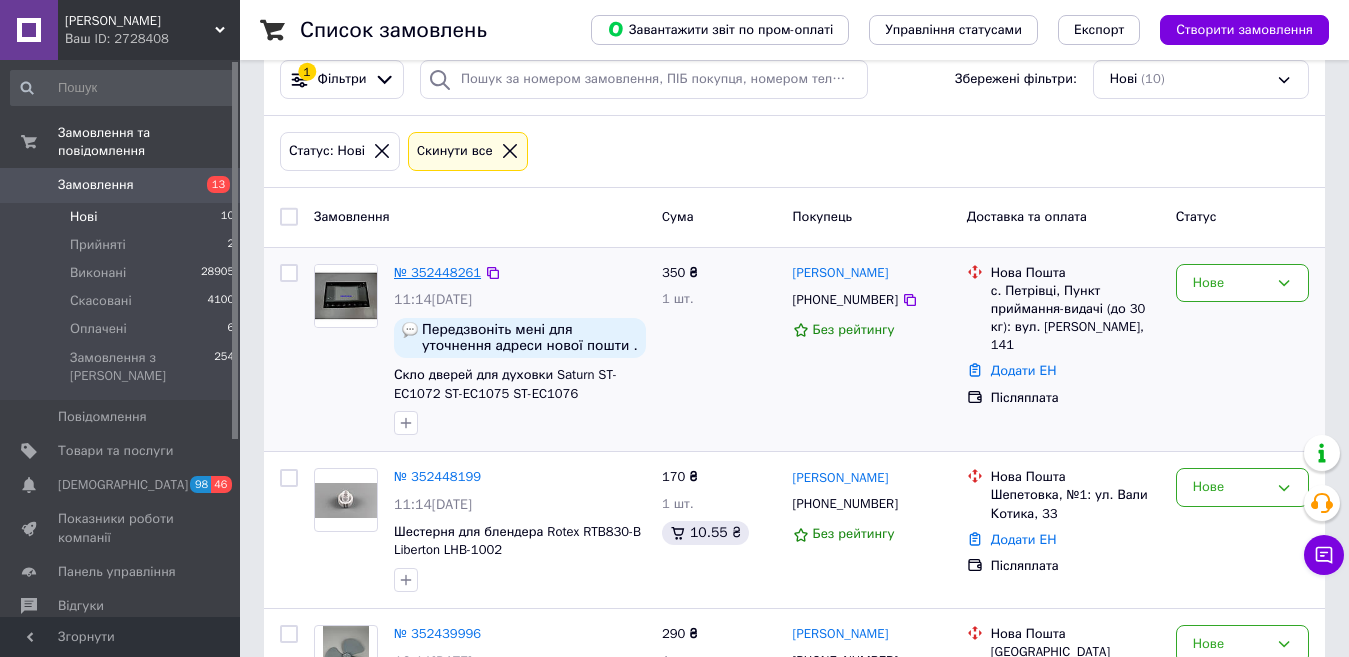 click on "№ 352448261" at bounding box center [437, 272] 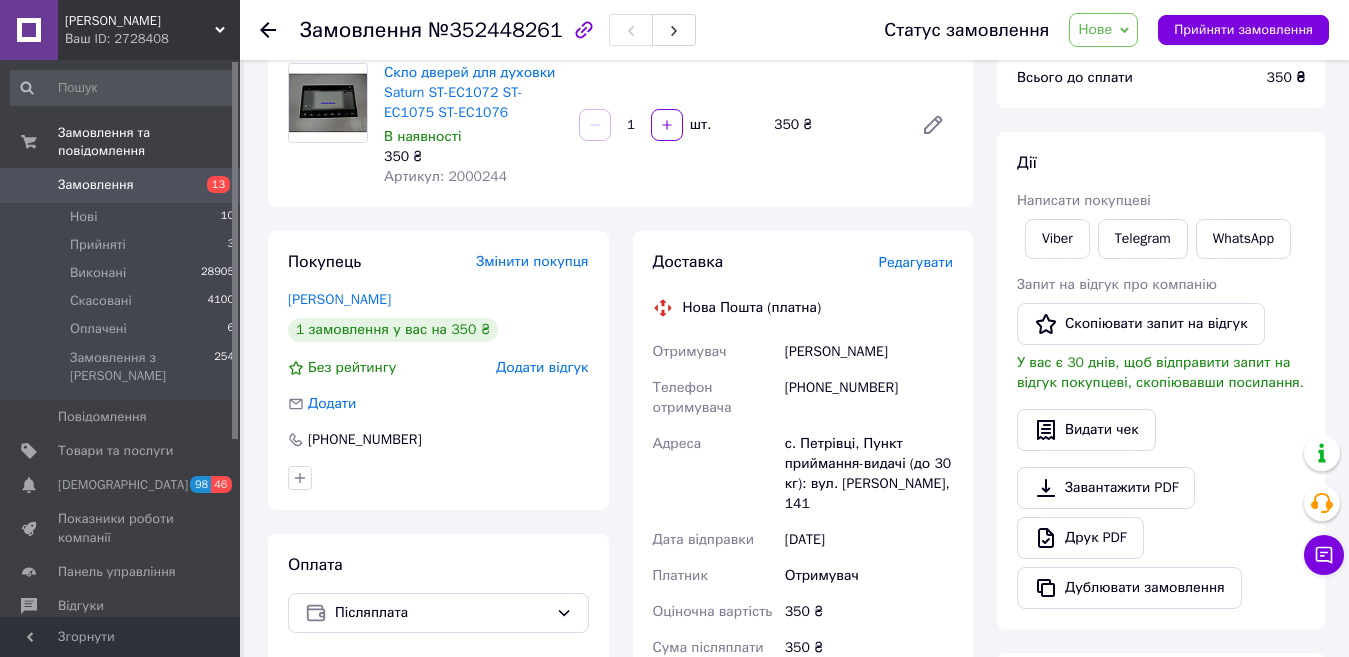 click on "Редагувати" at bounding box center [916, 262] 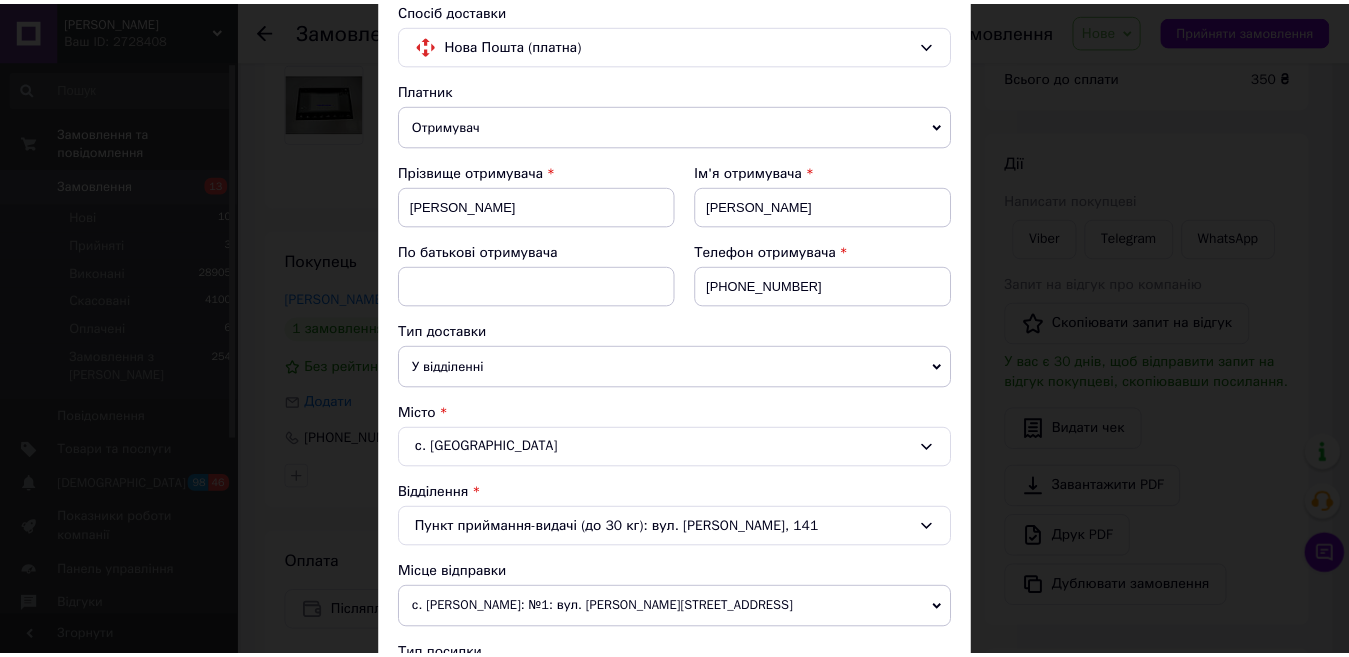 scroll, scrollTop: 200, scrollLeft: 0, axis: vertical 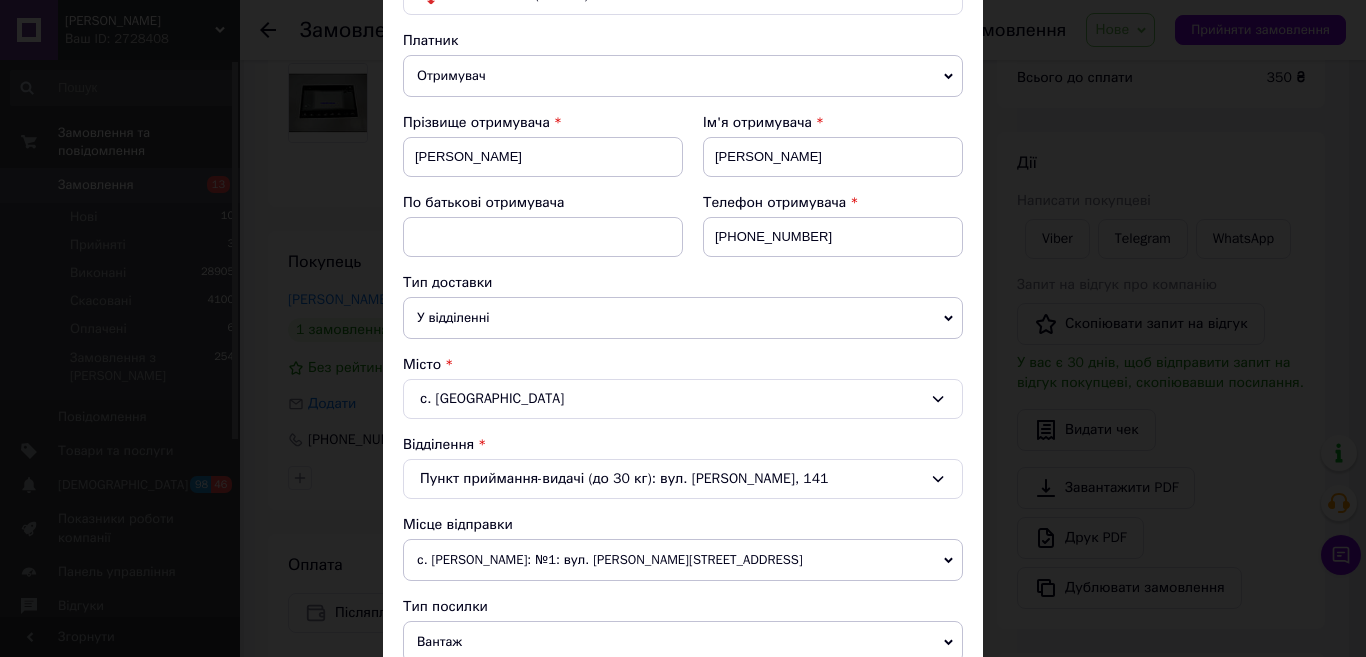 drag, startPoint x: 786, startPoint y: 470, endPoint x: 640, endPoint y: 484, distance: 146.6697 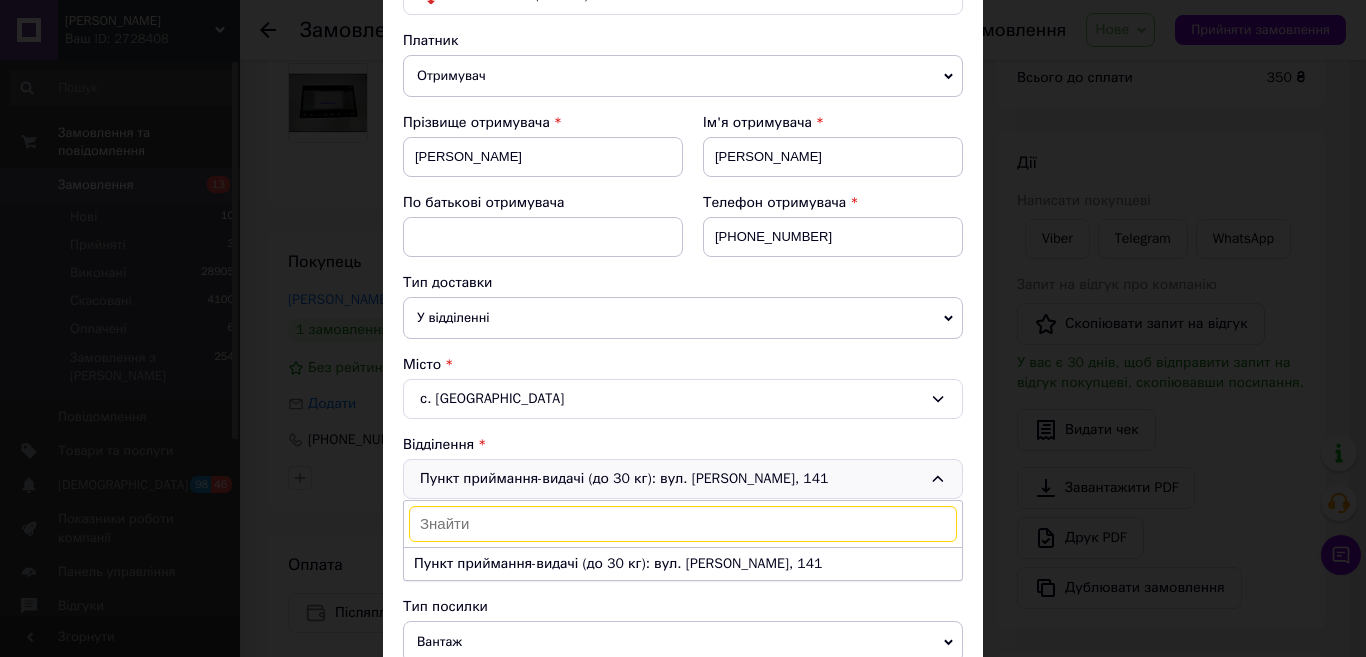 drag, startPoint x: 802, startPoint y: 559, endPoint x: 627, endPoint y: 566, distance: 175.13994 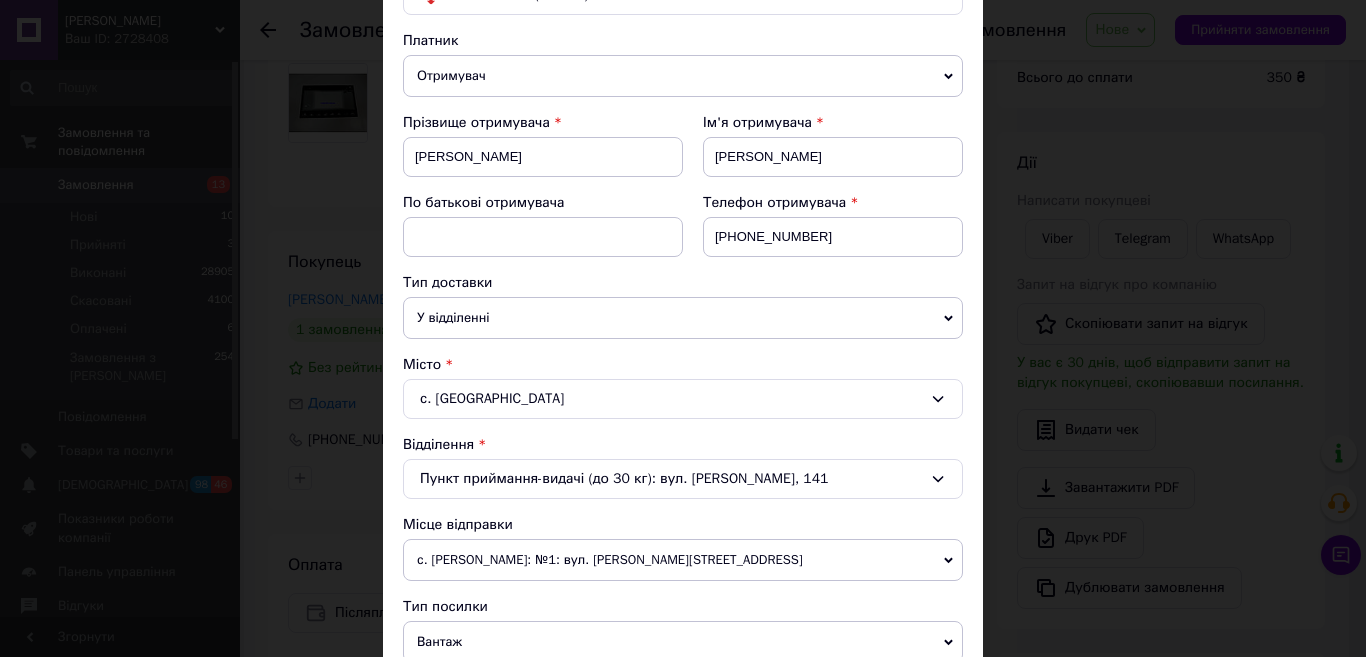 drag, startPoint x: 512, startPoint y: 400, endPoint x: 415, endPoint y: 415, distance: 98.15294 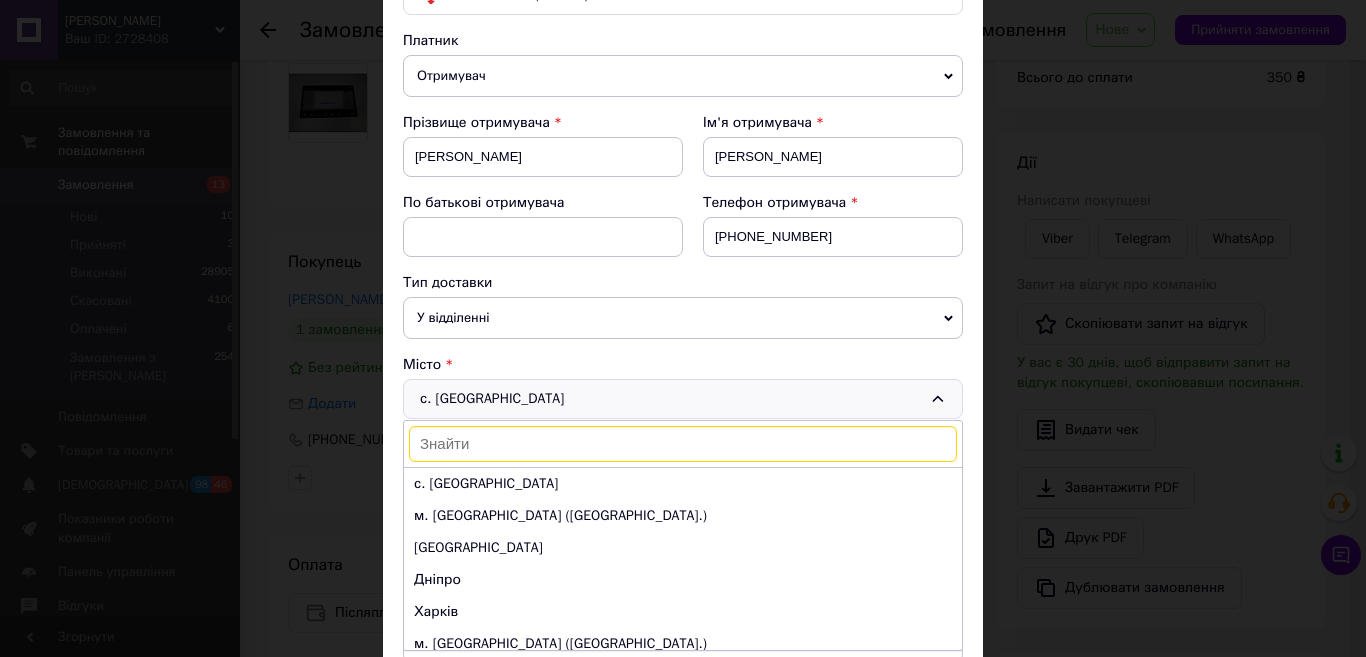 click on "× Редагування доставки Спосіб доставки Нова Пошта (платна) Платник Отримувач Відправник Прізвище отримувача Пономаренко Ім'я отримувача Олег По батькові отримувача Телефон отримувача +380634383389 Тип доставки У відділенні Кур'єром В поштоматі Місто с. Петрівці с. Петрівці м. Київ (Київська обл.) Одеса Дніпро Харків м. Львів (Львівська обл.) м. Запоріжжя (Запорізька обл., Запорізький р-н.) м. Кривий Ріг (Дніпропетровська обл.) м. Миколаїв (Миколаївська обл.) Вінниця м. Полтава (Полтавська обл.) м. Хмельницький (Хмельницька обл.) м. Черкаси (Черкаська обл.) Суми Житомир <" at bounding box center [683, 328] 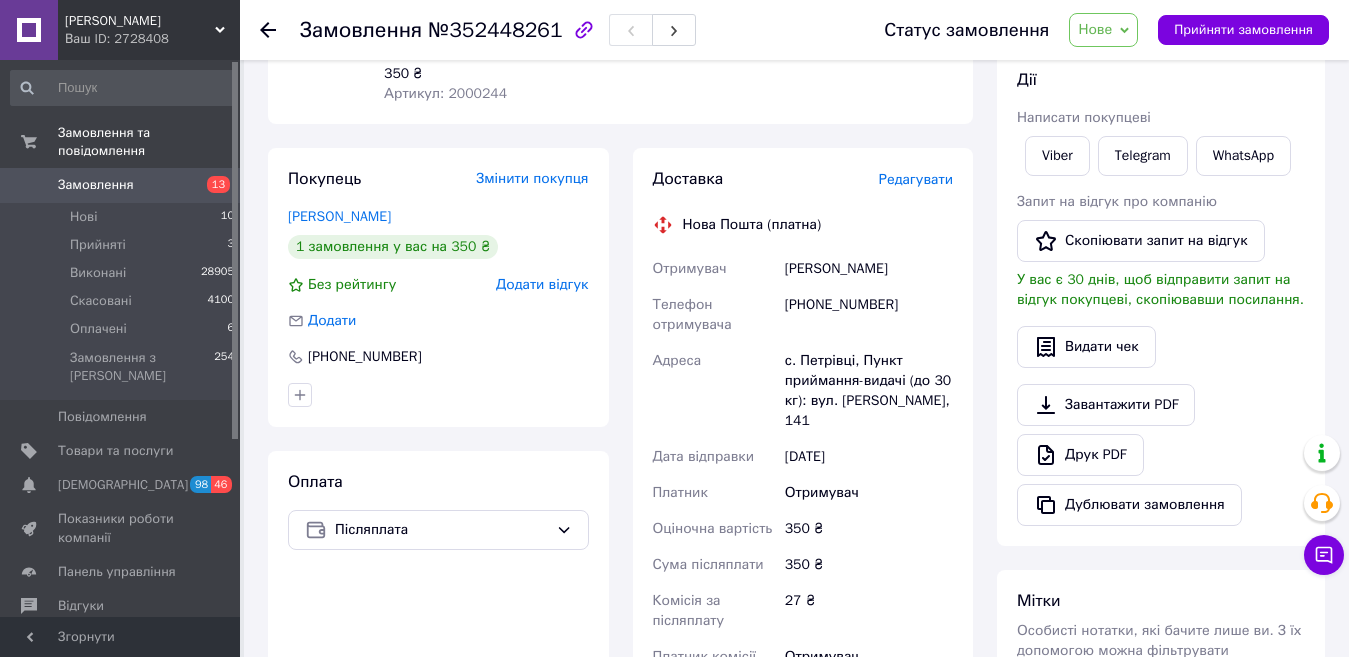 scroll, scrollTop: 400, scrollLeft: 0, axis: vertical 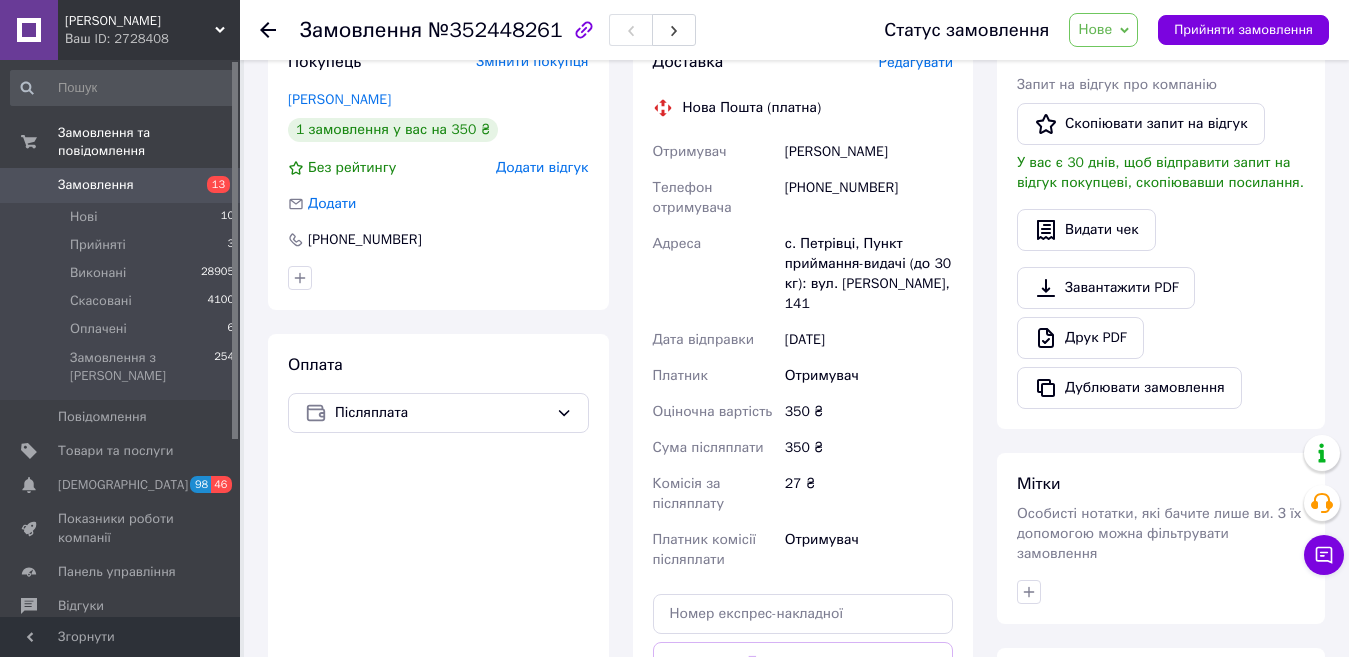 click on "Нове" at bounding box center [1095, 29] 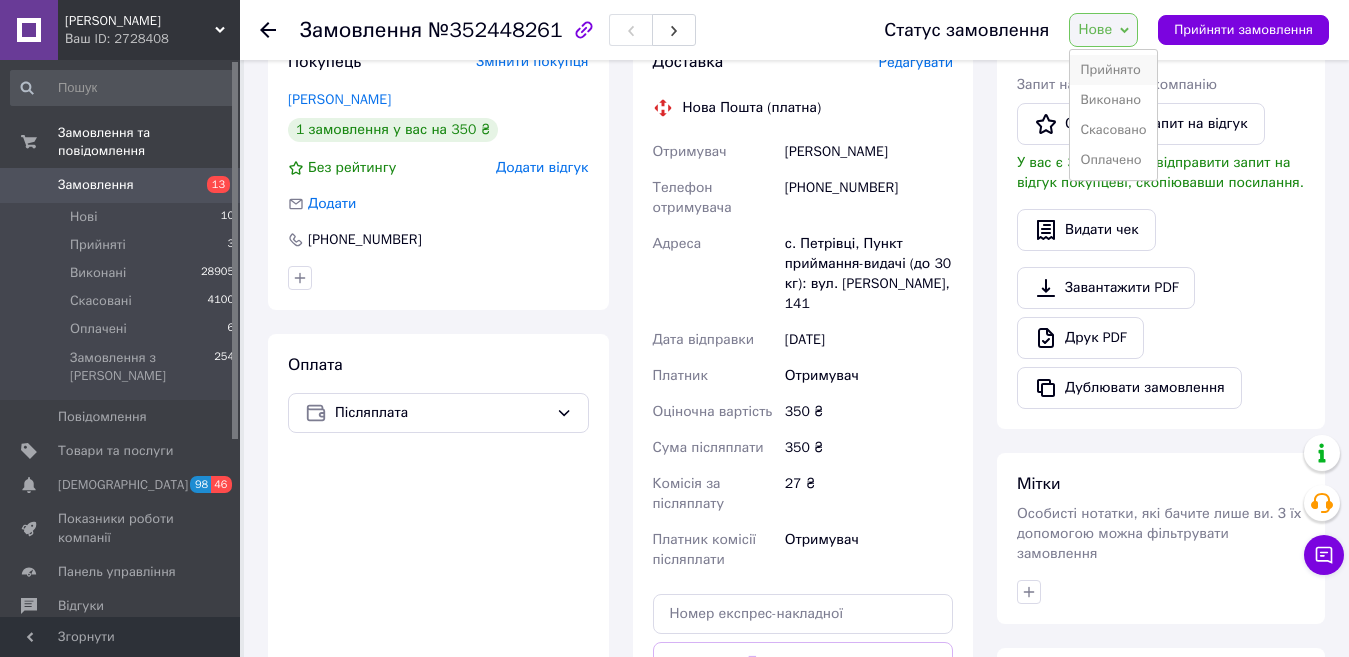 click on "Прийнято" at bounding box center [1113, 70] 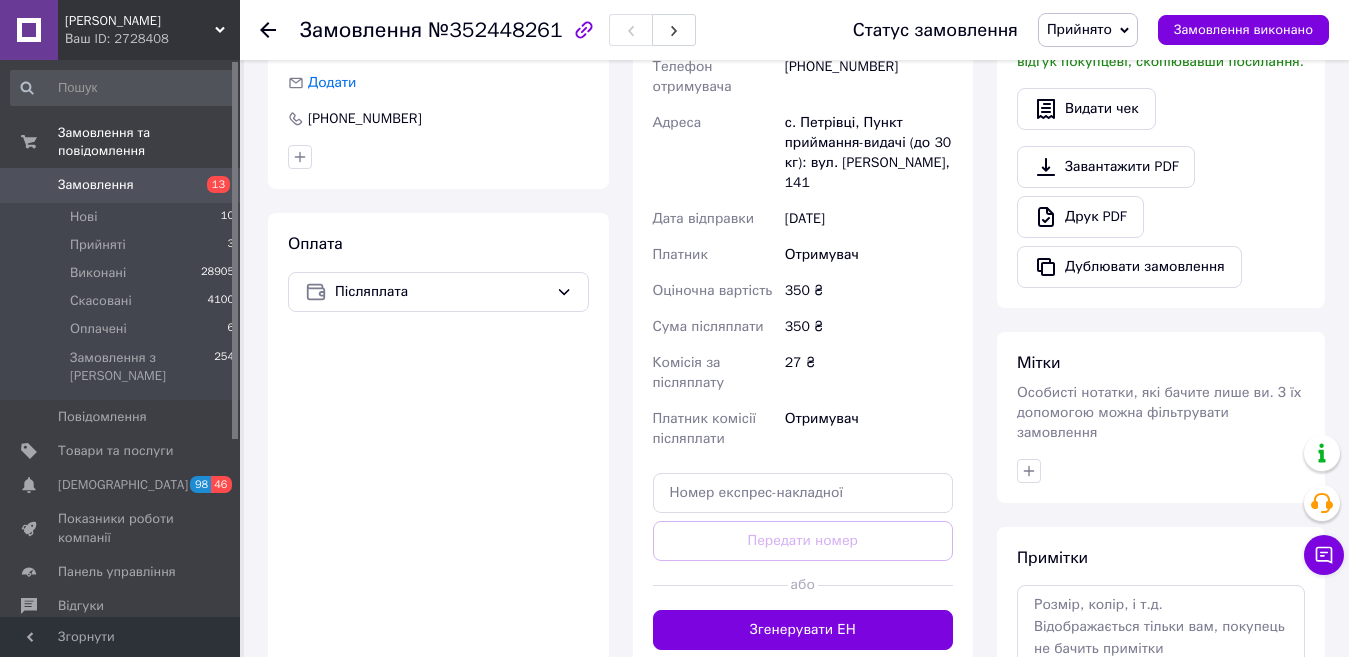 scroll, scrollTop: 681, scrollLeft: 0, axis: vertical 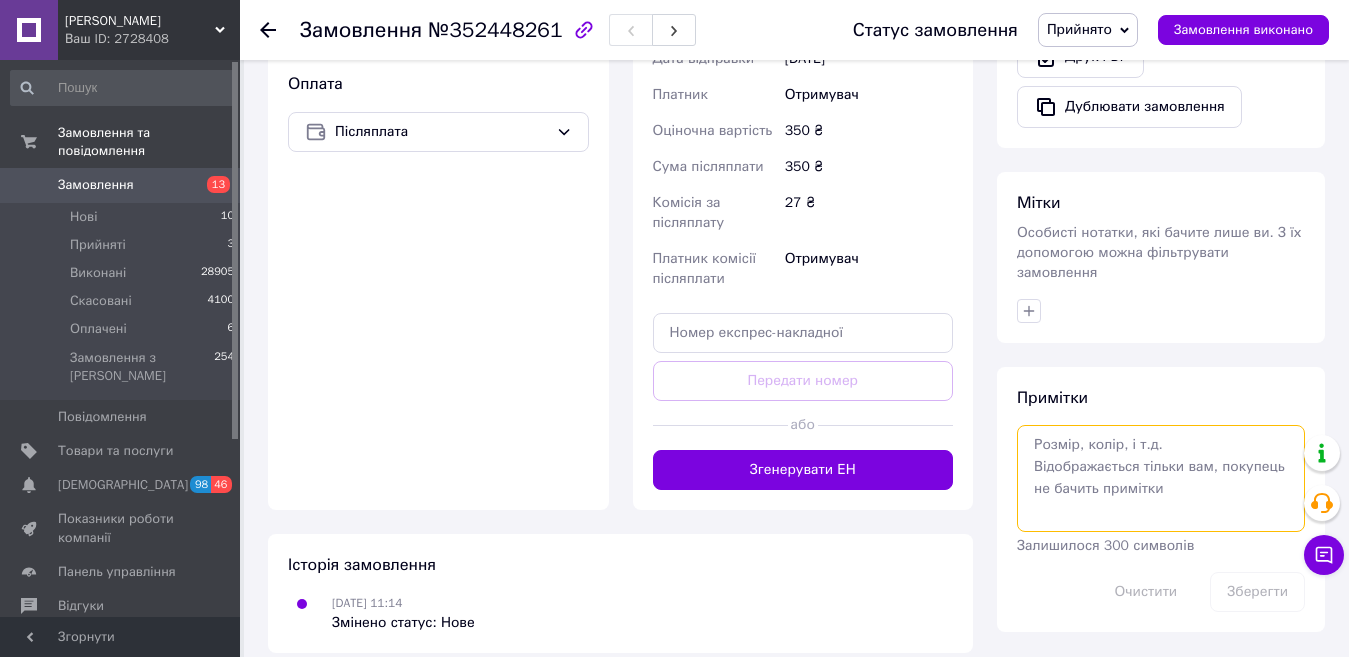 click at bounding box center [1161, 478] 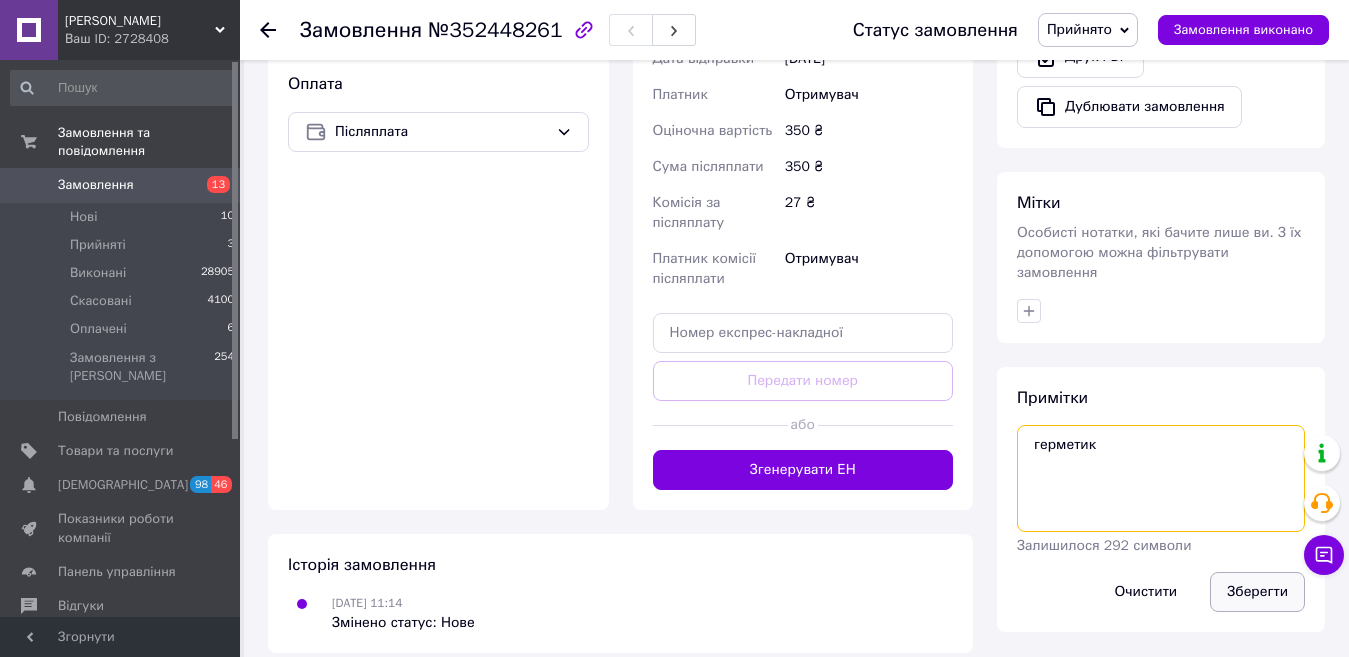 type on "герметик" 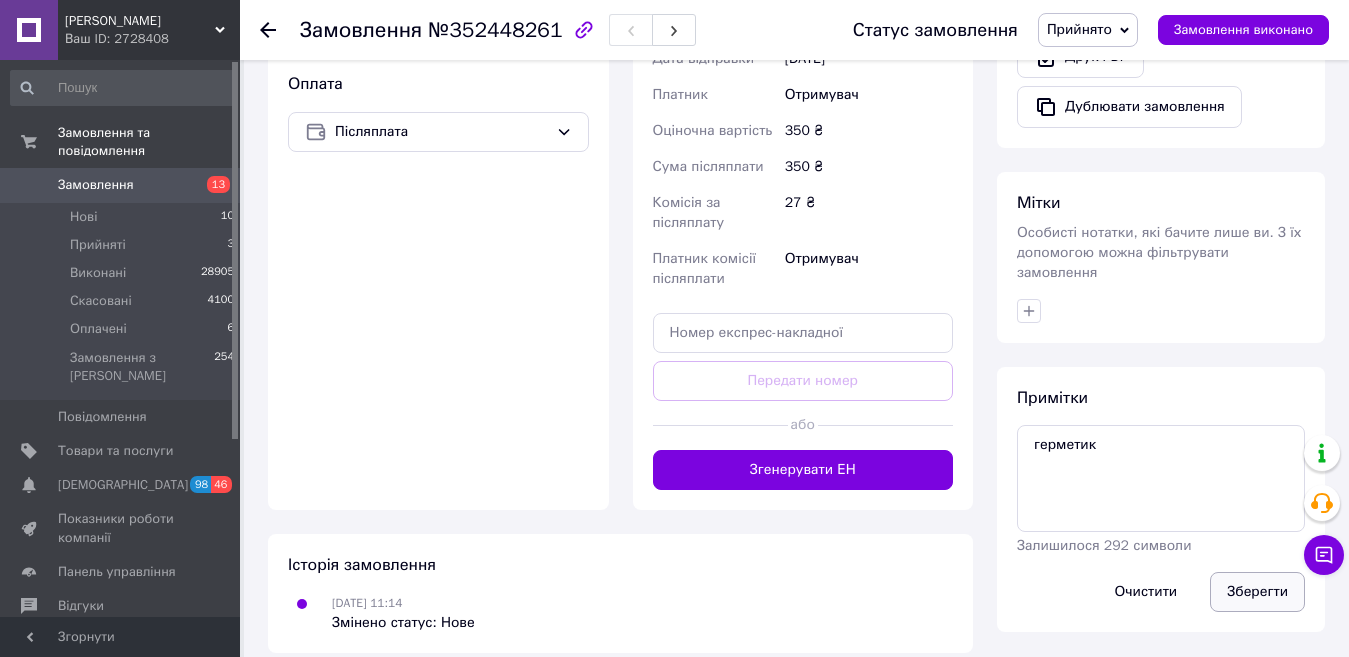 click on "Зберегти" at bounding box center [1257, 592] 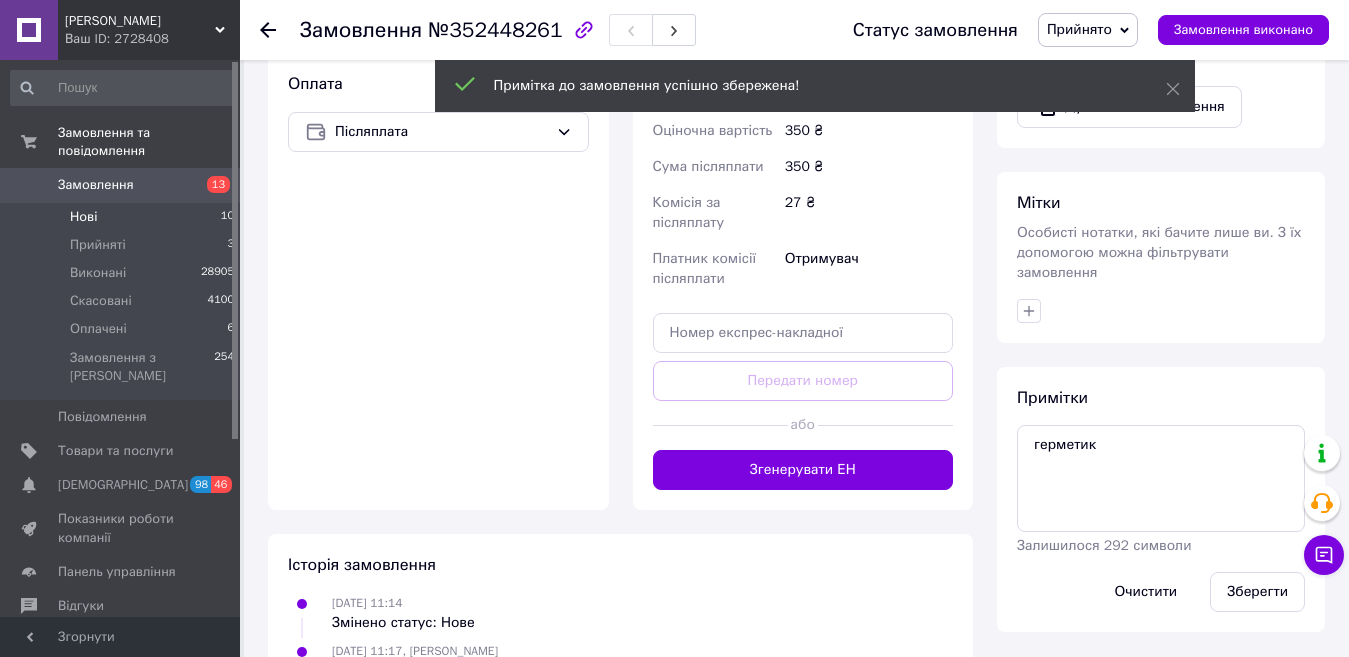 click on "Нові" at bounding box center [83, 217] 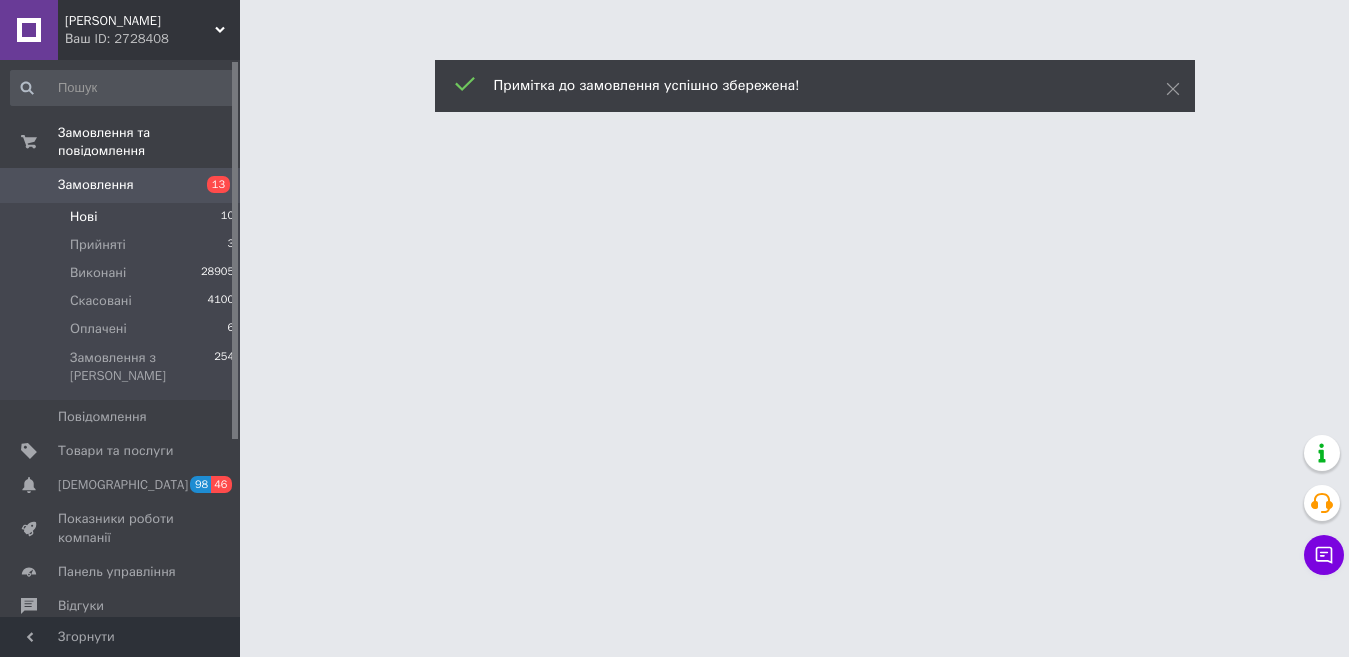 scroll, scrollTop: 0, scrollLeft: 0, axis: both 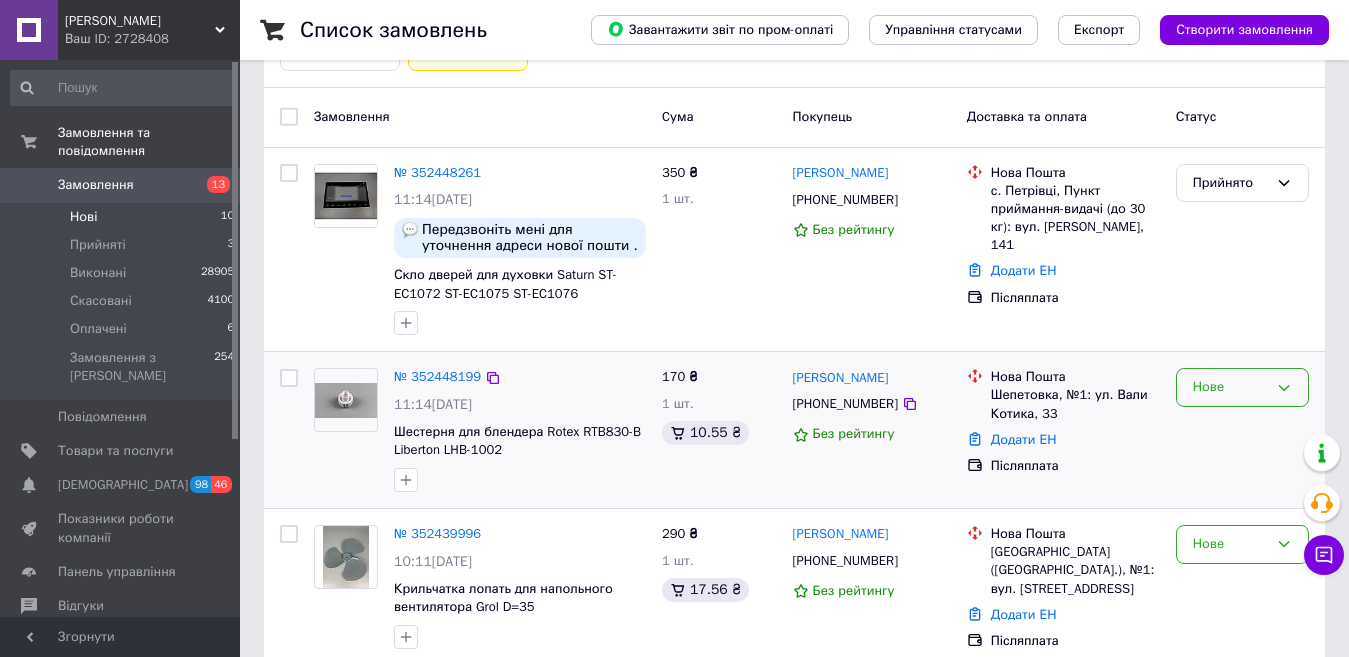 click on "Нове" at bounding box center [1242, 387] 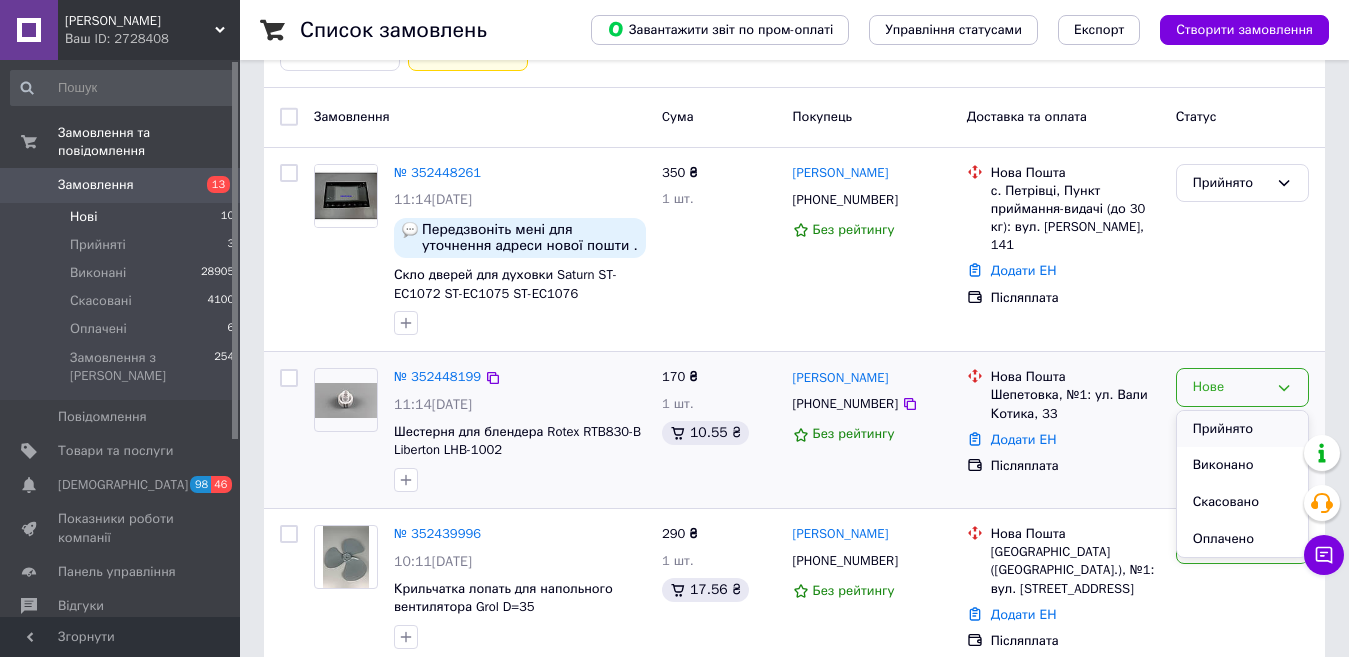 click on "Прийнято" at bounding box center [1242, 429] 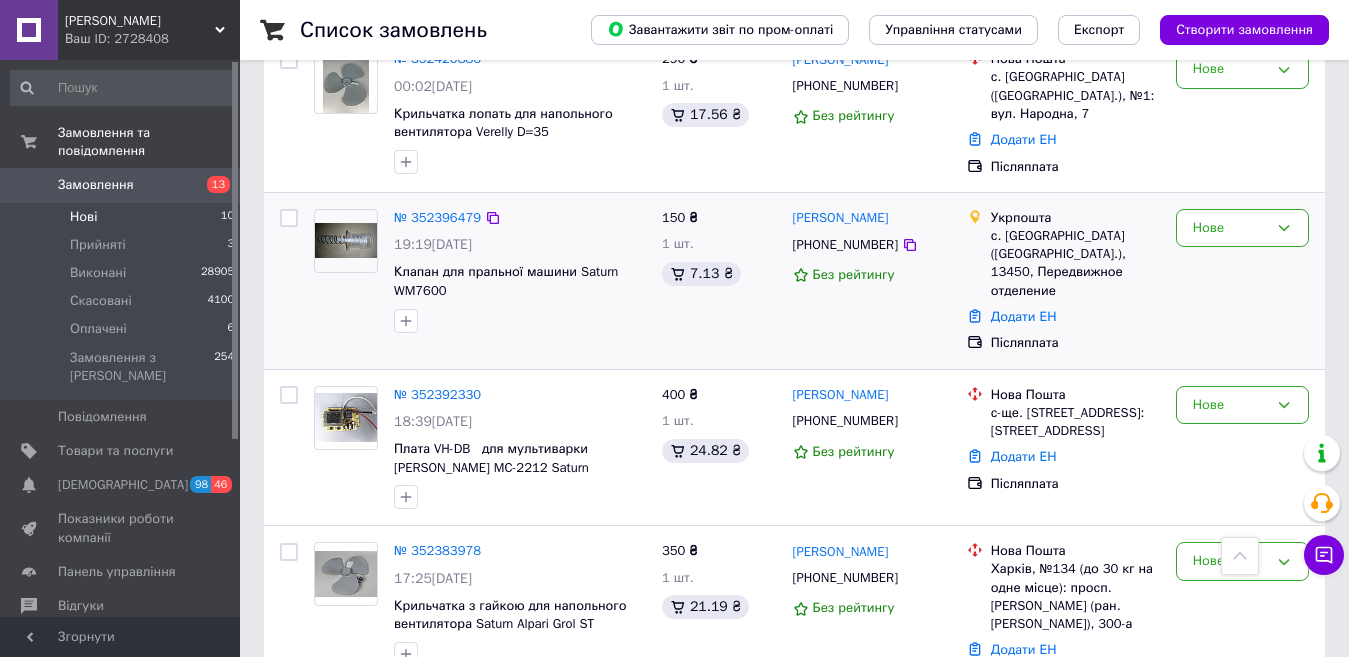 scroll, scrollTop: 900, scrollLeft: 0, axis: vertical 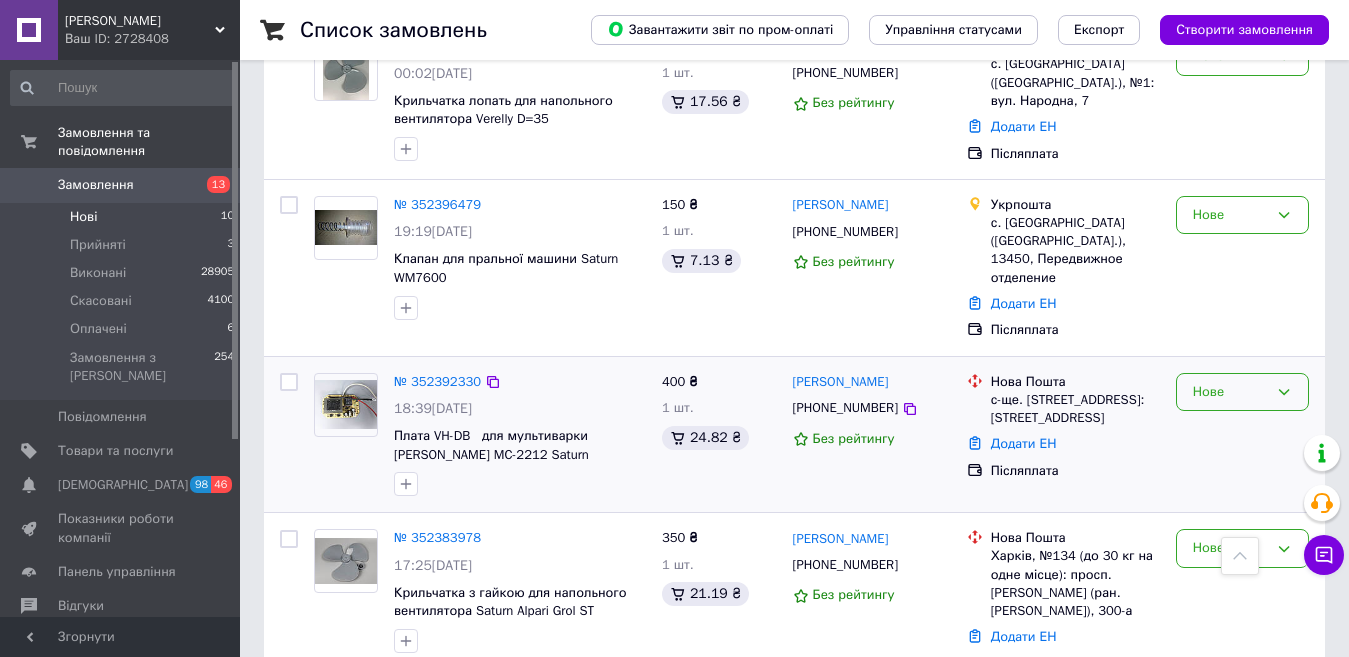 click on "Нове" at bounding box center (1230, 392) 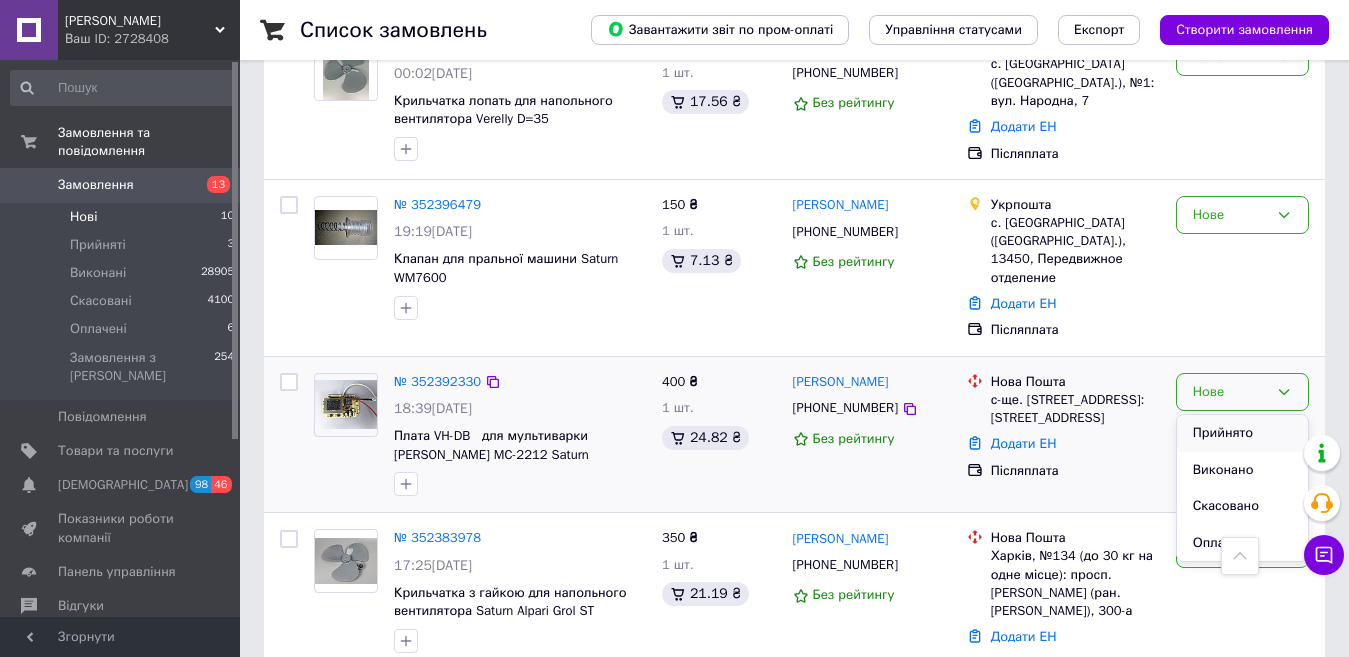 click on "Прийнято" at bounding box center [1242, 433] 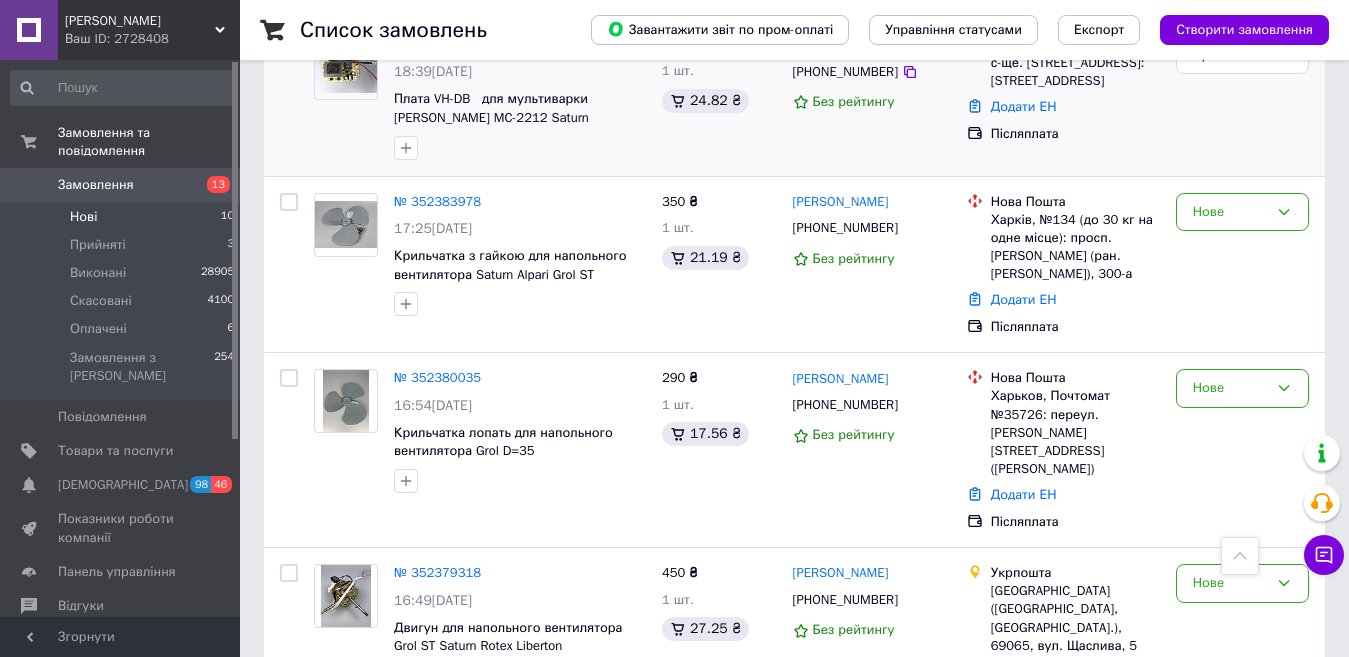 scroll, scrollTop: 1116, scrollLeft: 0, axis: vertical 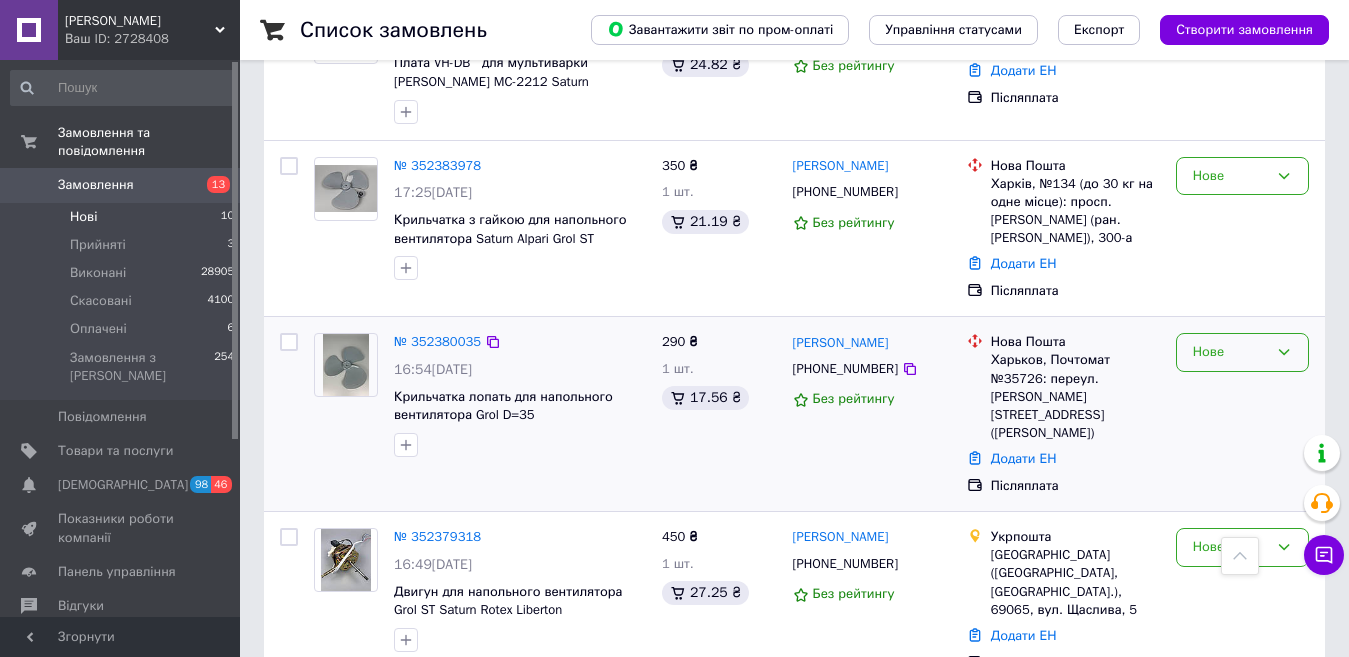 click on "Нове" at bounding box center (1230, 352) 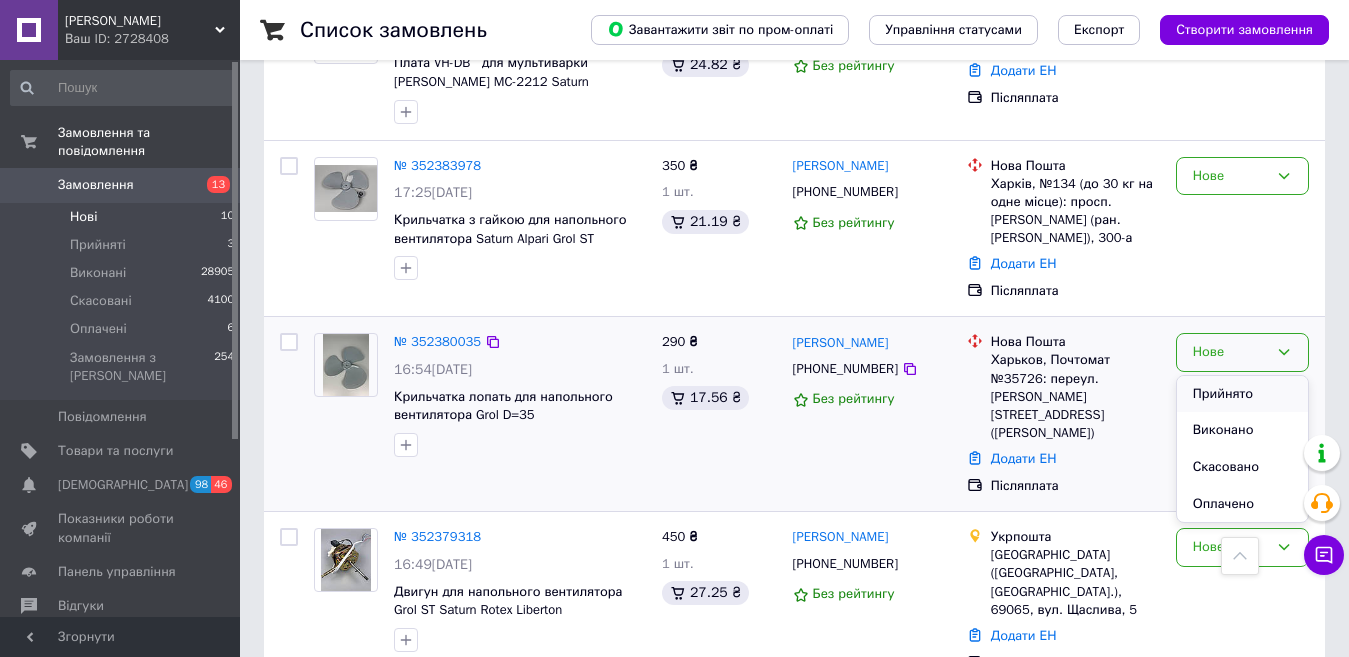 click on "Прийнято" at bounding box center [1242, 394] 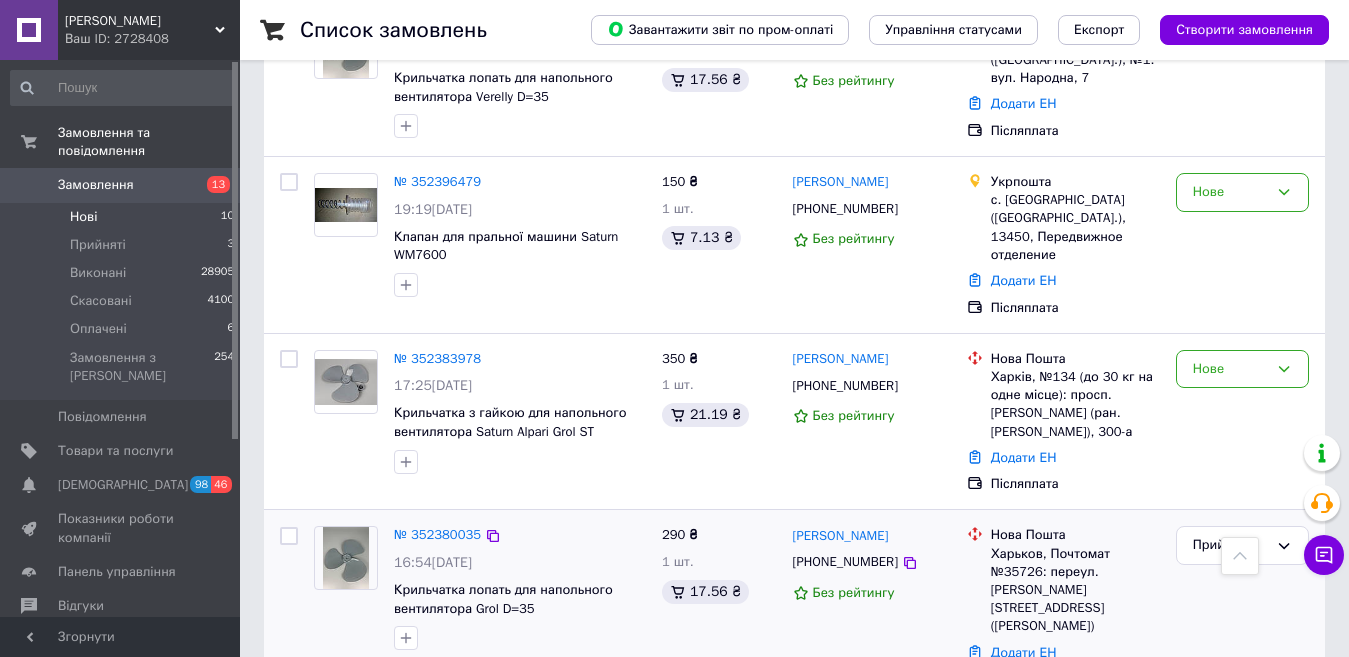 scroll, scrollTop: 759, scrollLeft: 0, axis: vertical 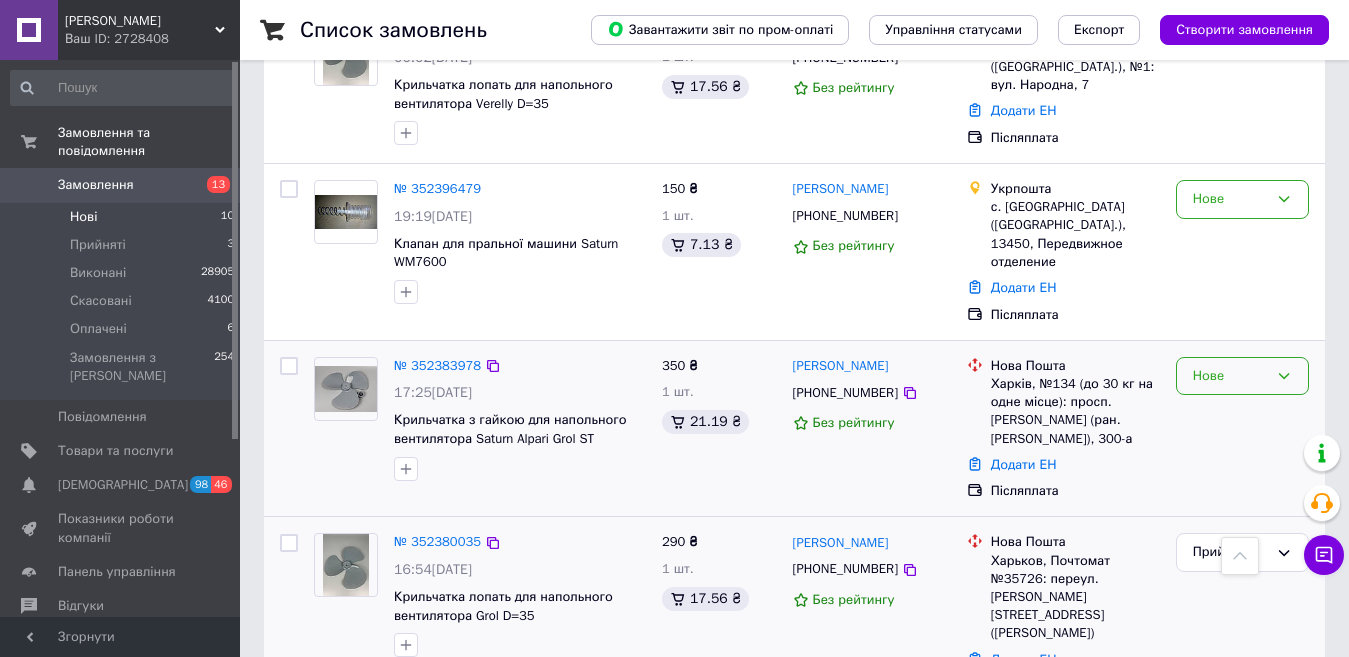 click on "Нове" at bounding box center [1242, 376] 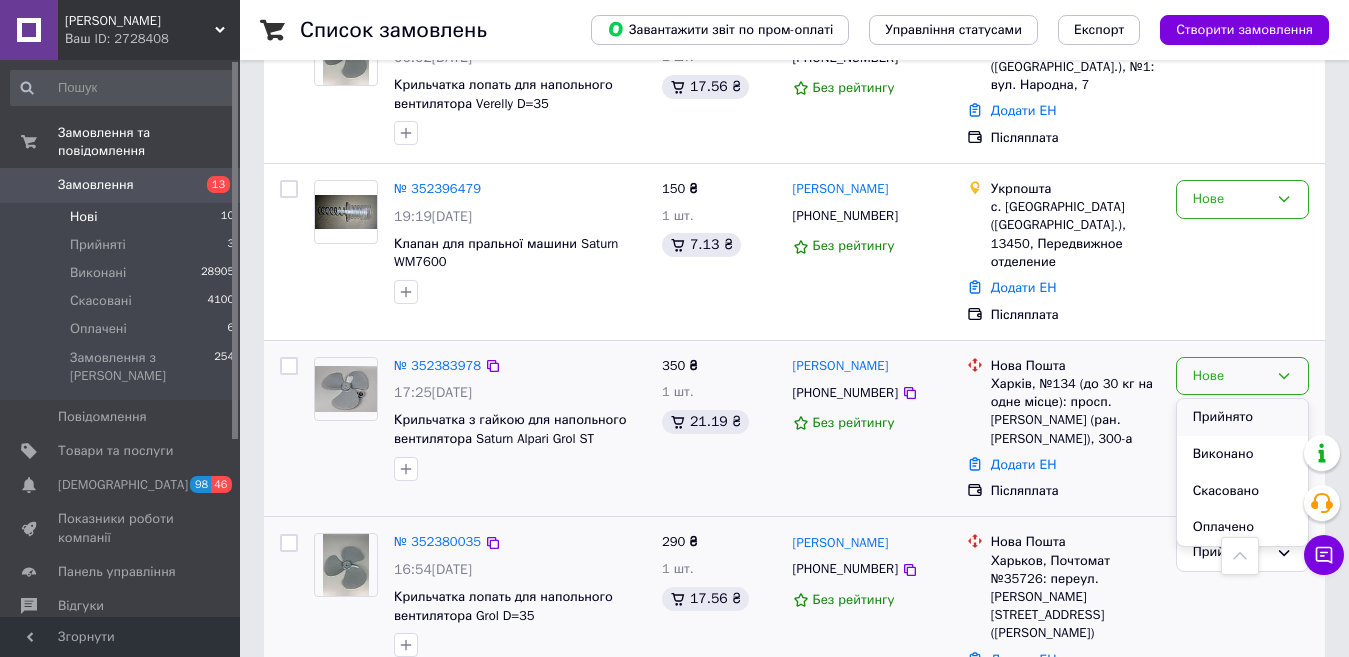 click on "Прийнято" at bounding box center (1242, 417) 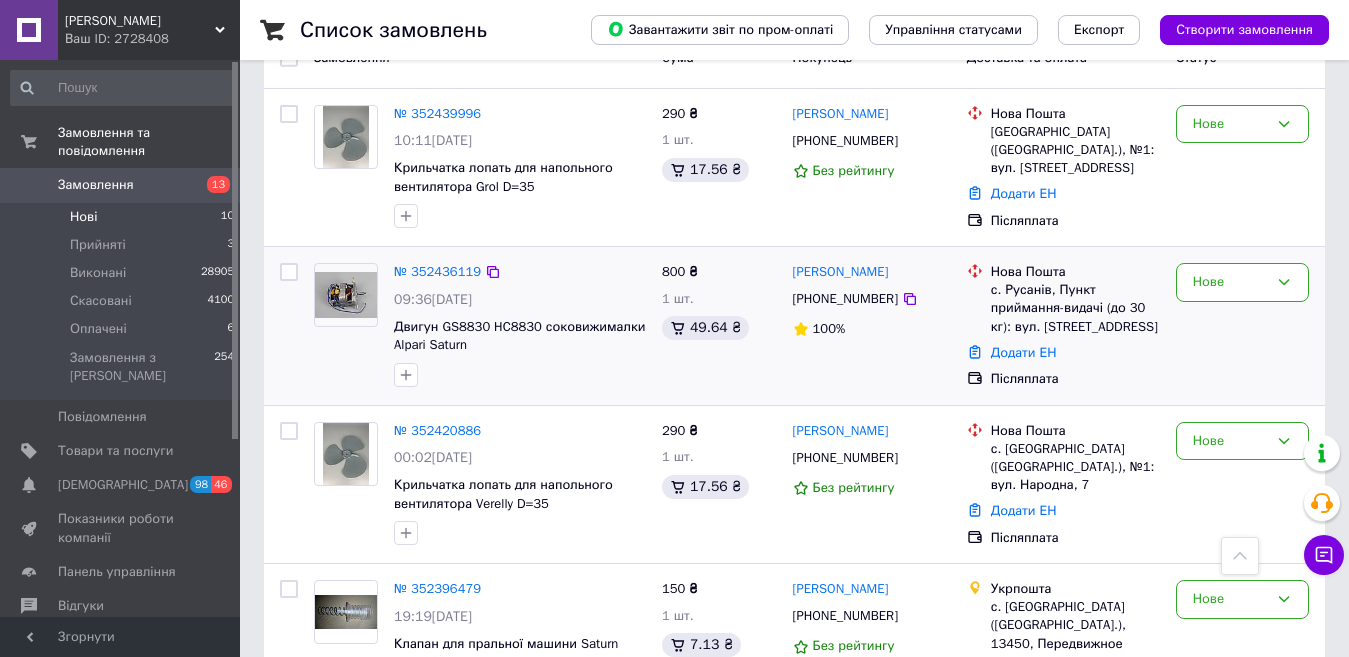 scroll, scrollTop: 159, scrollLeft: 0, axis: vertical 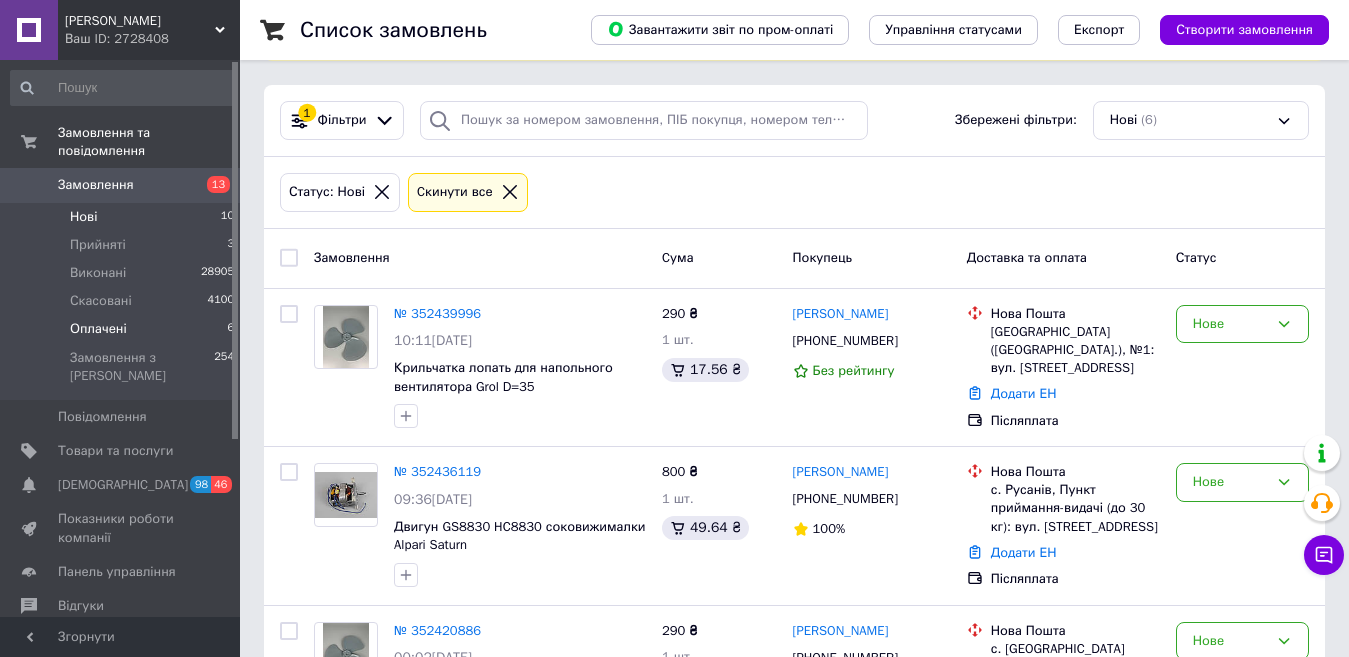 click on "Оплачені" at bounding box center [98, 329] 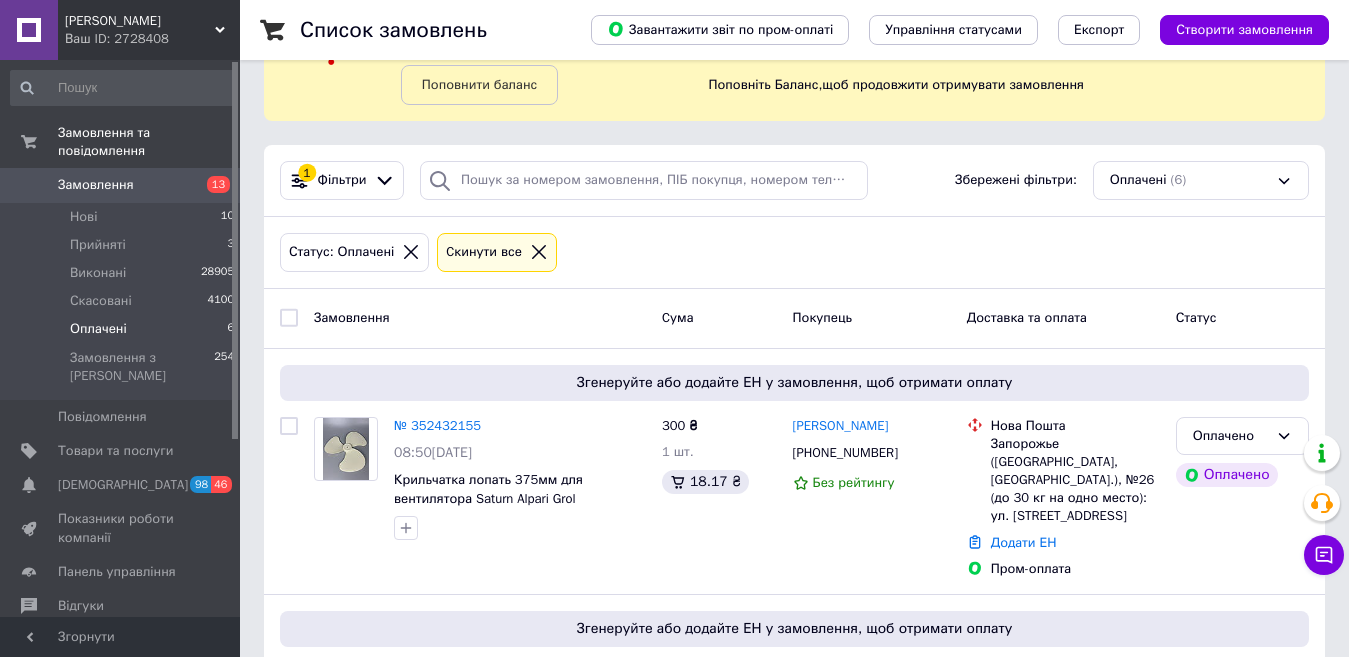 scroll, scrollTop: 100, scrollLeft: 0, axis: vertical 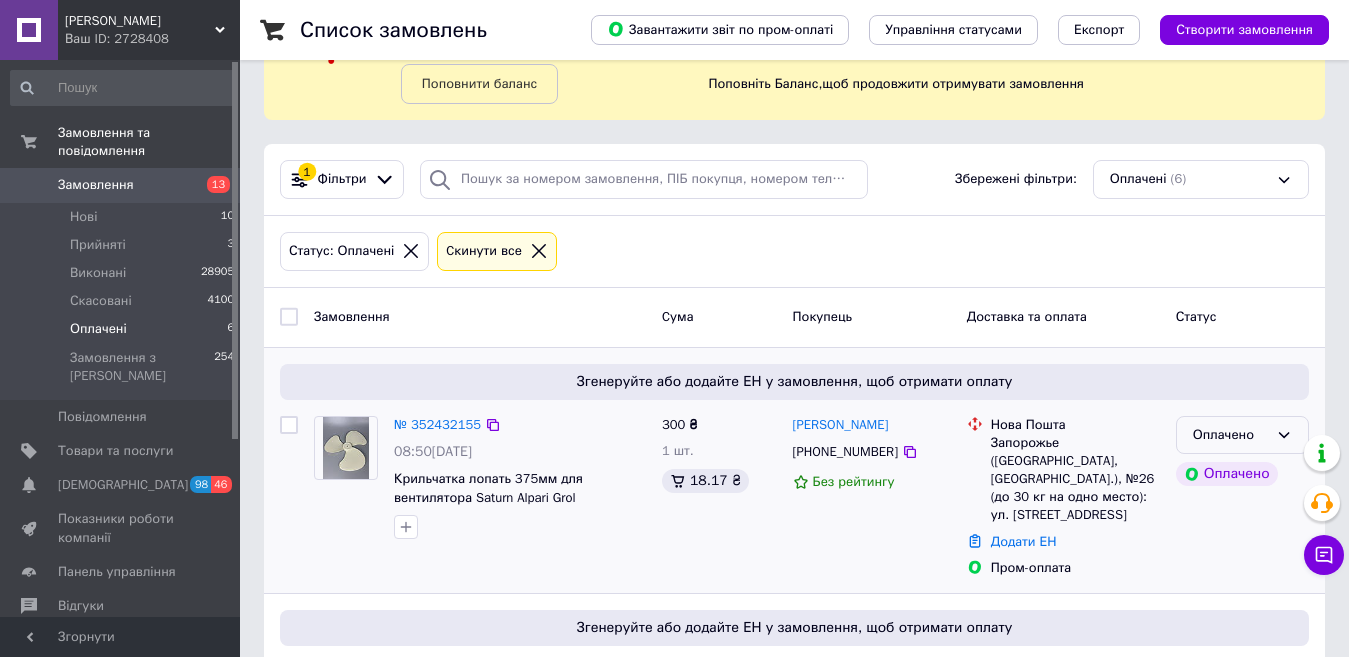 click on "Оплачено" at bounding box center (1230, 435) 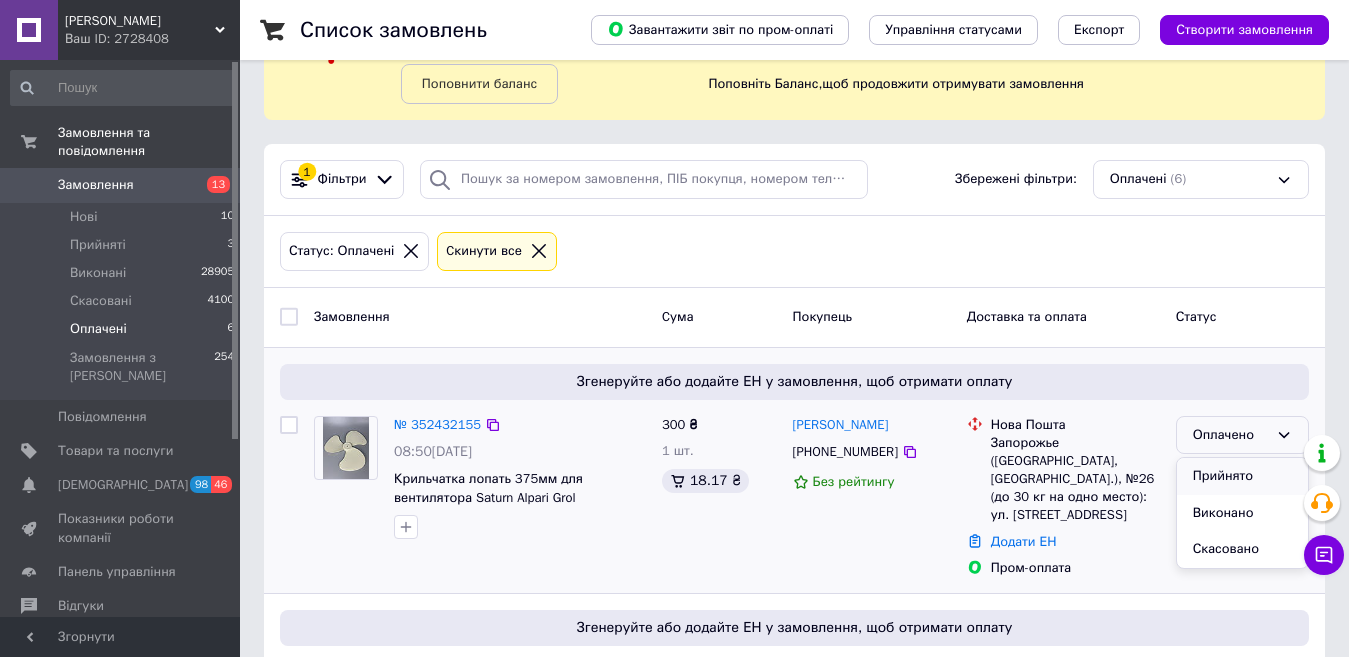 click on "Прийнято" at bounding box center (1242, 476) 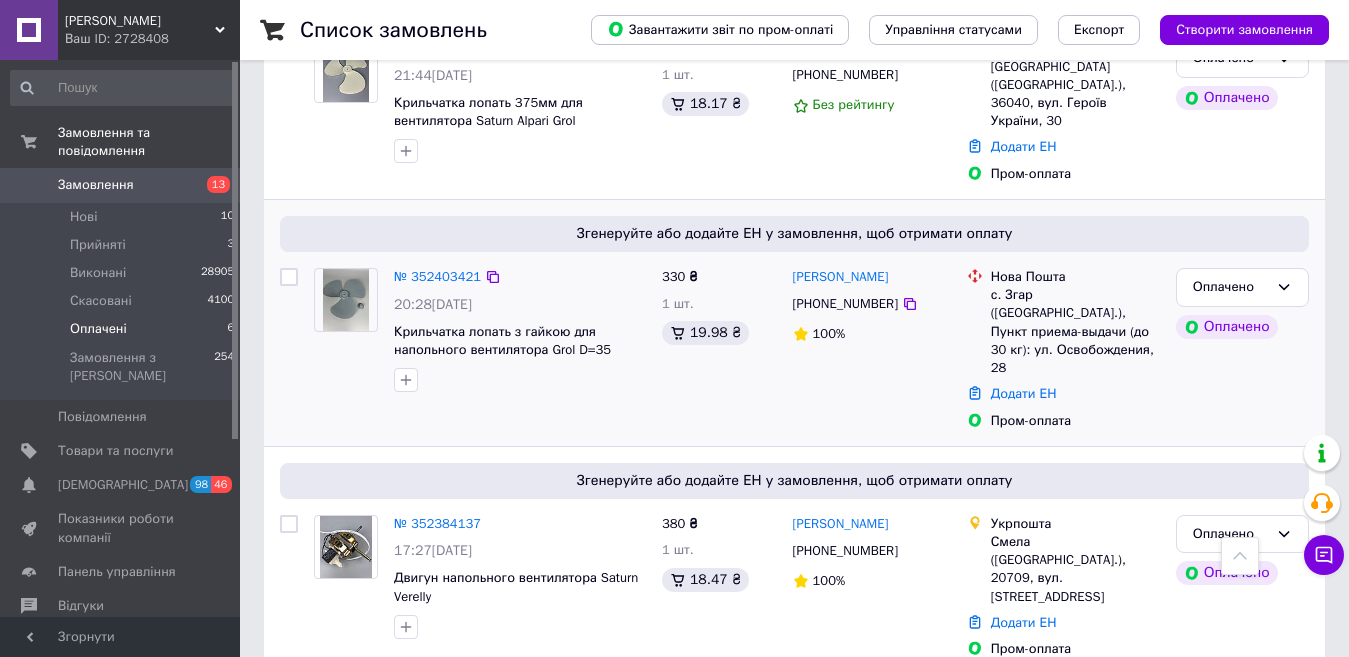 scroll, scrollTop: 1000, scrollLeft: 0, axis: vertical 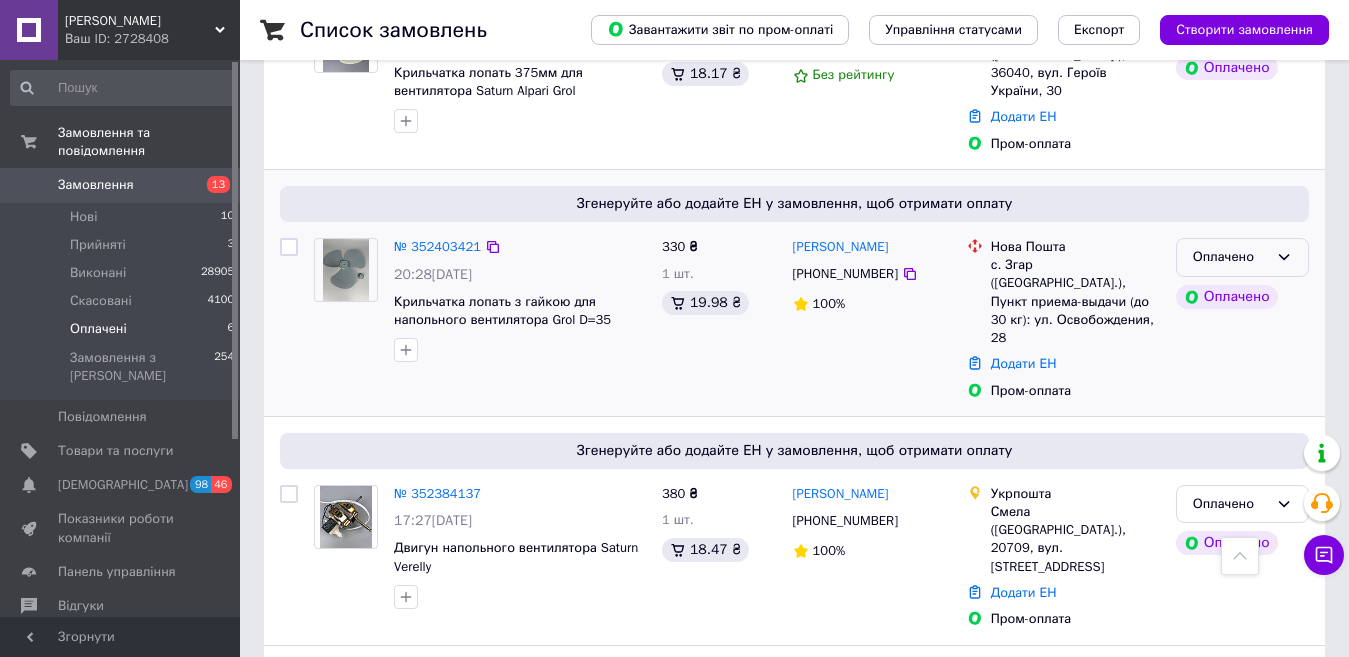 click on "Оплачено" at bounding box center [1242, 257] 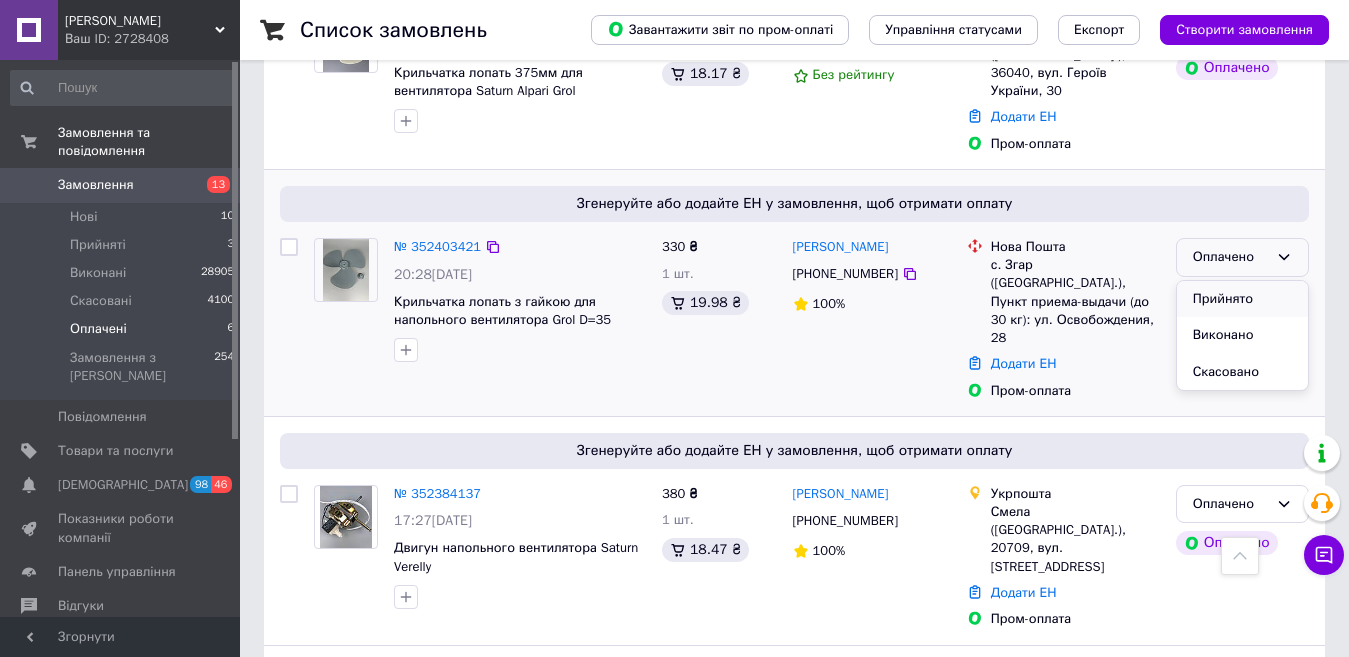 click on "Прийнято" at bounding box center (1242, 299) 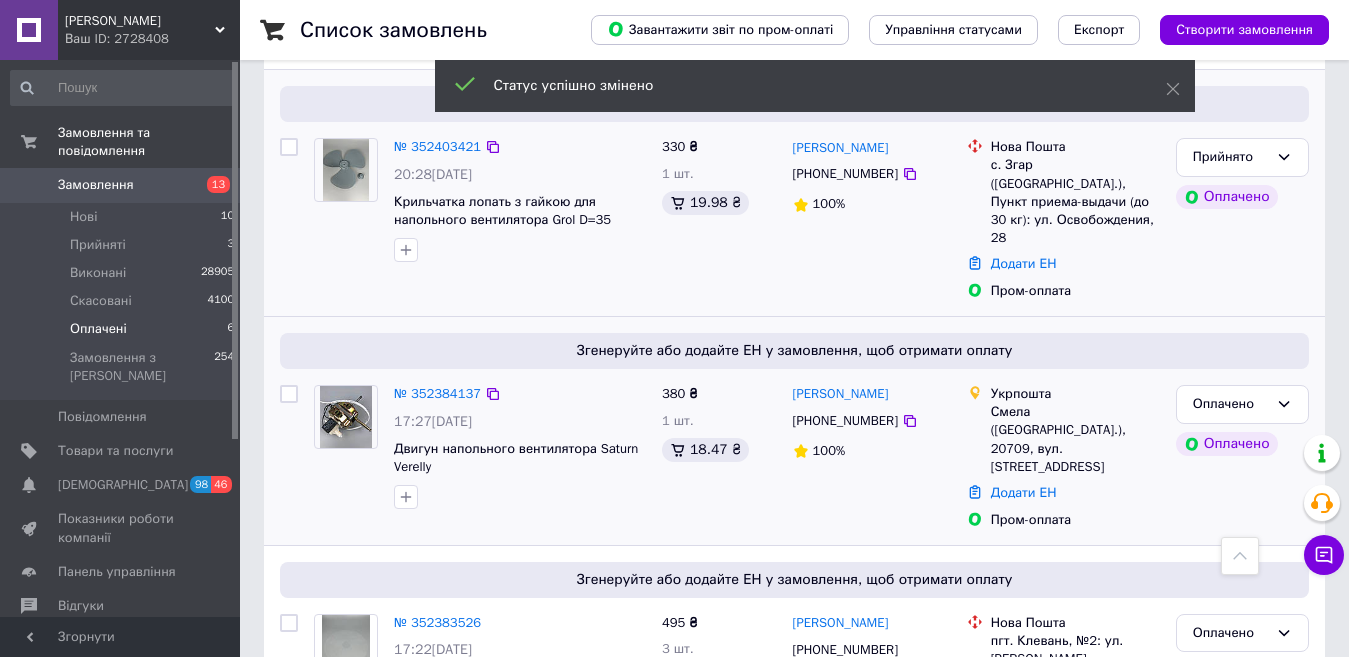 scroll, scrollTop: 899, scrollLeft: 0, axis: vertical 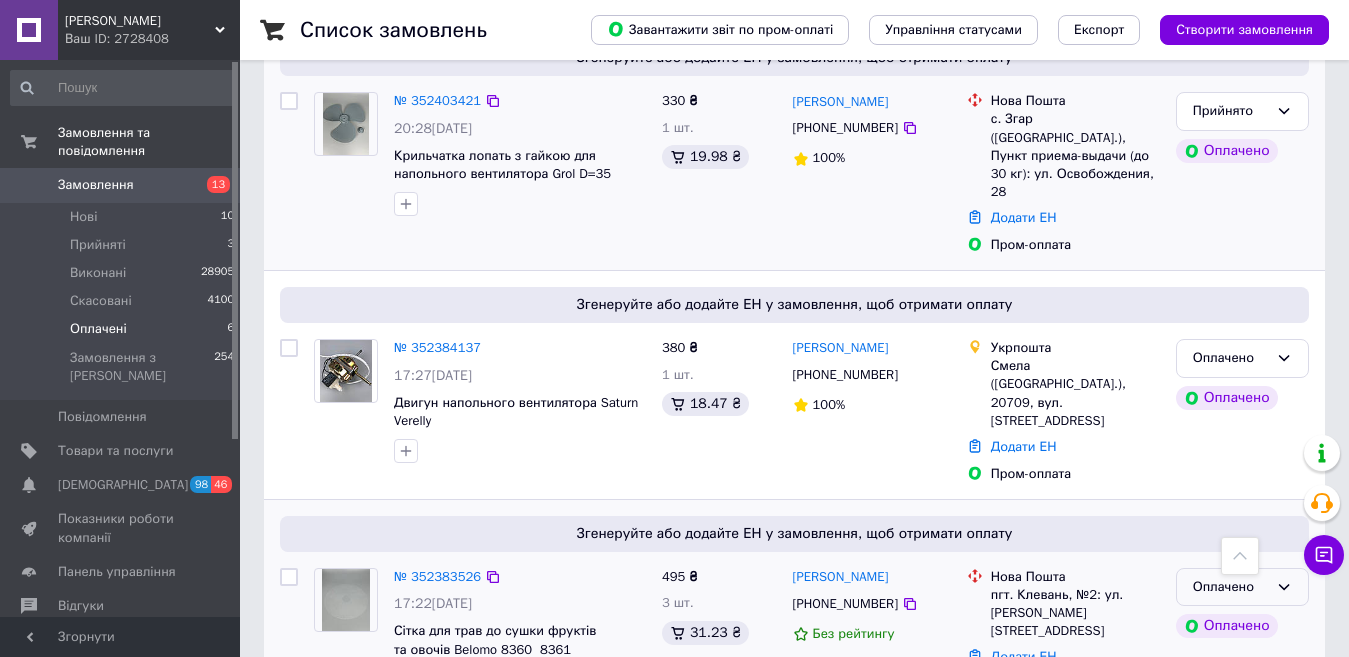 click on "Оплачено" at bounding box center (1230, 587) 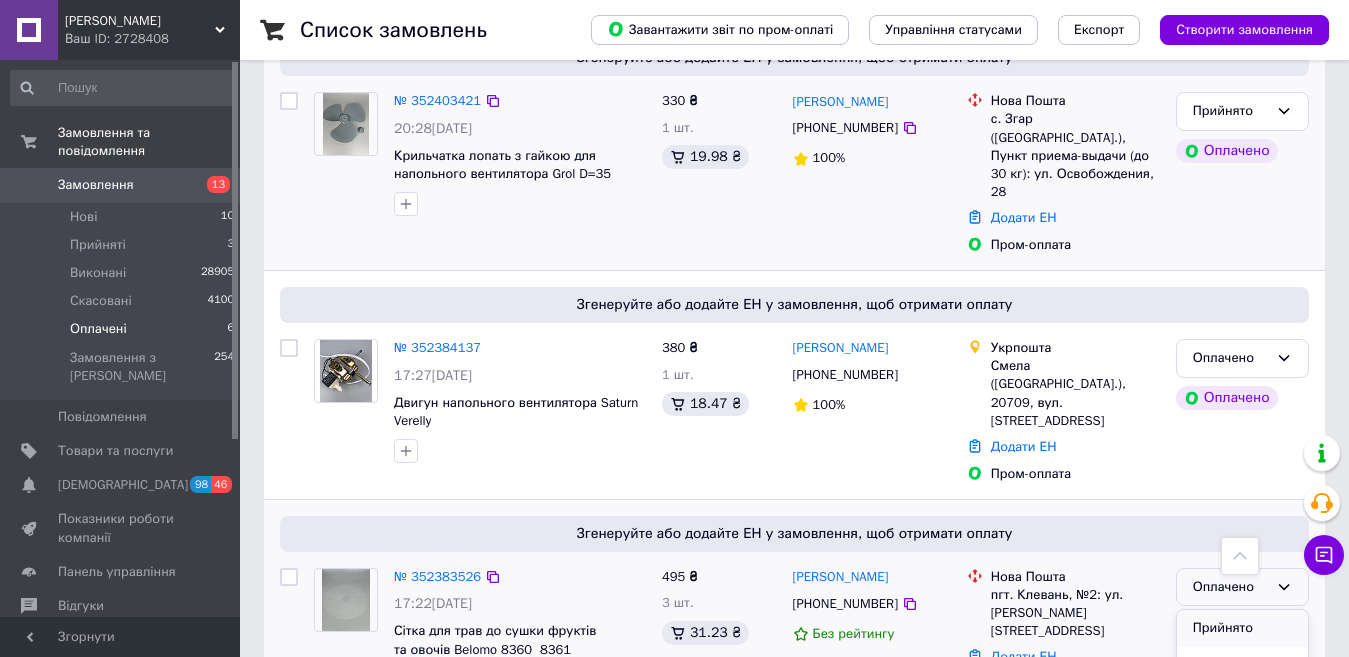 click on "Прийнято" at bounding box center [1242, 628] 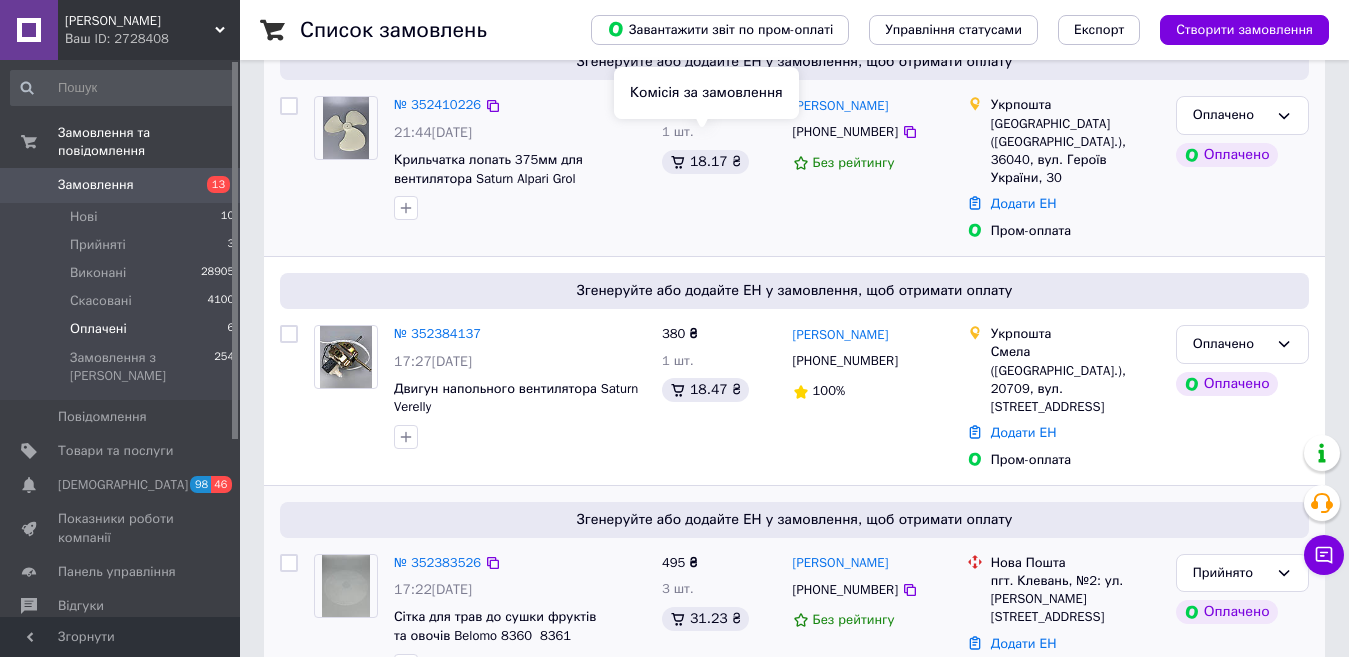 scroll, scrollTop: 670, scrollLeft: 0, axis: vertical 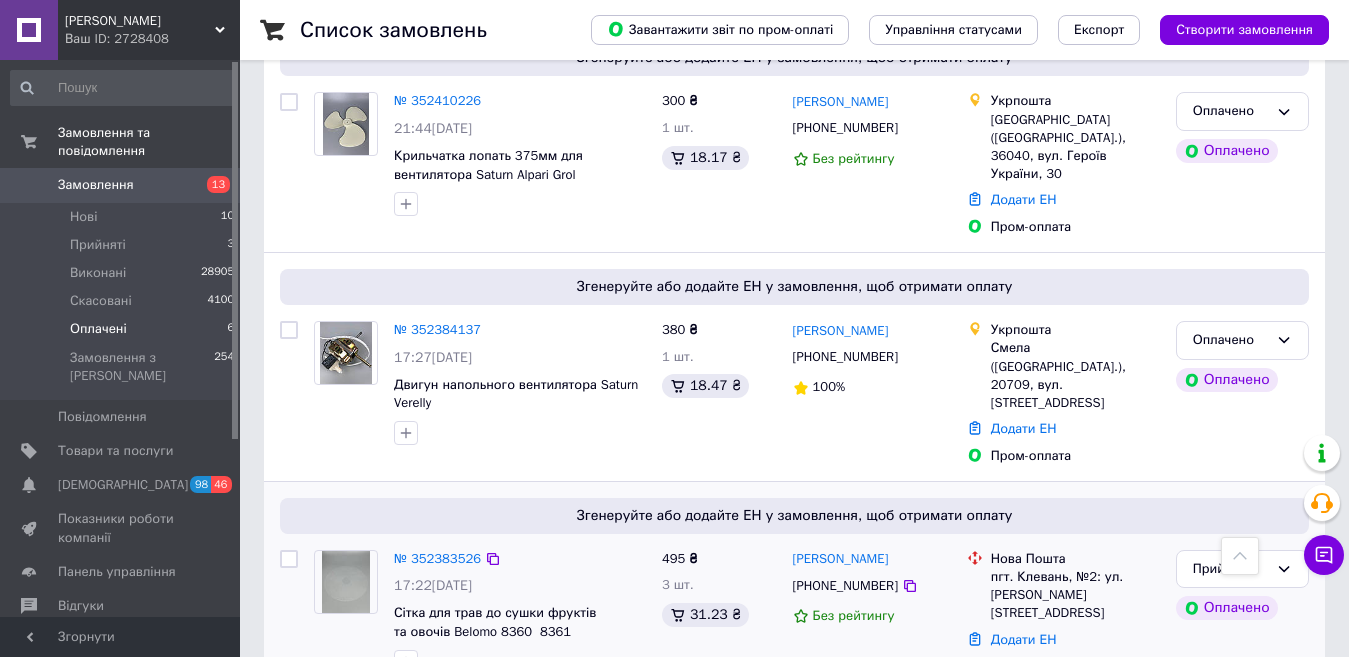 click on "Оплачені" at bounding box center [98, 329] 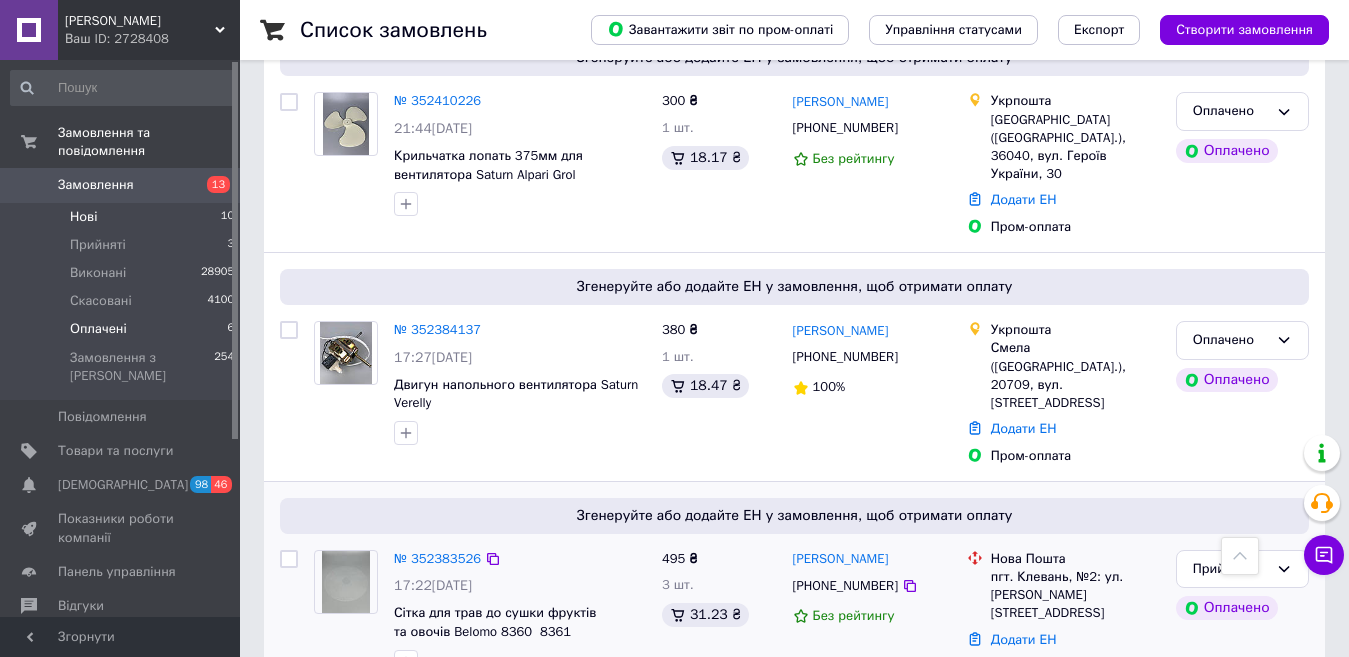 click on "Нові" at bounding box center [83, 217] 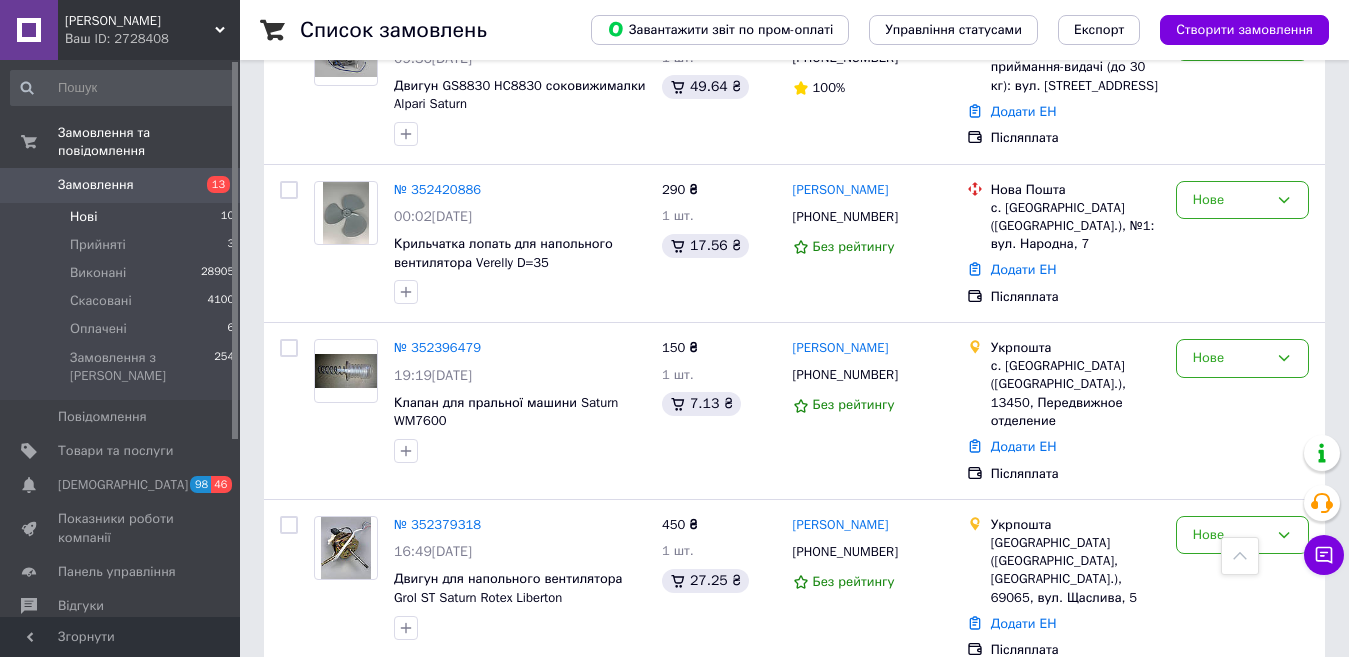 scroll, scrollTop: 500, scrollLeft: 0, axis: vertical 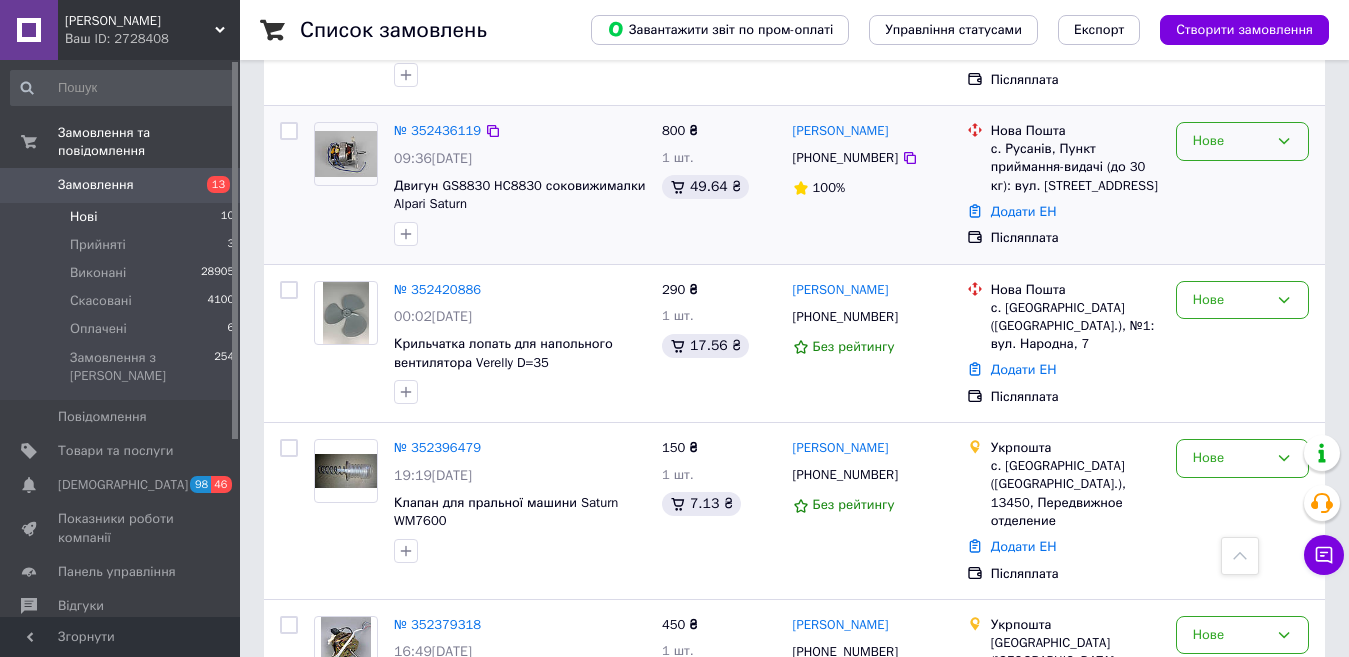 click on "Нове" at bounding box center [1242, 141] 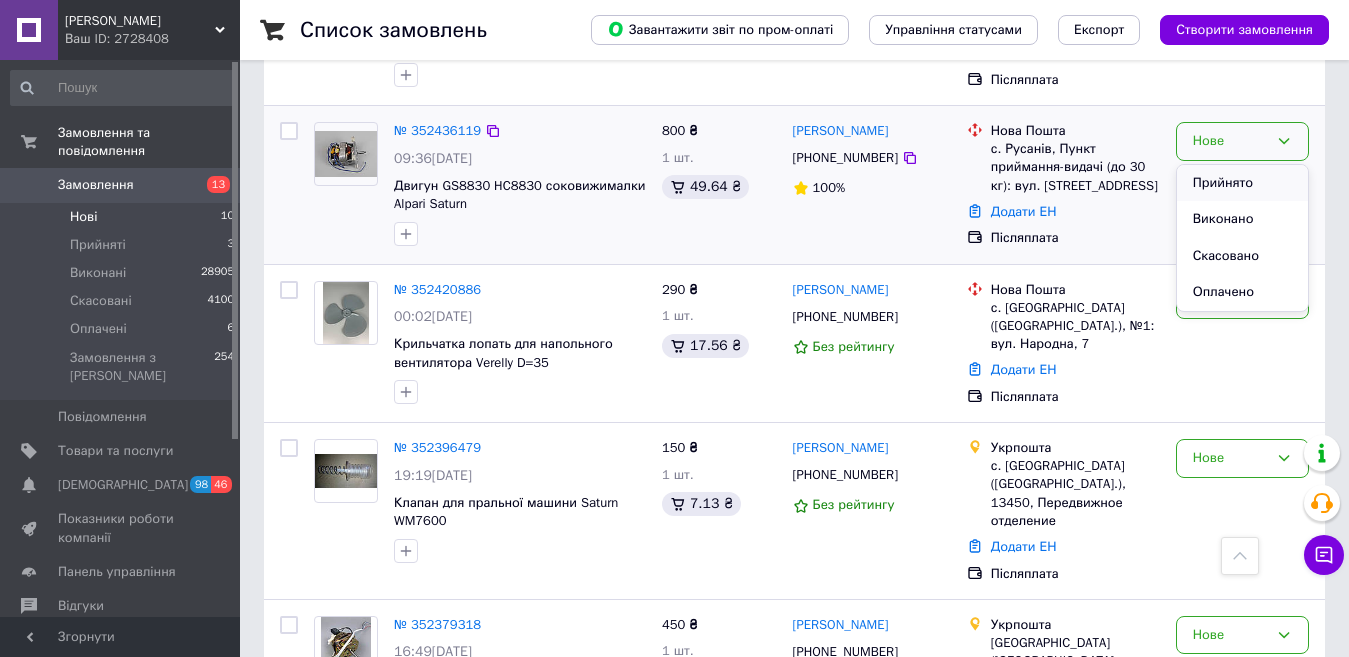 click on "Прийнято" at bounding box center (1242, 183) 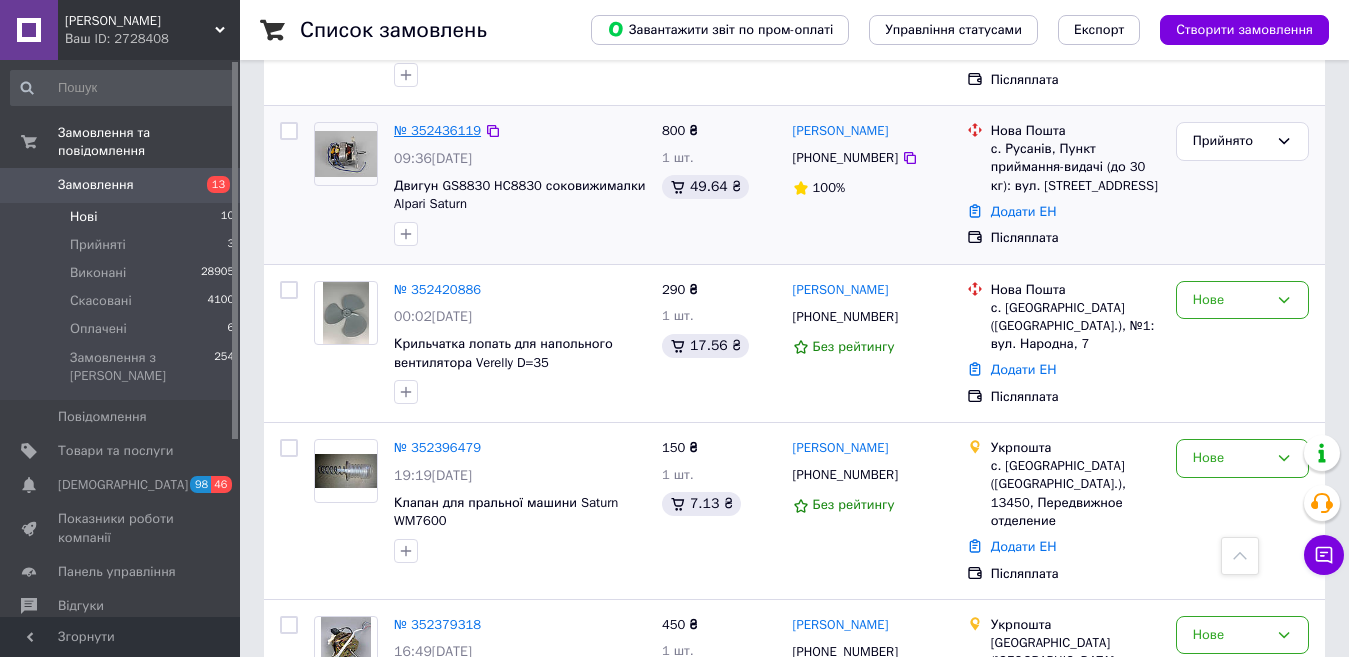click on "№ 352436119" at bounding box center [437, 130] 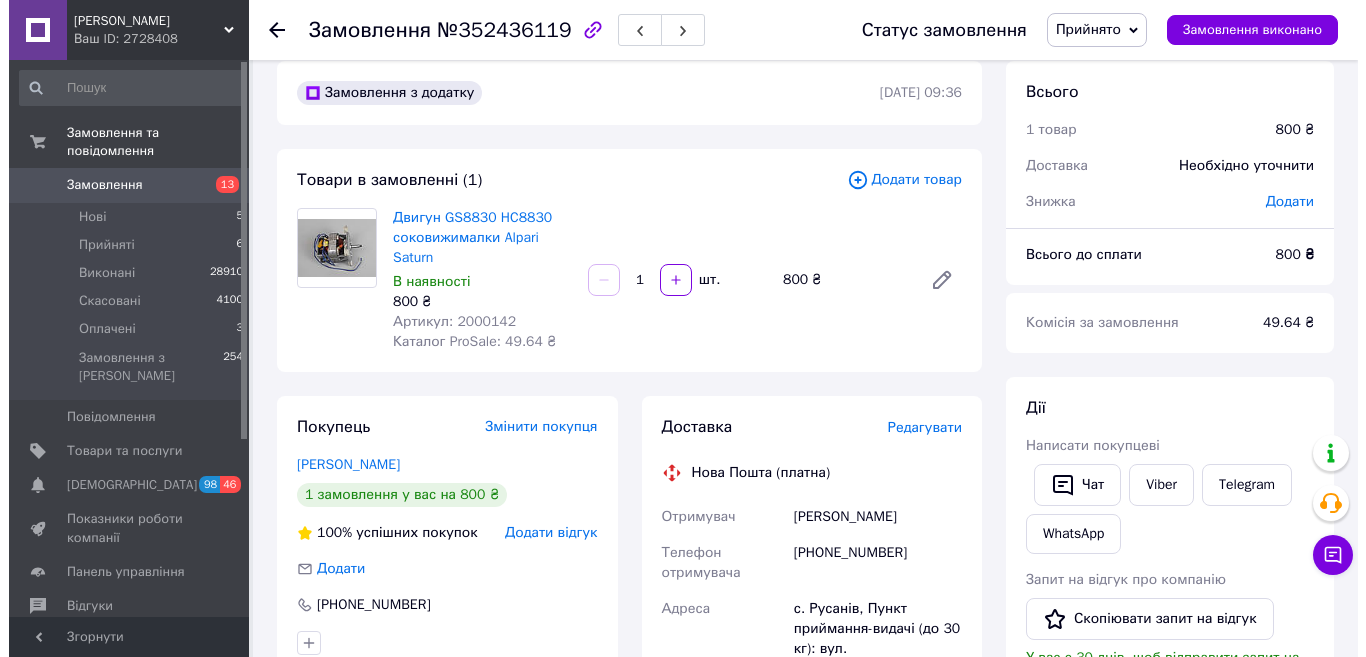 scroll, scrollTop: 0, scrollLeft: 0, axis: both 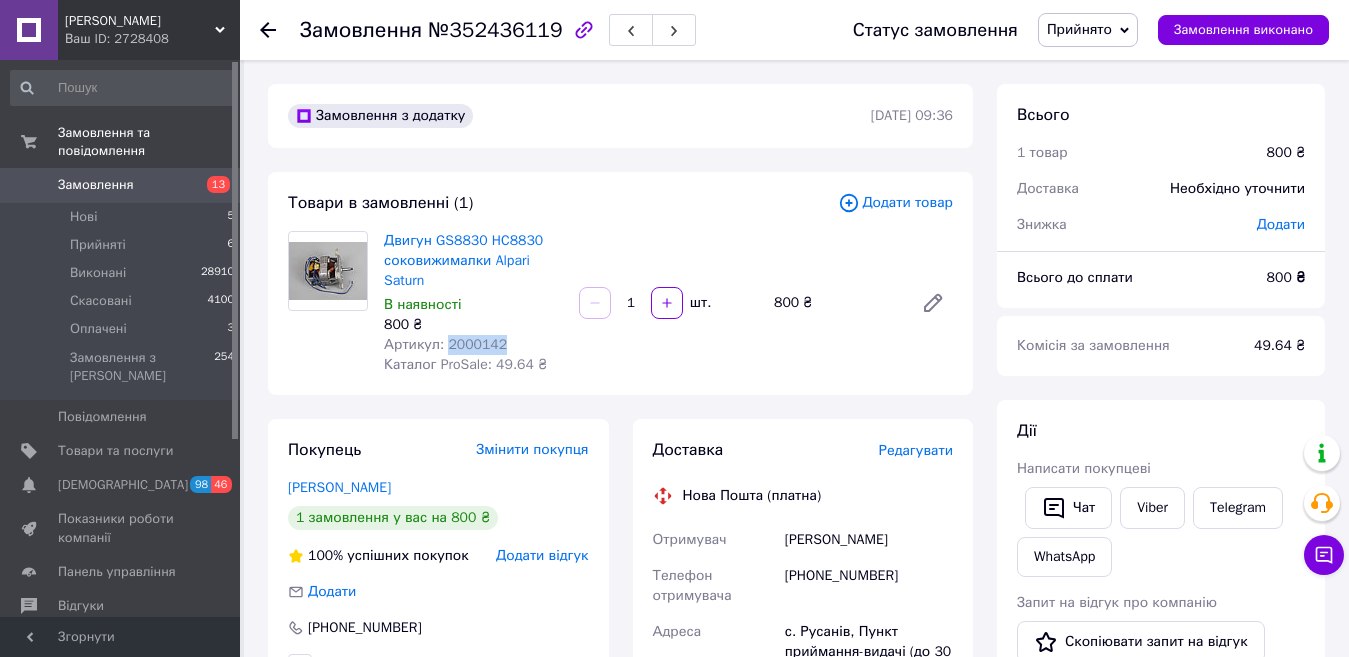 drag, startPoint x: 500, startPoint y: 344, endPoint x: 445, endPoint y: 347, distance: 55.081757 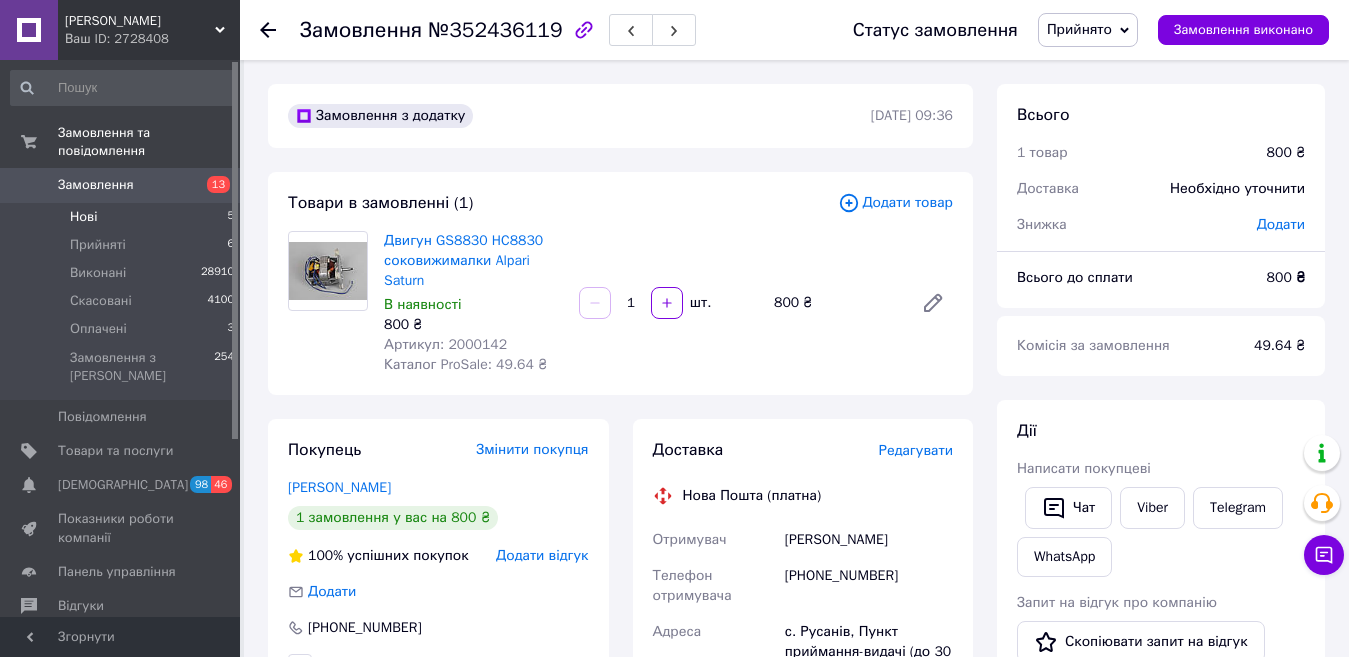 click on "Нові" at bounding box center [83, 217] 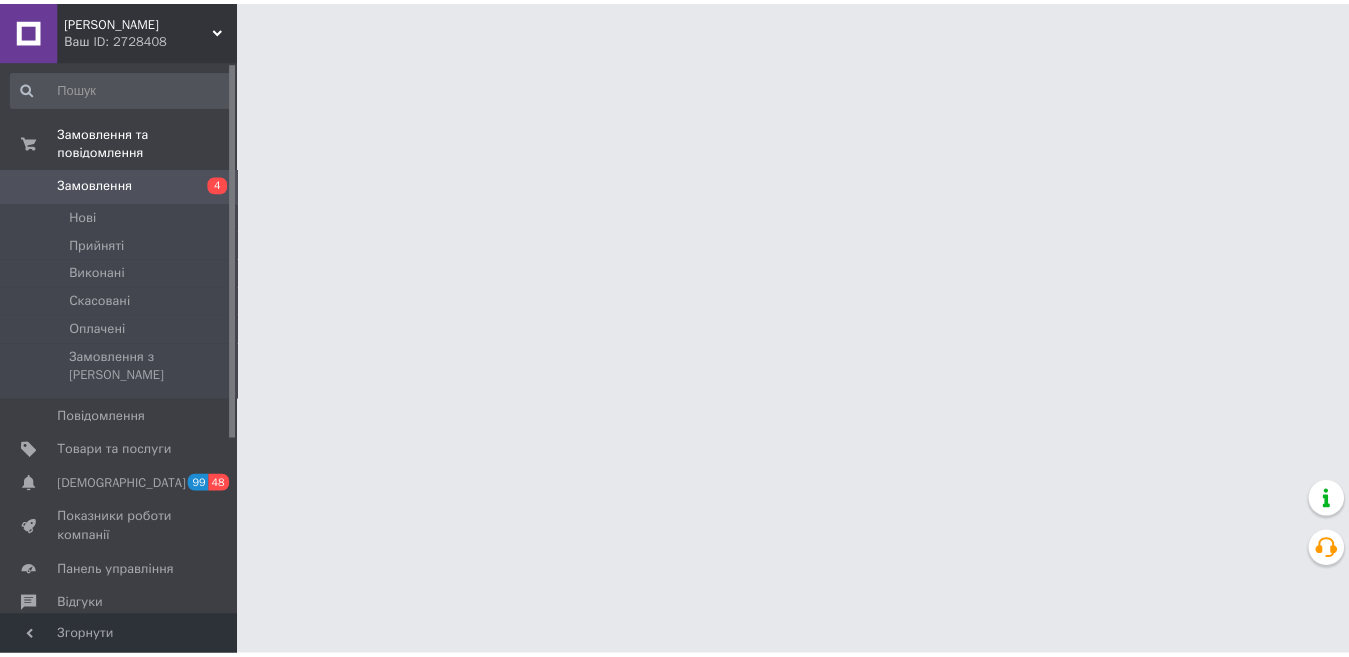 scroll, scrollTop: 0, scrollLeft: 0, axis: both 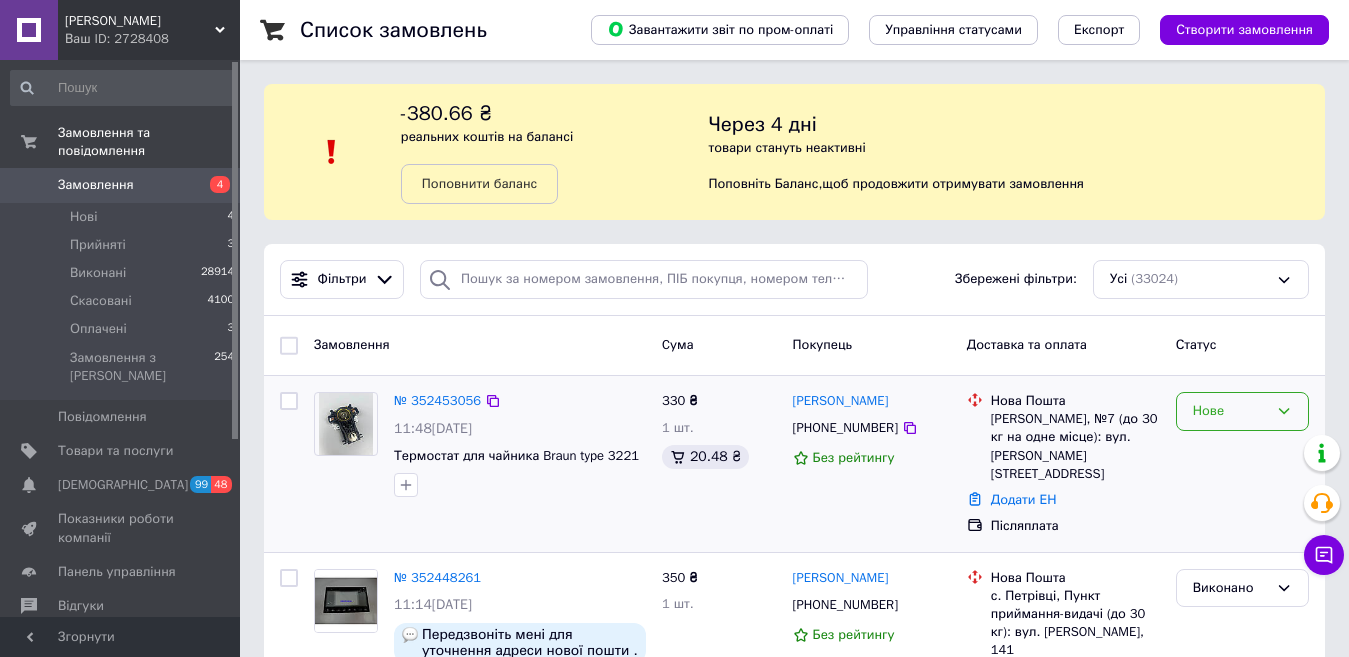 click on "Нове" at bounding box center (1230, 411) 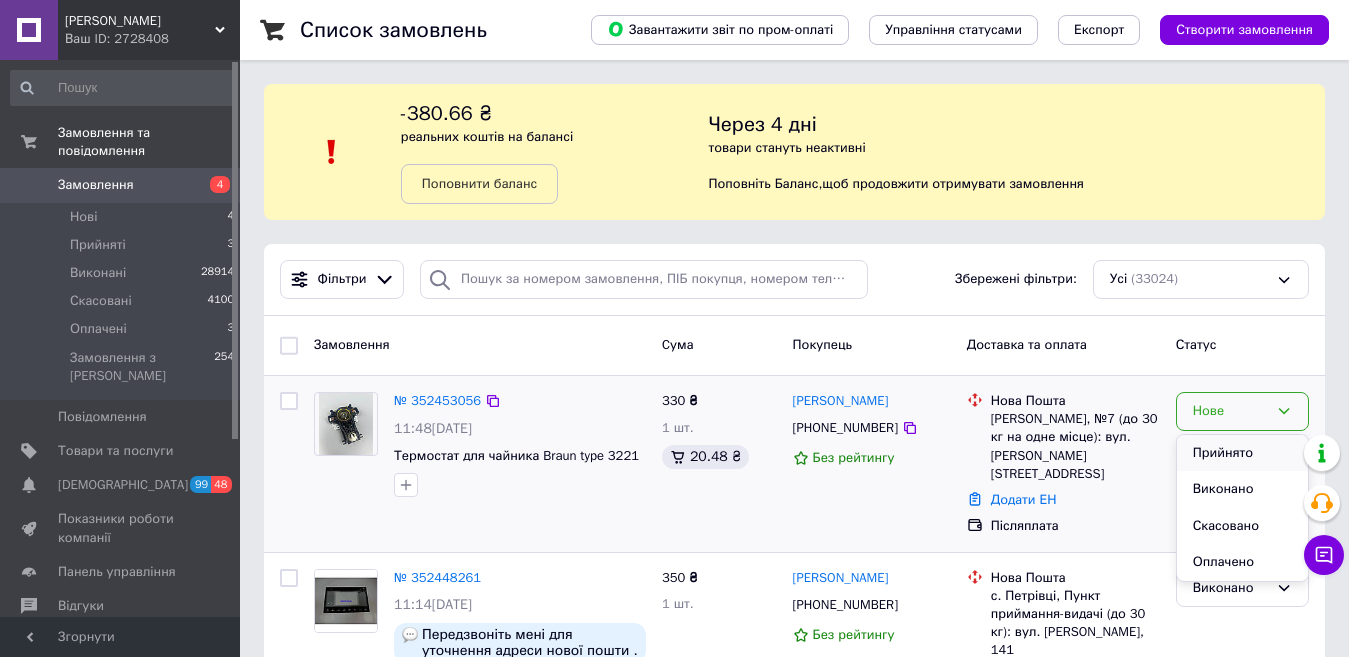 click on "Прийнято" at bounding box center (1242, 453) 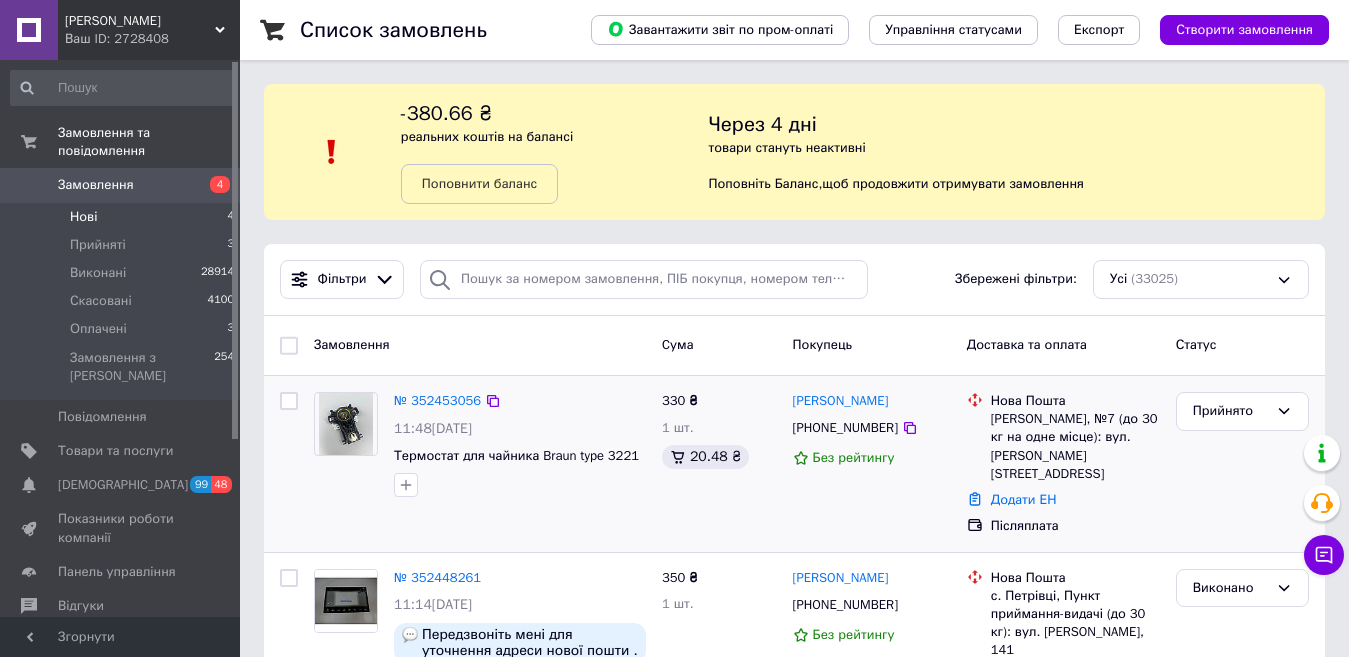 click on "Нові" at bounding box center [83, 217] 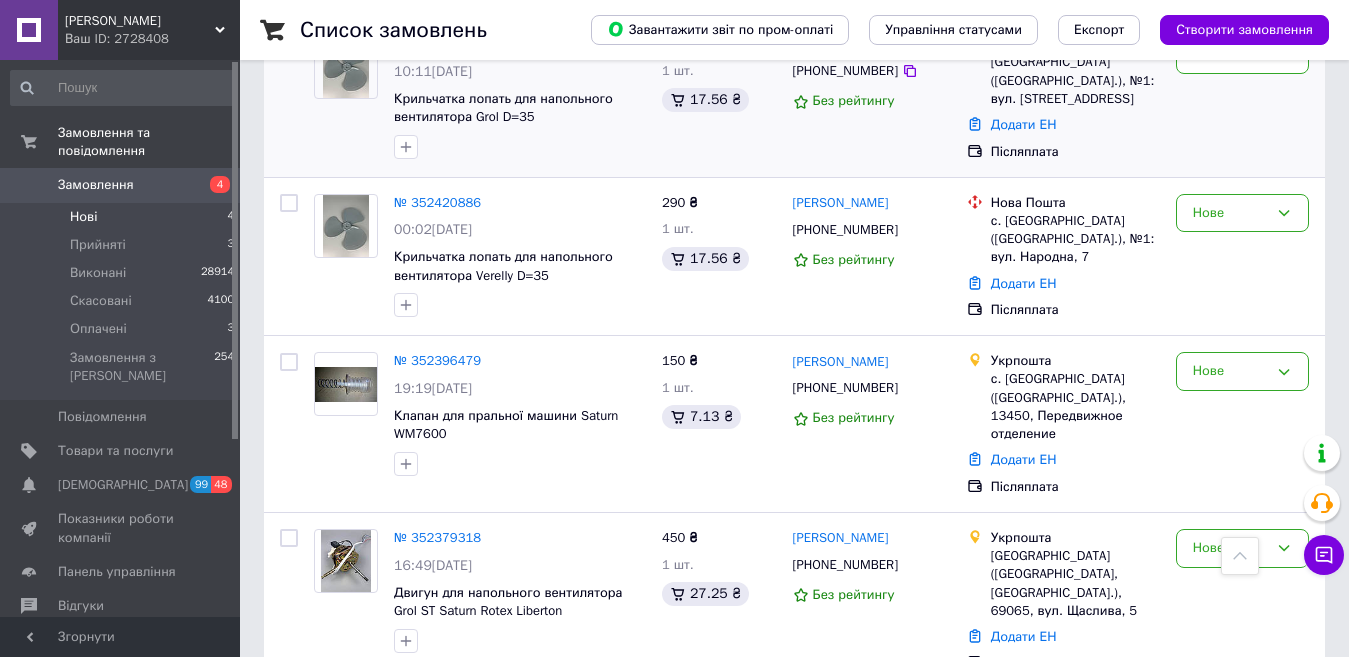 scroll, scrollTop: 606, scrollLeft: 0, axis: vertical 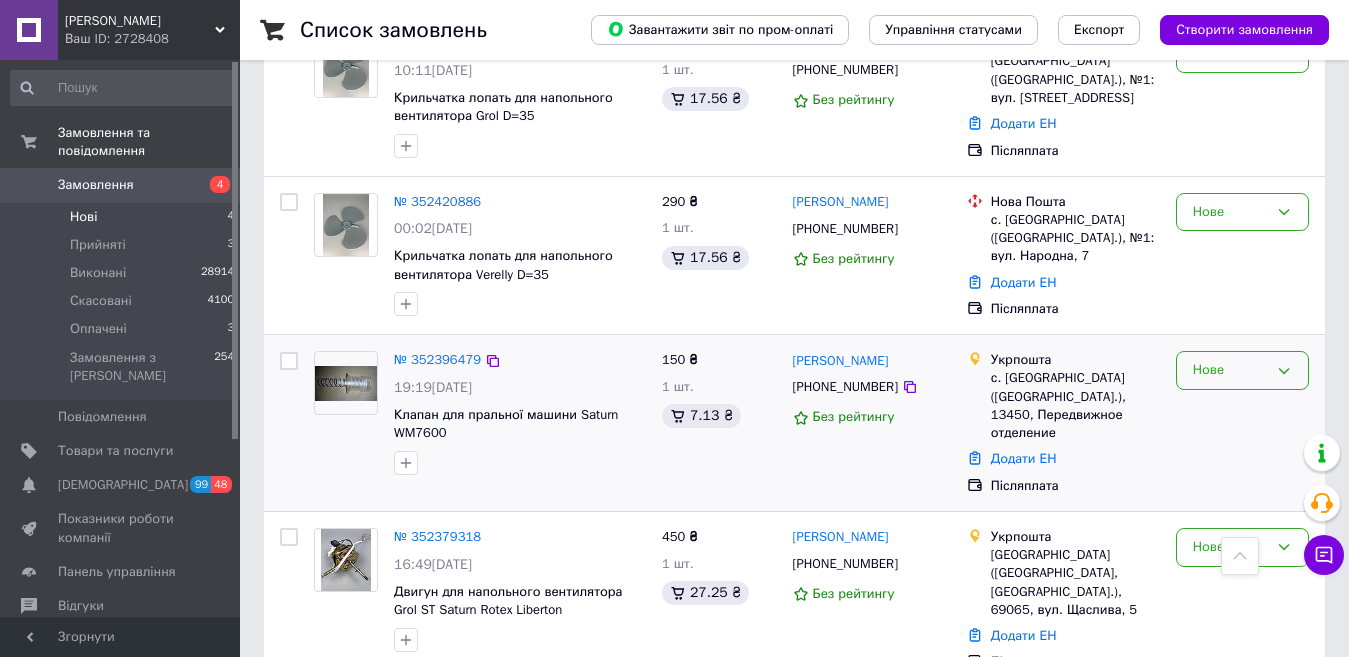 click on "Нове" at bounding box center [1230, 370] 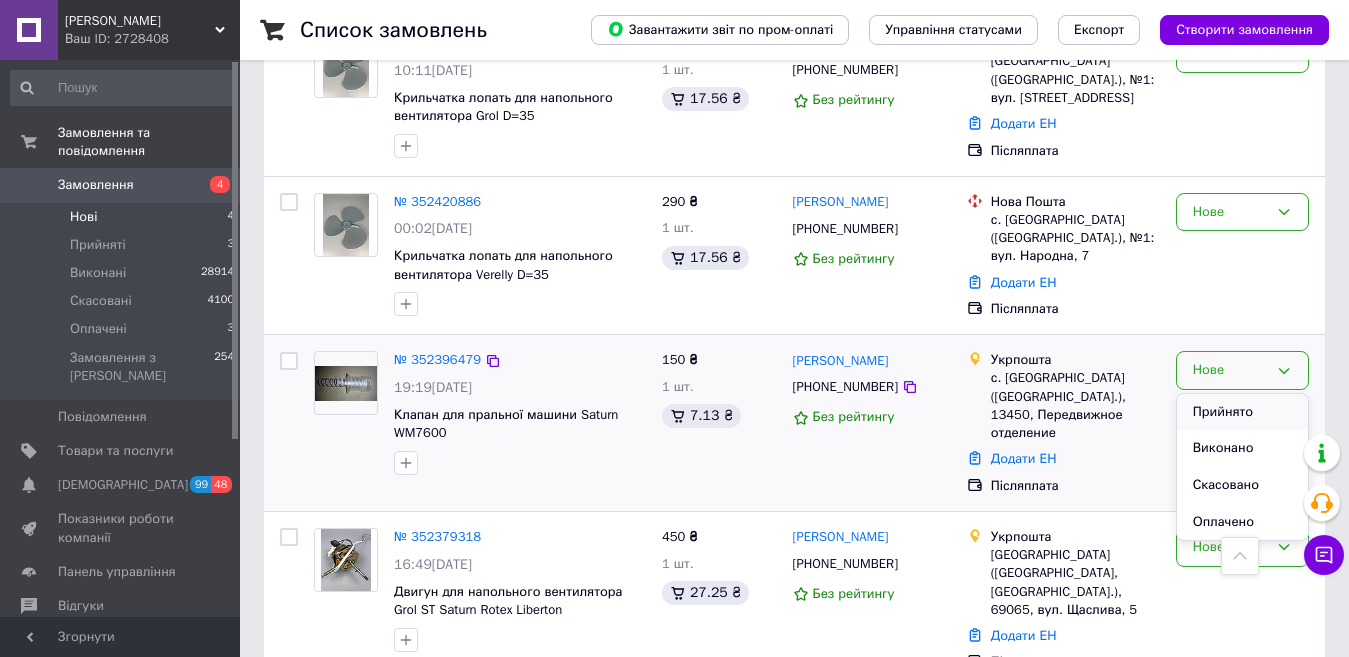 click on "Прийнято" at bounding box center (1242, 412) 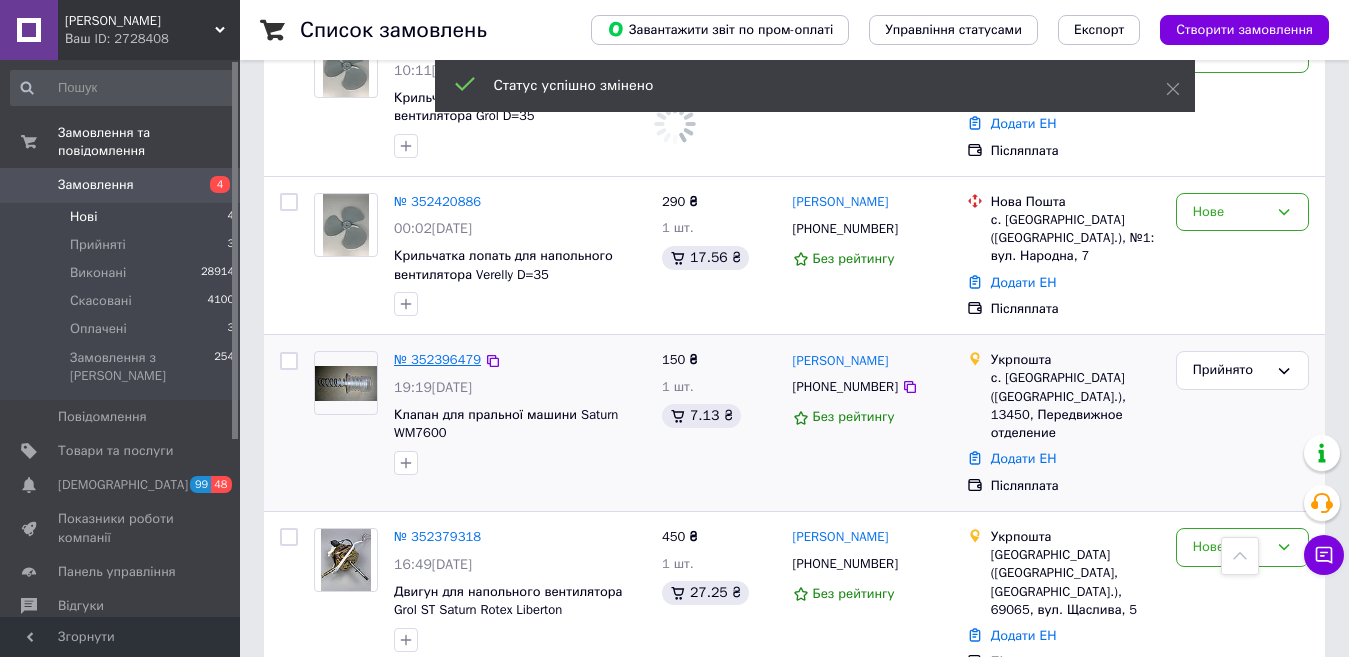 click on "№ 352396479" at bounding box center [437, 359] 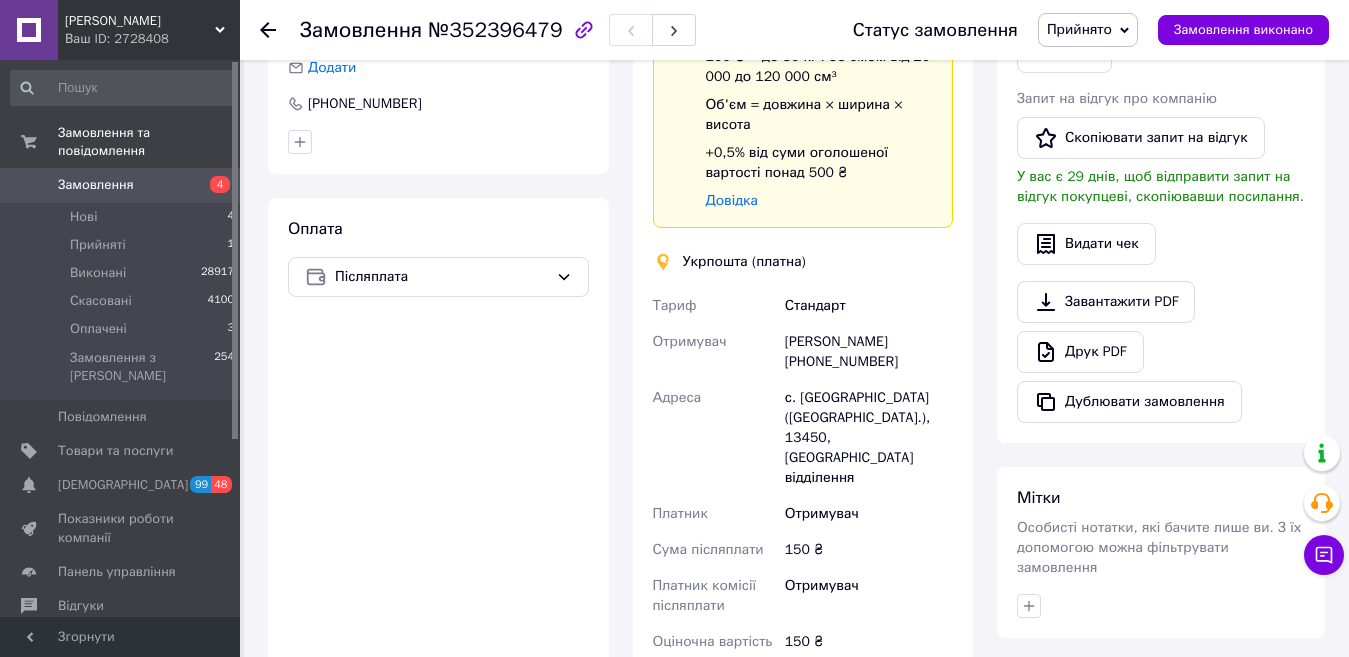 scroll, scrollTop: 700, scrollLeft: 0, axis: vertical 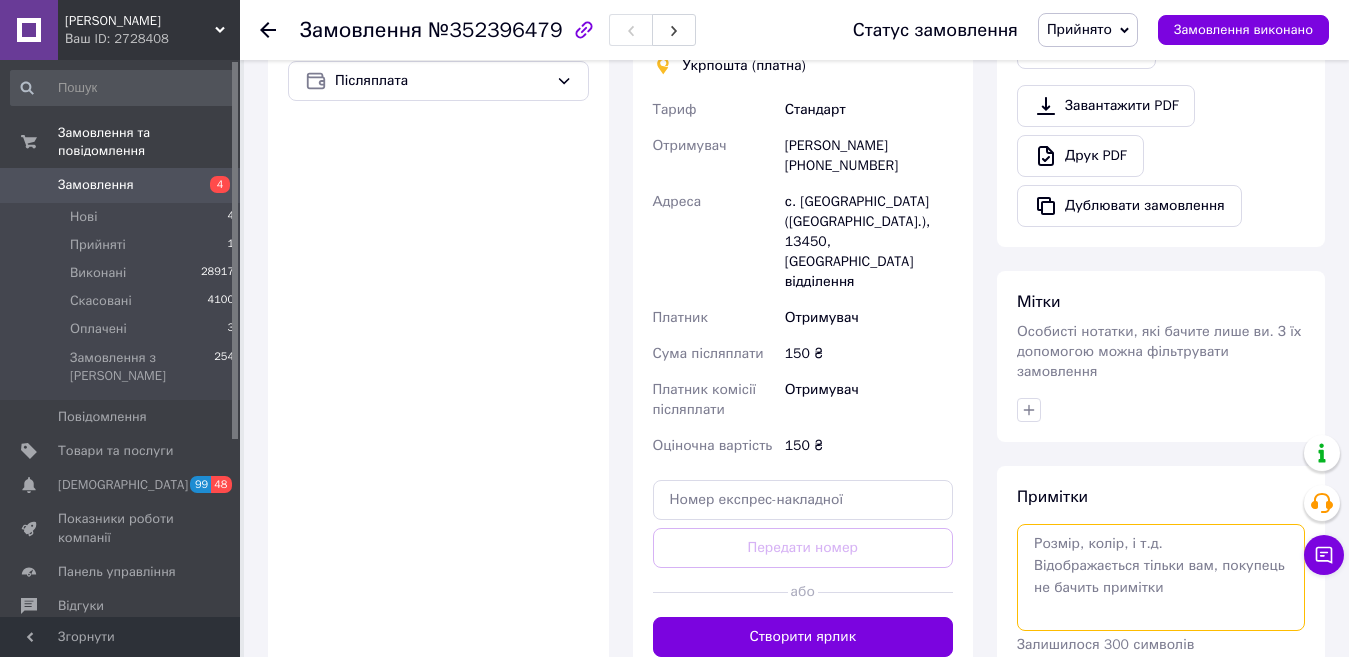 click at bounding box center [1161, 577] 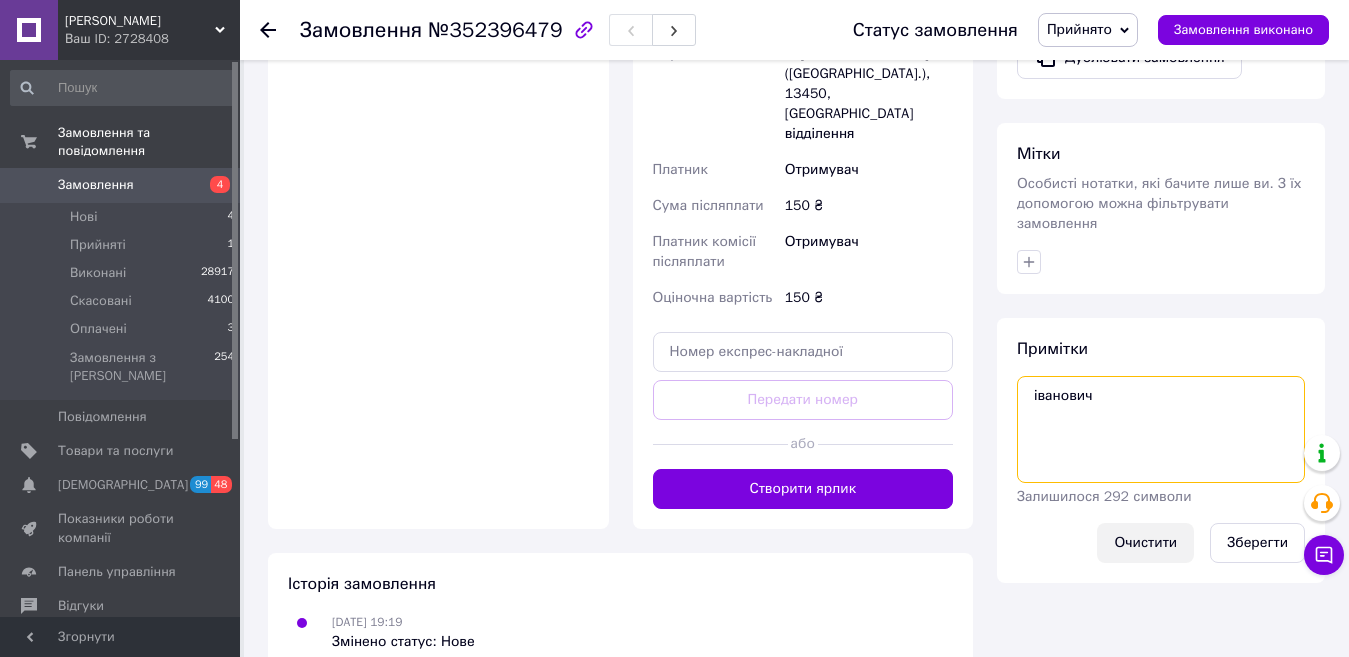 scroll, scrollTop: 867, scrollLeft: 0, axis: vertical 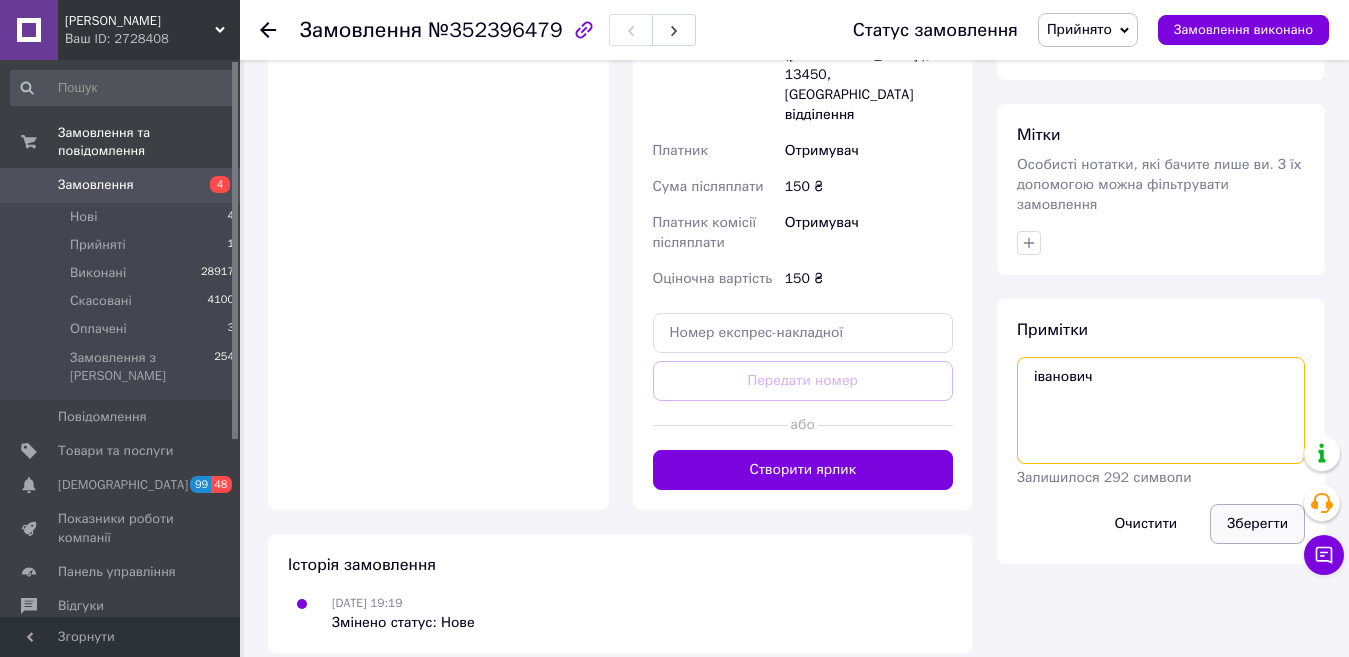 type on "іванович" 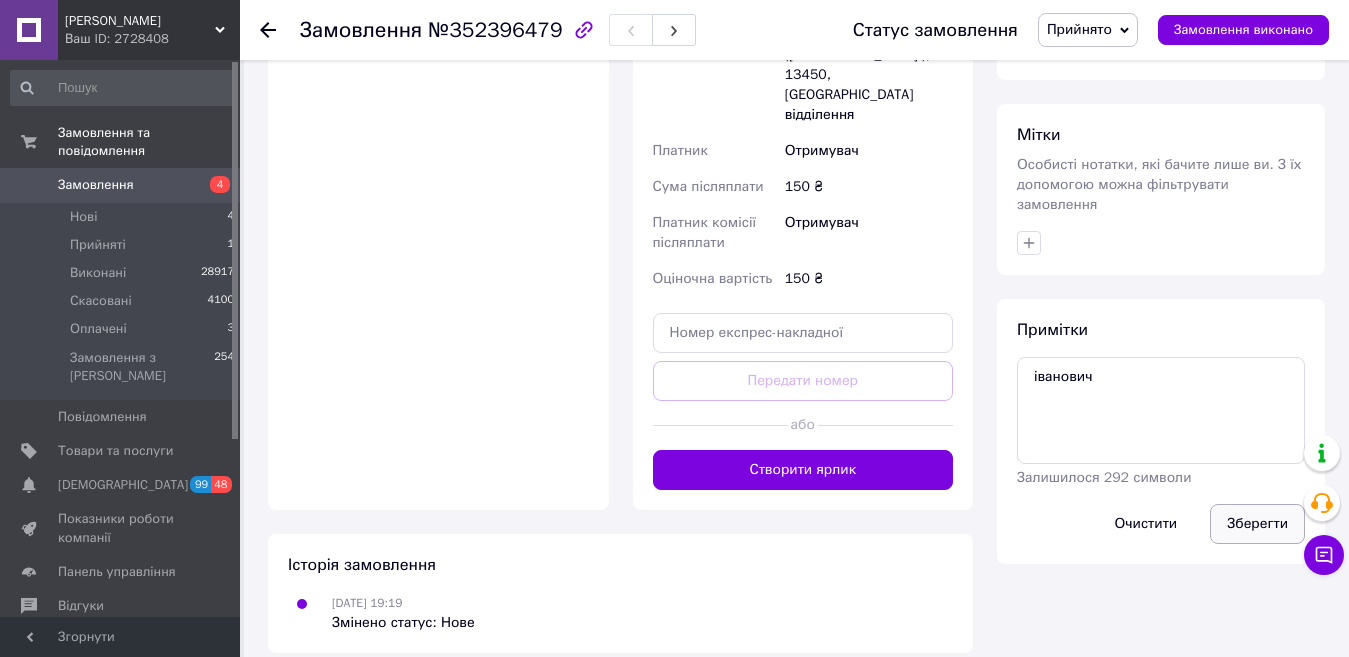 click on "Зберегти" at bounding box center (1257, 524) 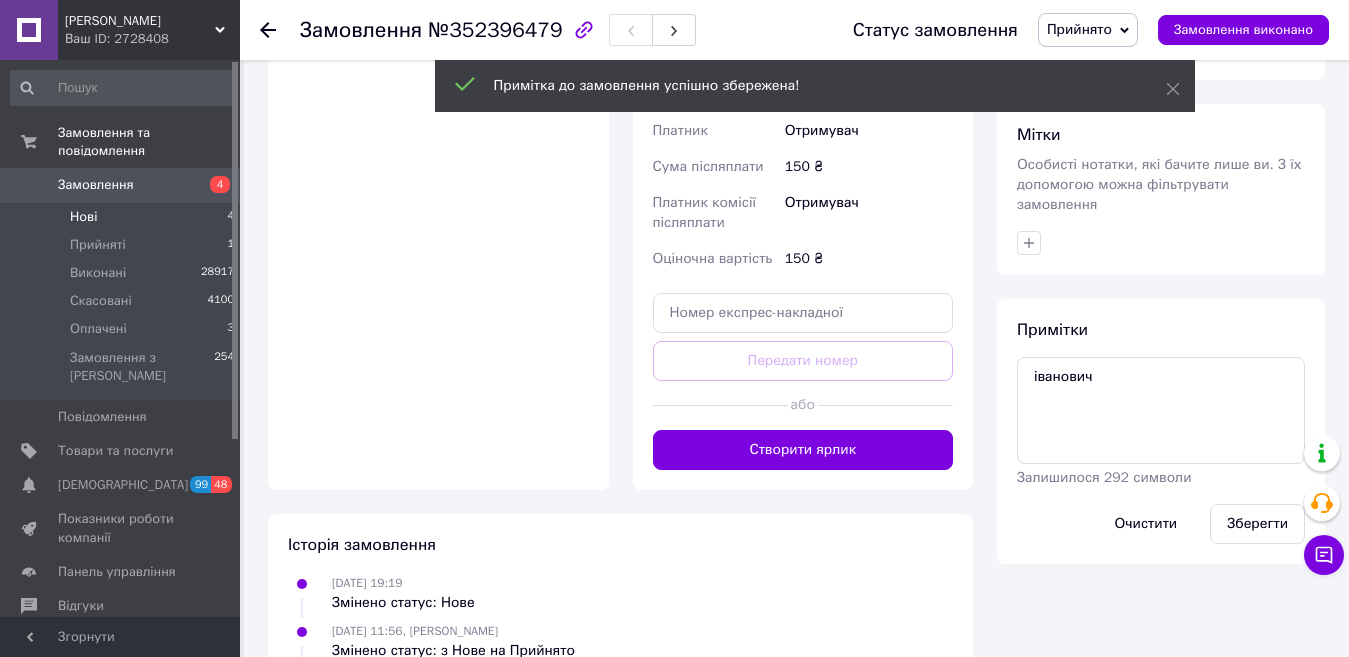 click on "Нові 4" at bounding box center (123, 217) 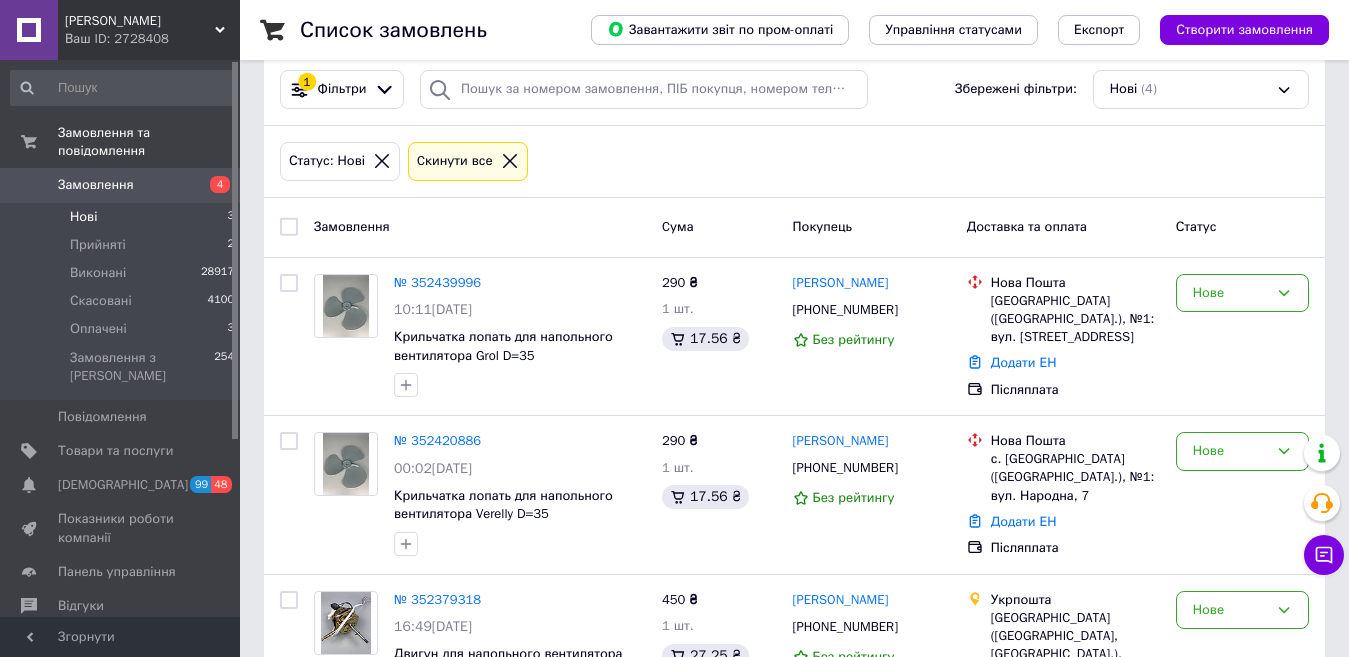 scroll, scrollTop: 289, scrollLeft: 0, axis: vertical 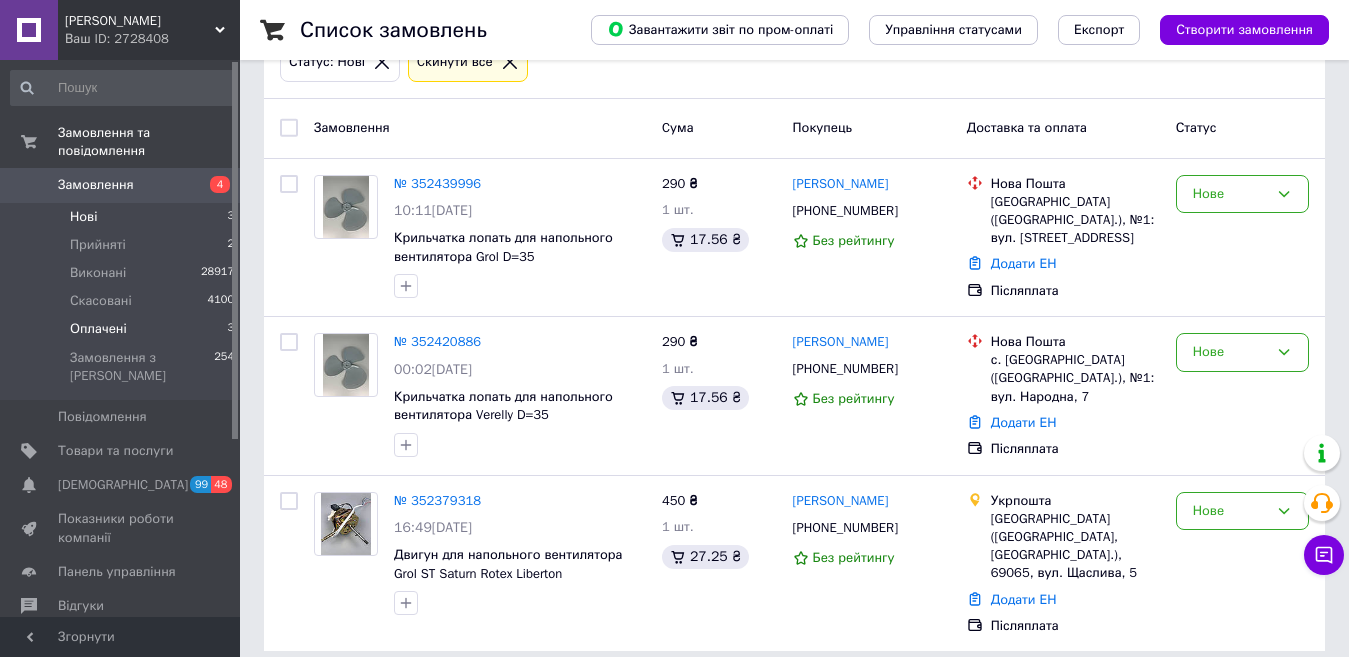 click on "Оплачені 3" at bounding box center (123, 329) 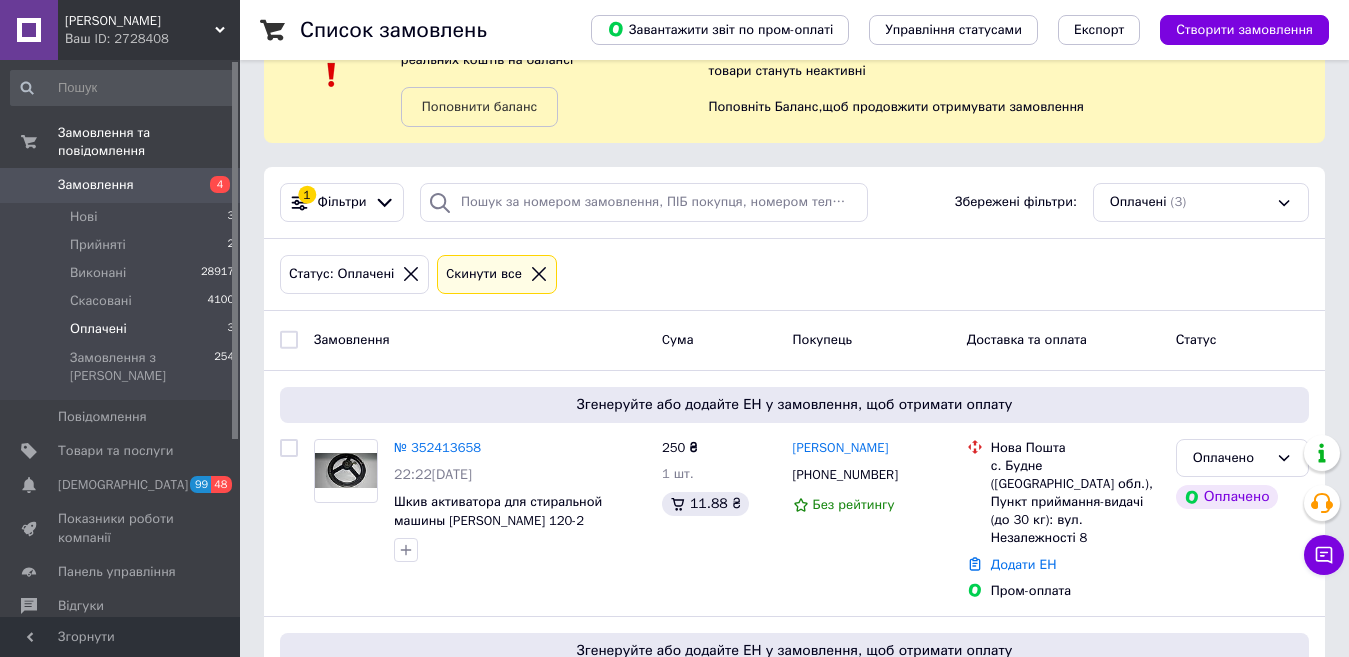 scroll, scrollTop: 100, scrollLeft: 0, axis: vertical 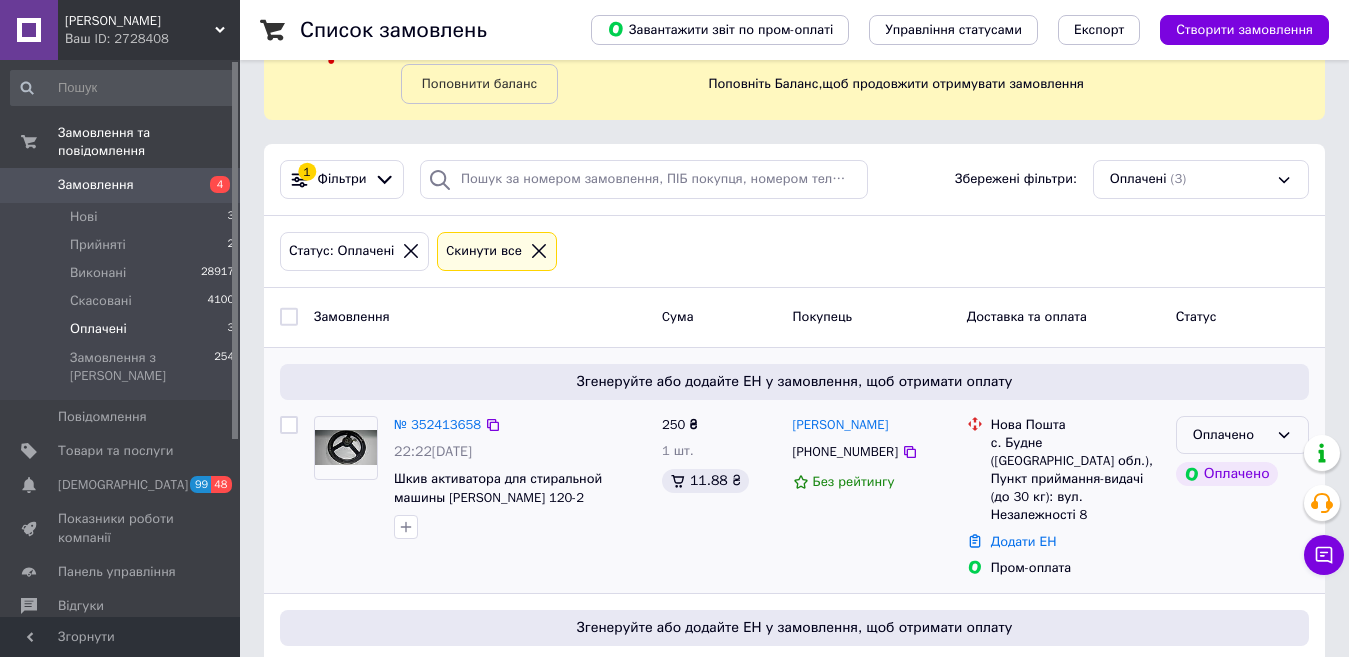 click 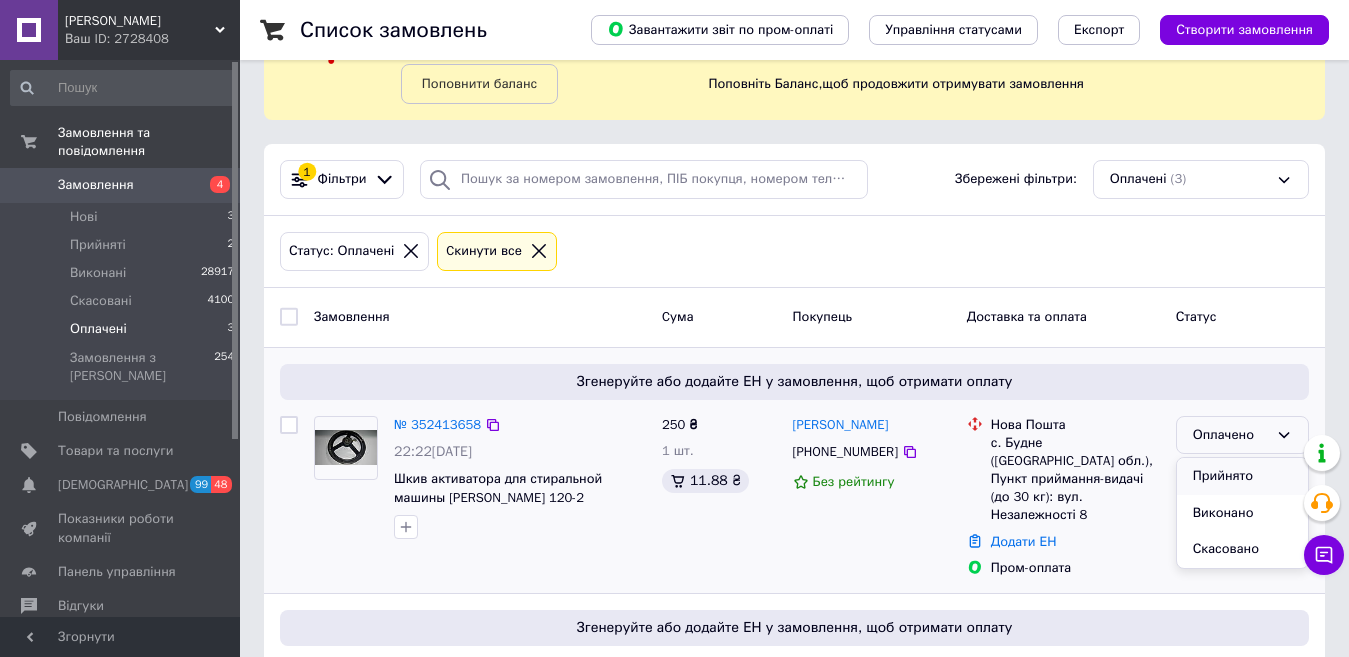 click on "Прийнято" at bounding box center [1242, 476] 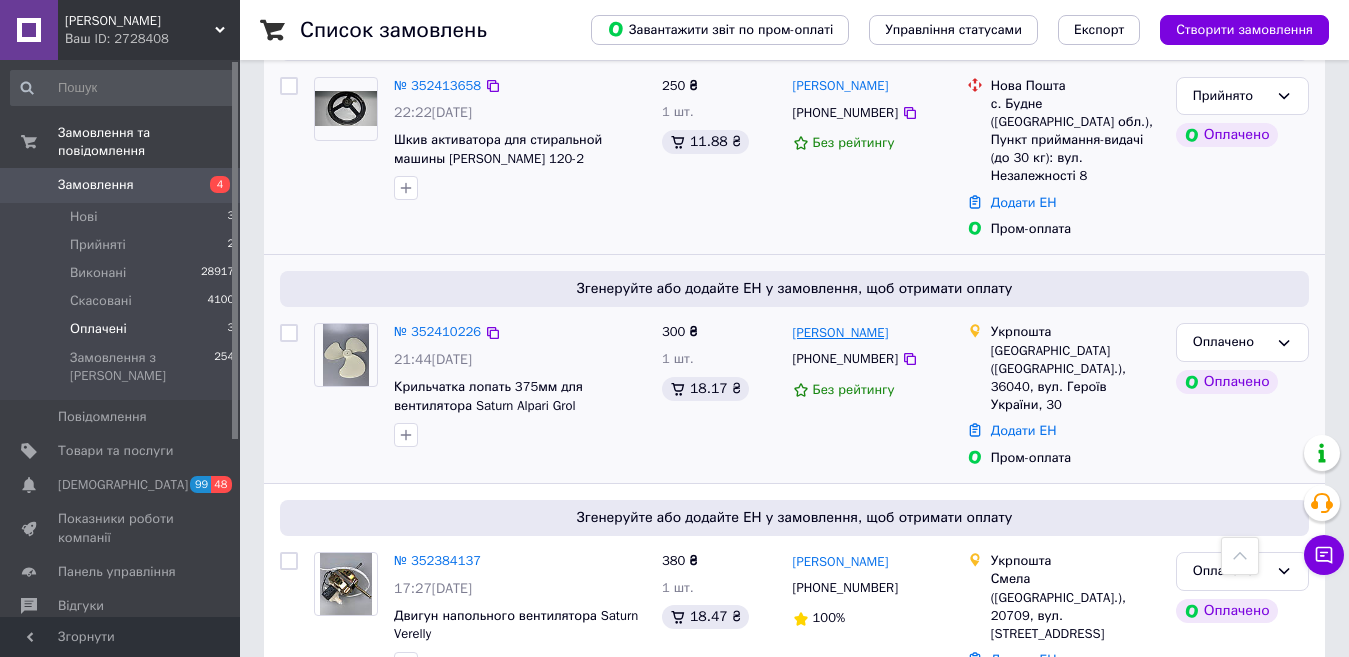 scroll, scrollTop: 461, scrollLeft: 0, axis: vertical 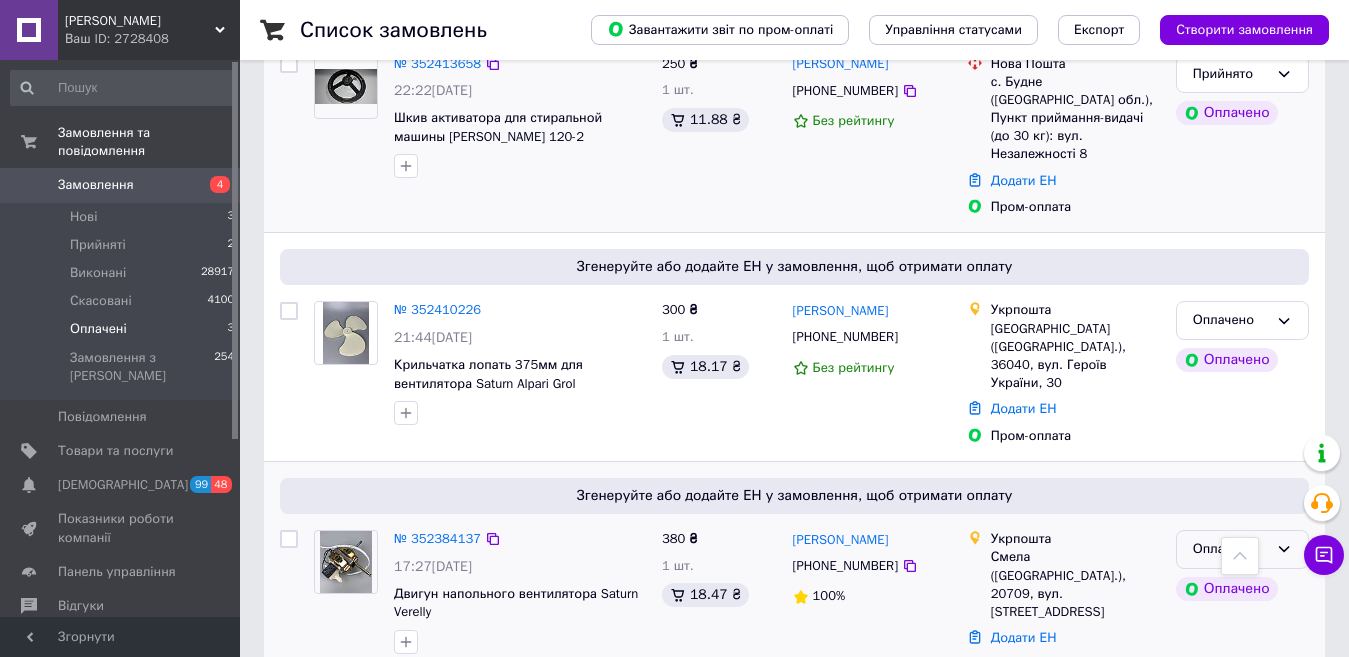 click on "Оплачено" at bounding box center (1230, 549) 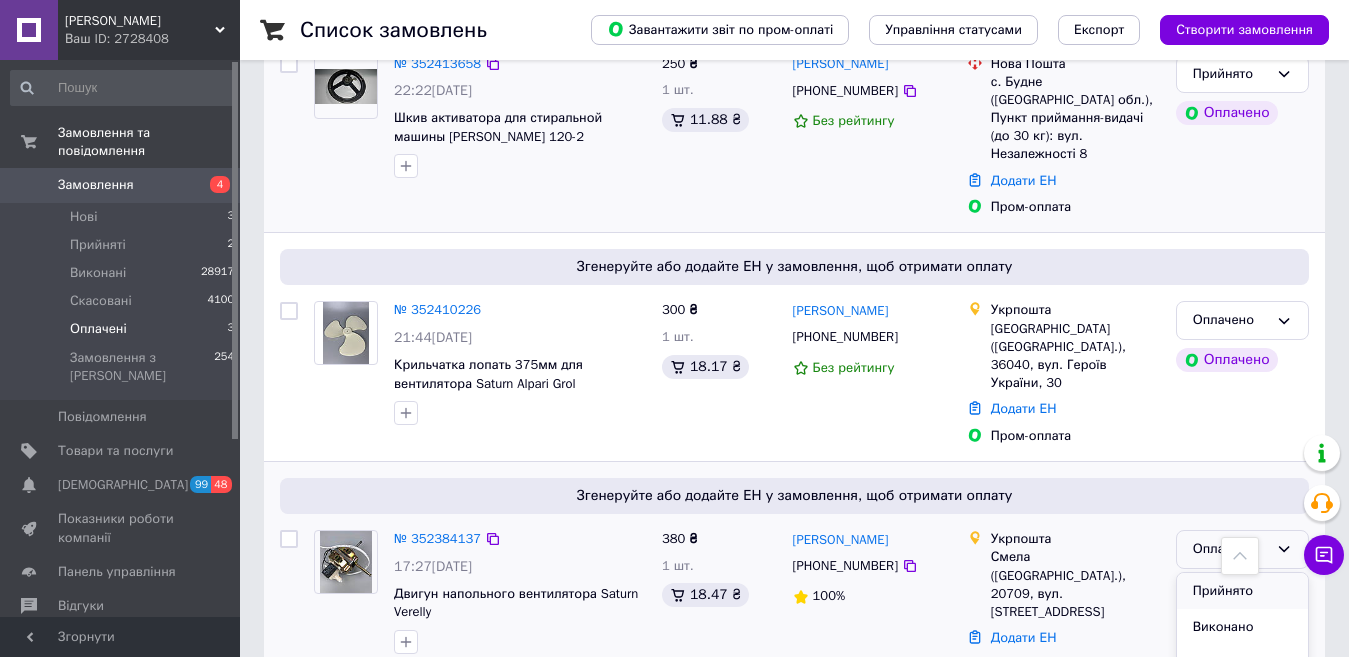 click on "Прийнято" at bounding box center [1242, 591] 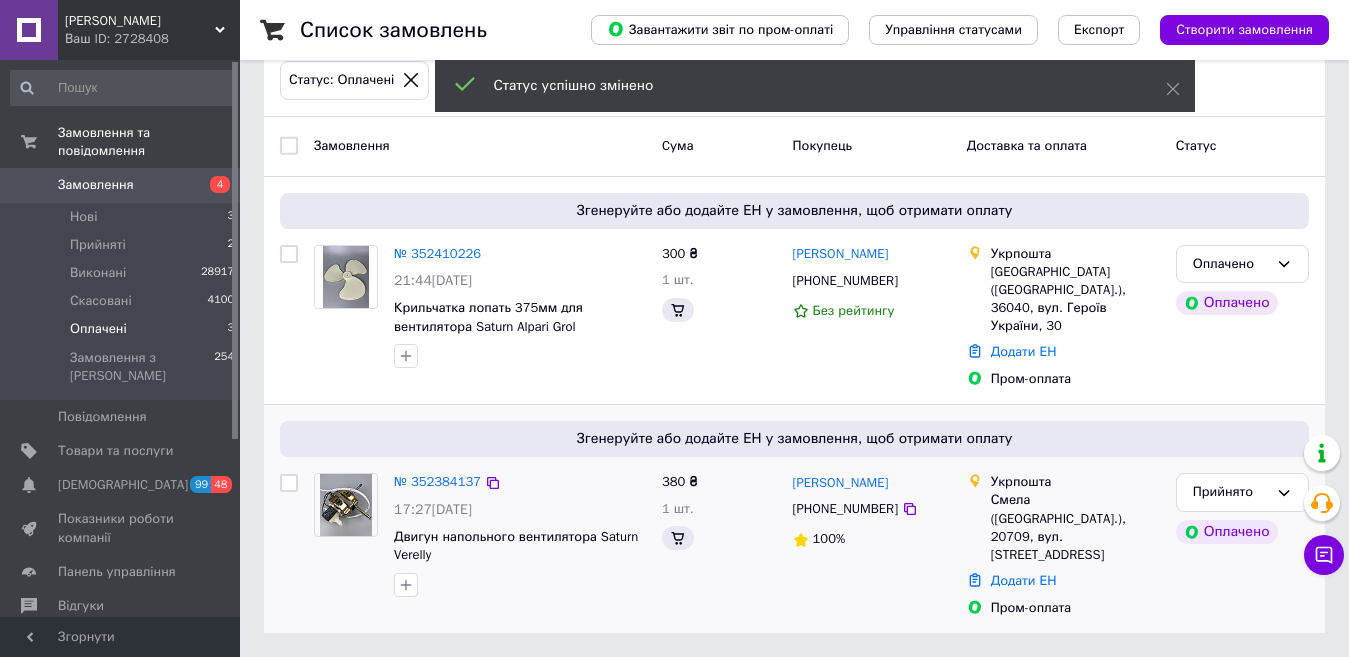 scroll, scrollTop: 233, scrollLeft: 0, axis: vertical 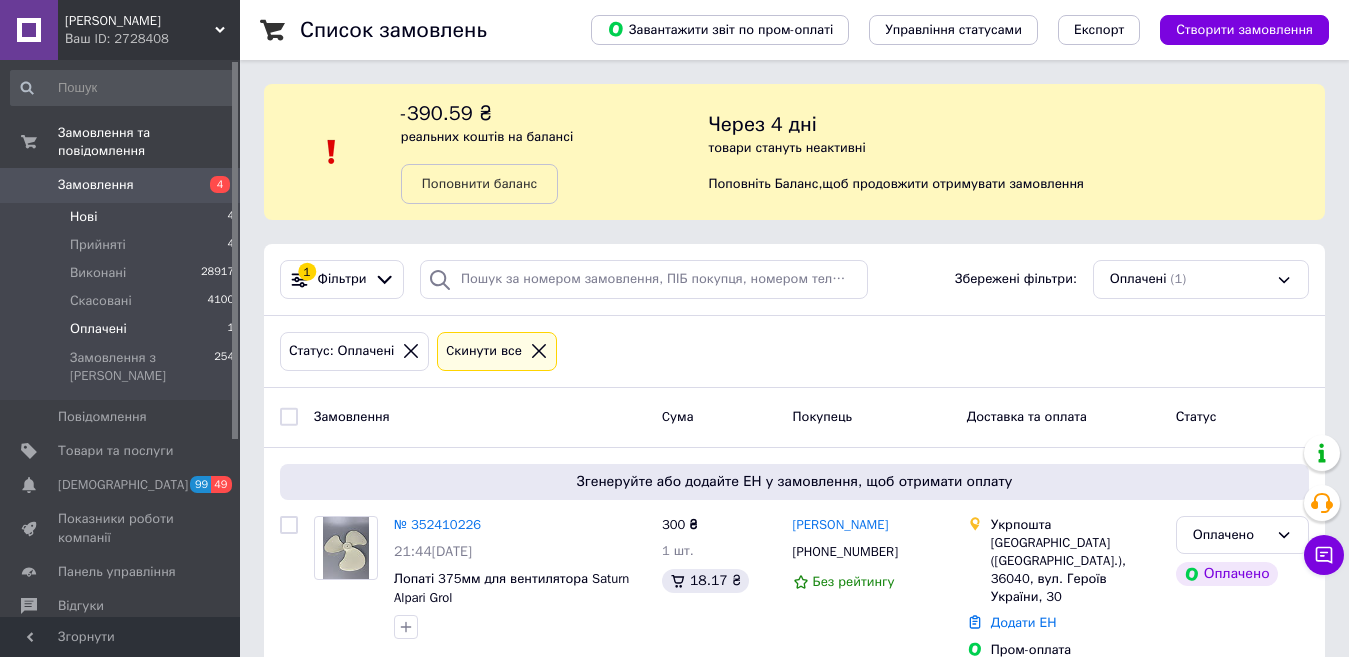 click on "Нові 4" at bounding box center (123, 217) 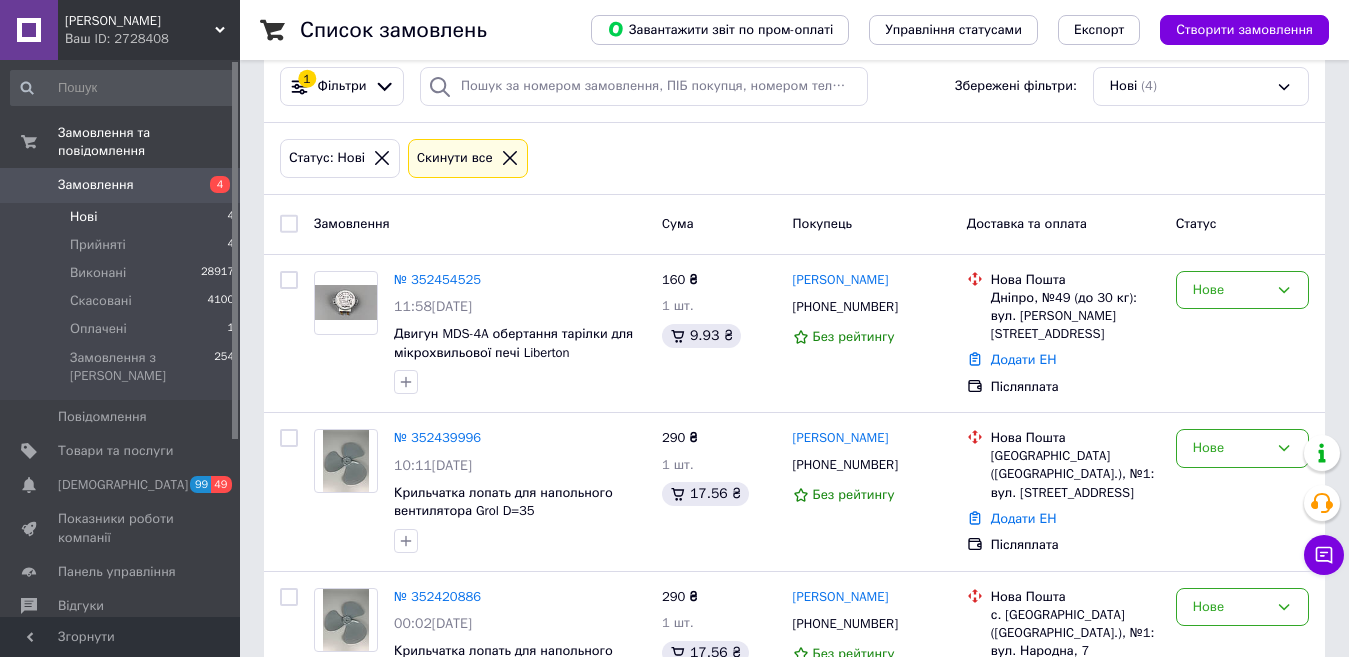 scroll, scrollTop: 200, scrollLeft: 0, axis: vertical 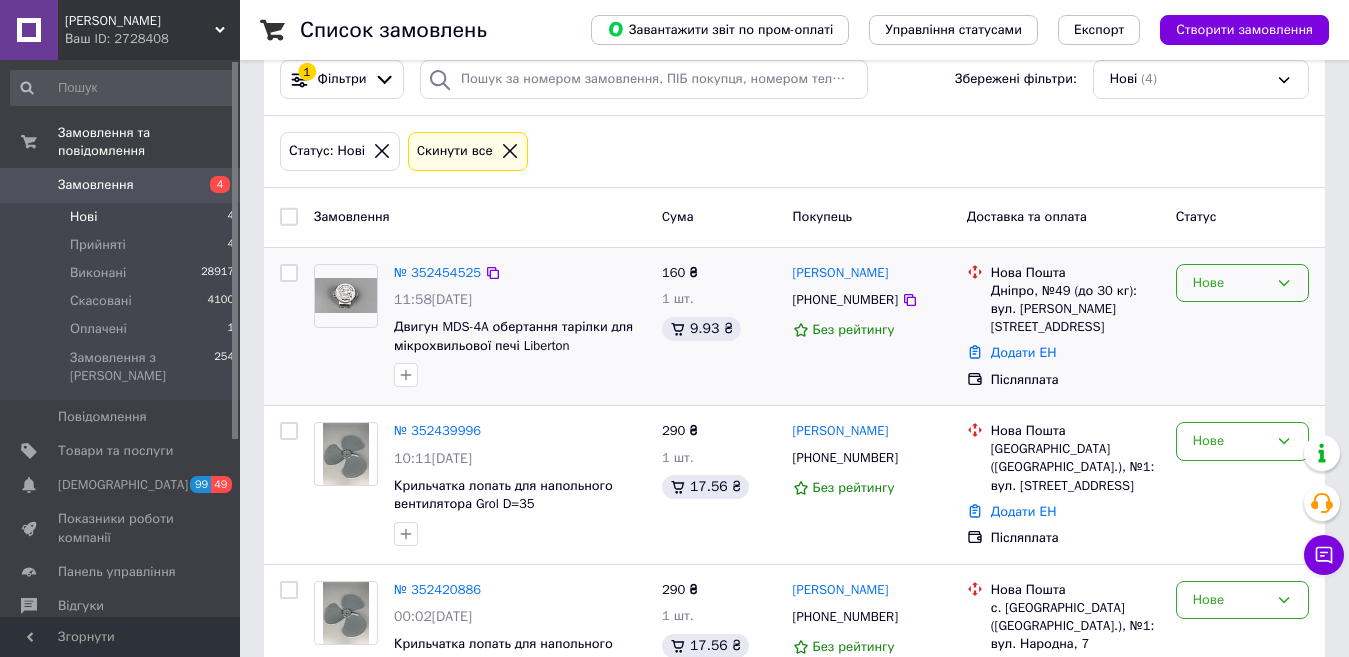 click on "Нове" at bounding box center (1230, 283) 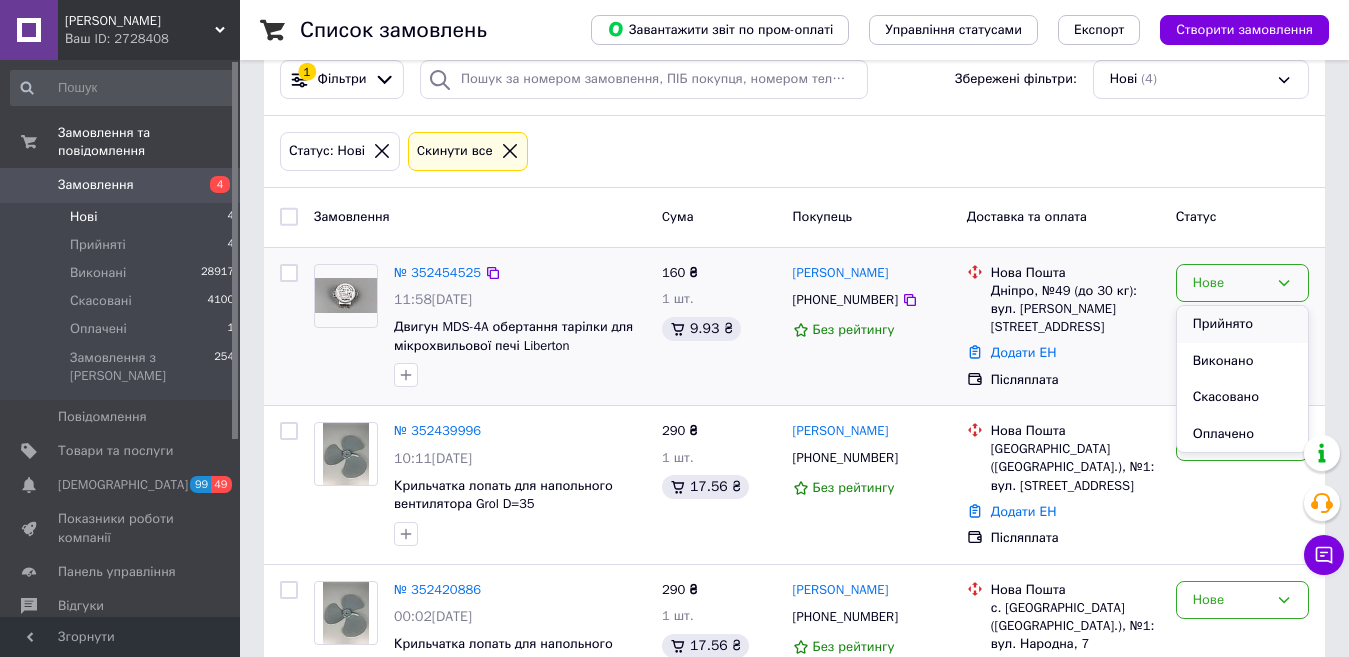 click on "Прийнято" at bounding box center [1242, 324] 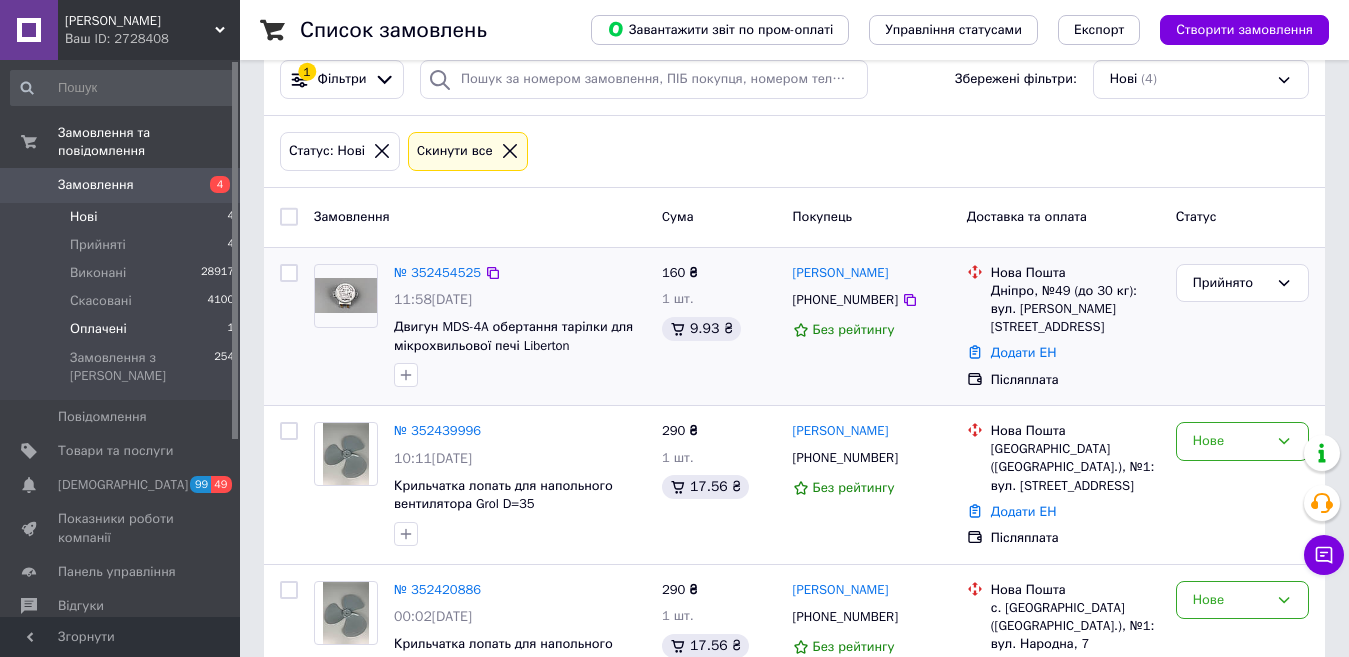 click on "Оплачені" at bounding box center (98, 329) 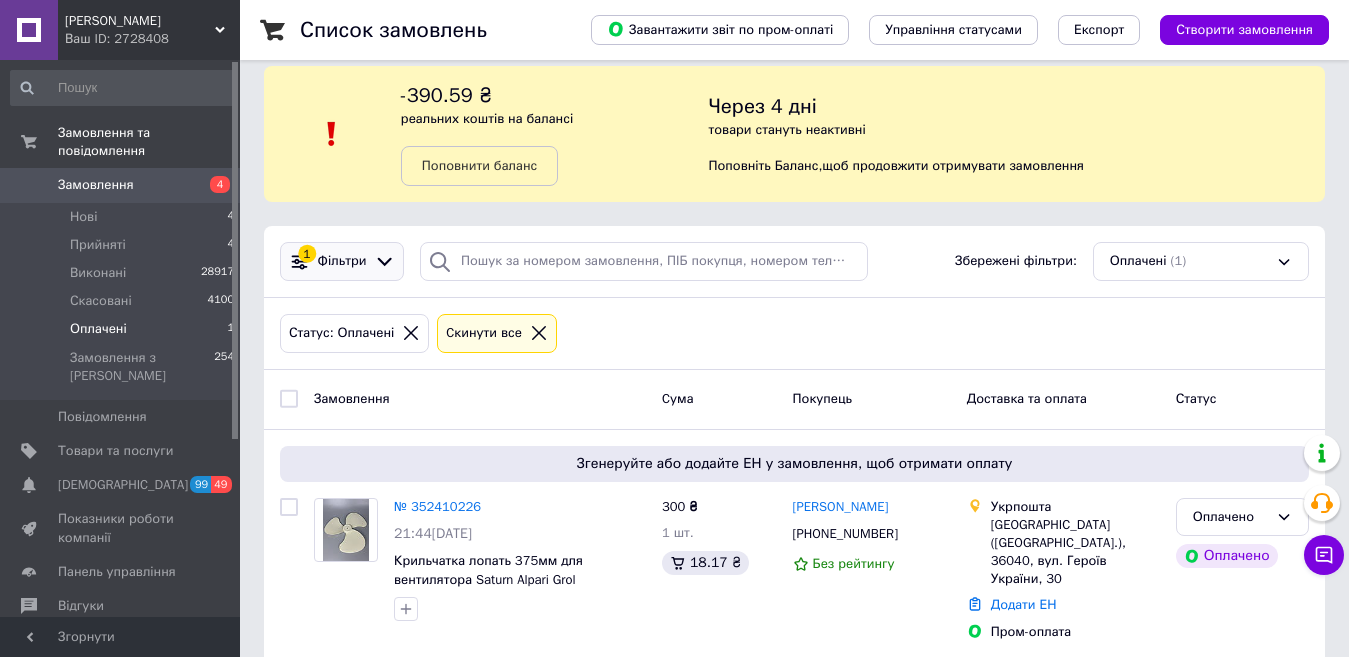 scroll, scrollTop: 24, scrollLeft: 0, axis: vertical 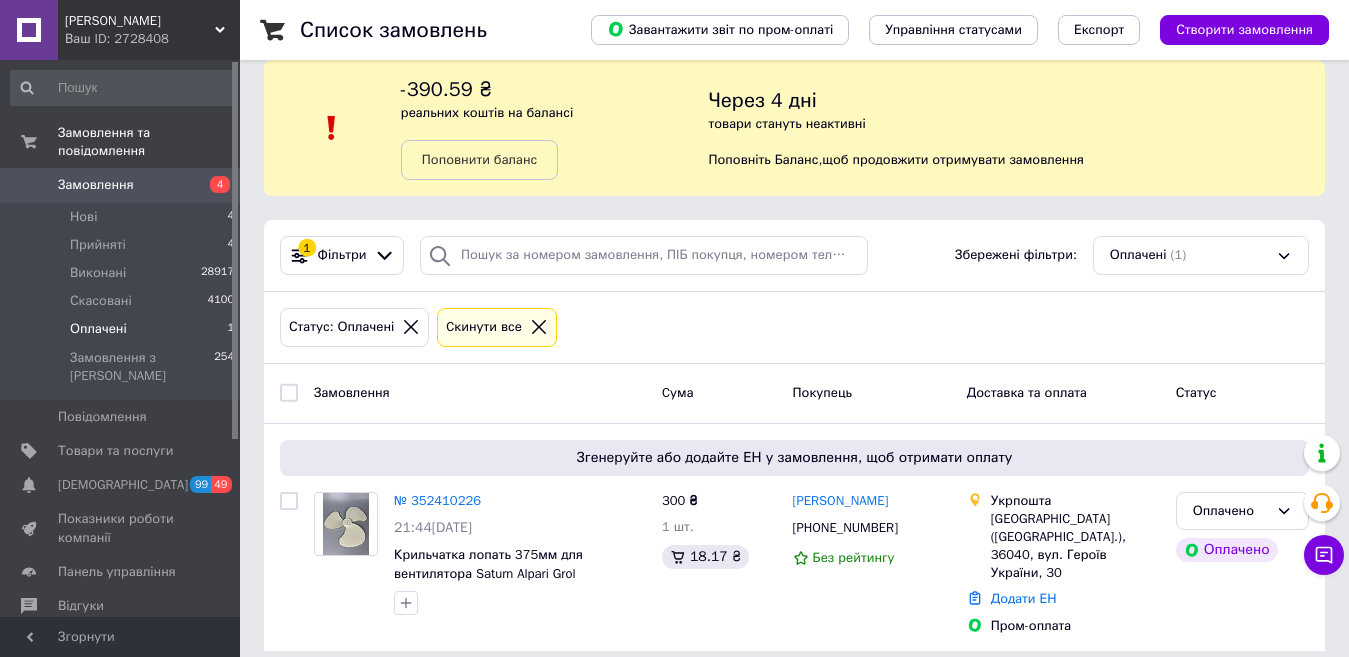 click on "Оплачені 1" at bounding box center (123, 329) 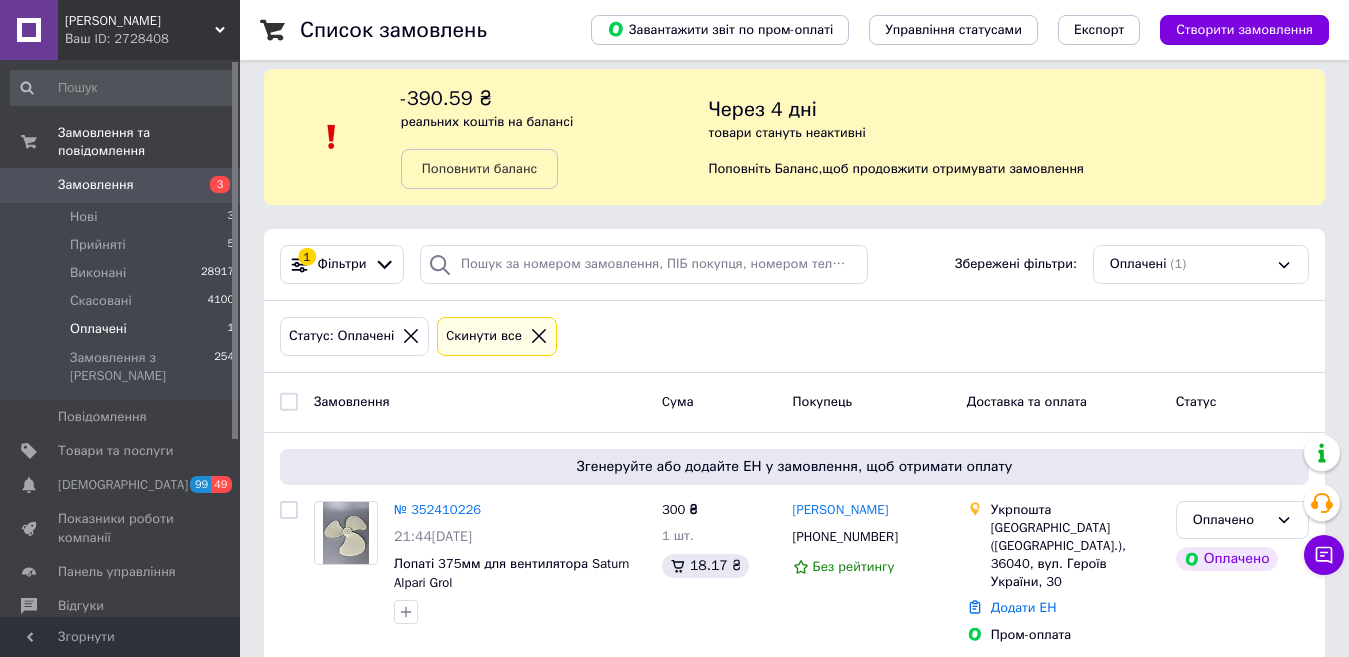 scroll, scrollTop: 24, scrollLeft: 0, axis: vertical 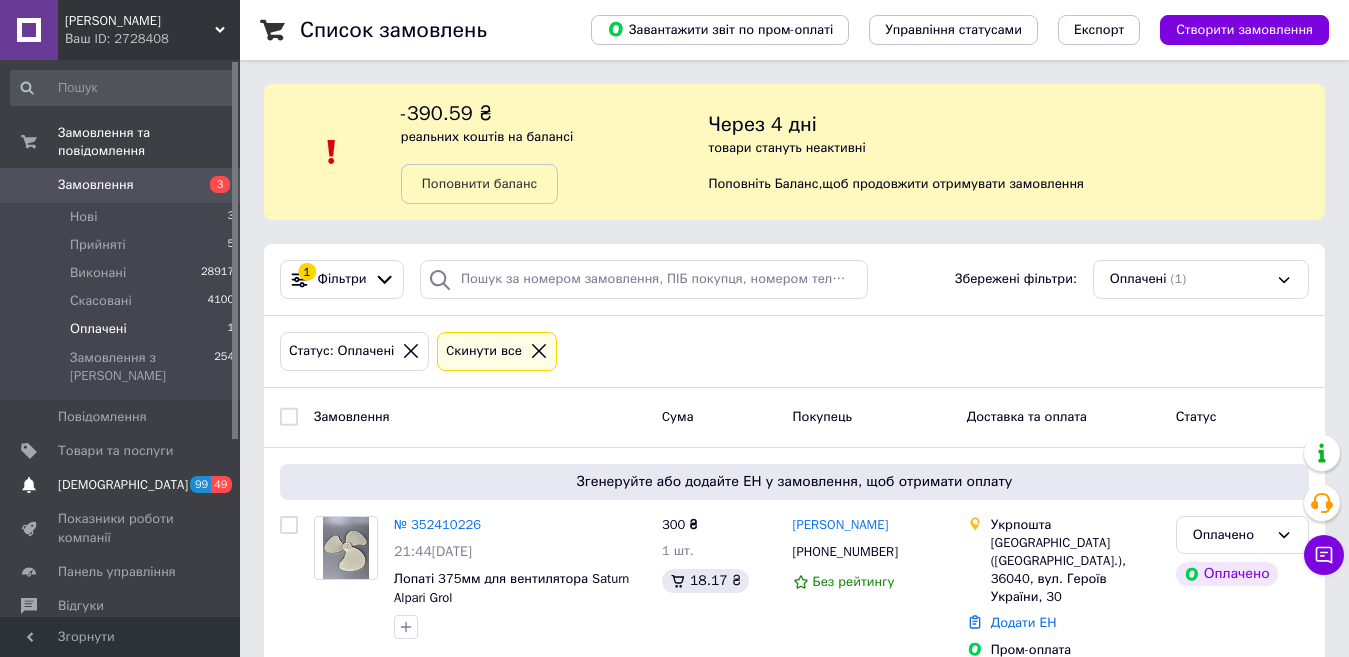 click on "[DEMOGRAPHIC_DATA]" at bounding box center (123, 485) 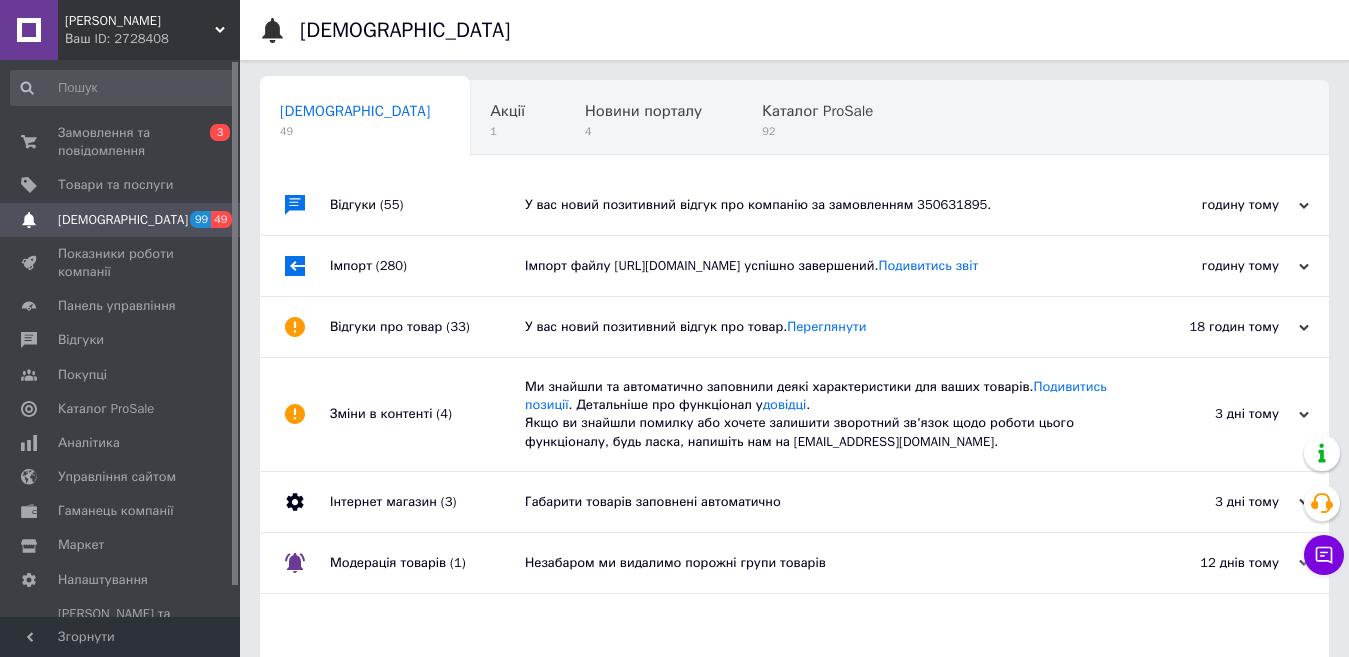 click on "У вас новий позитивний відгук про компанію за замовленням 350631895." at bounding box center [817, 205] 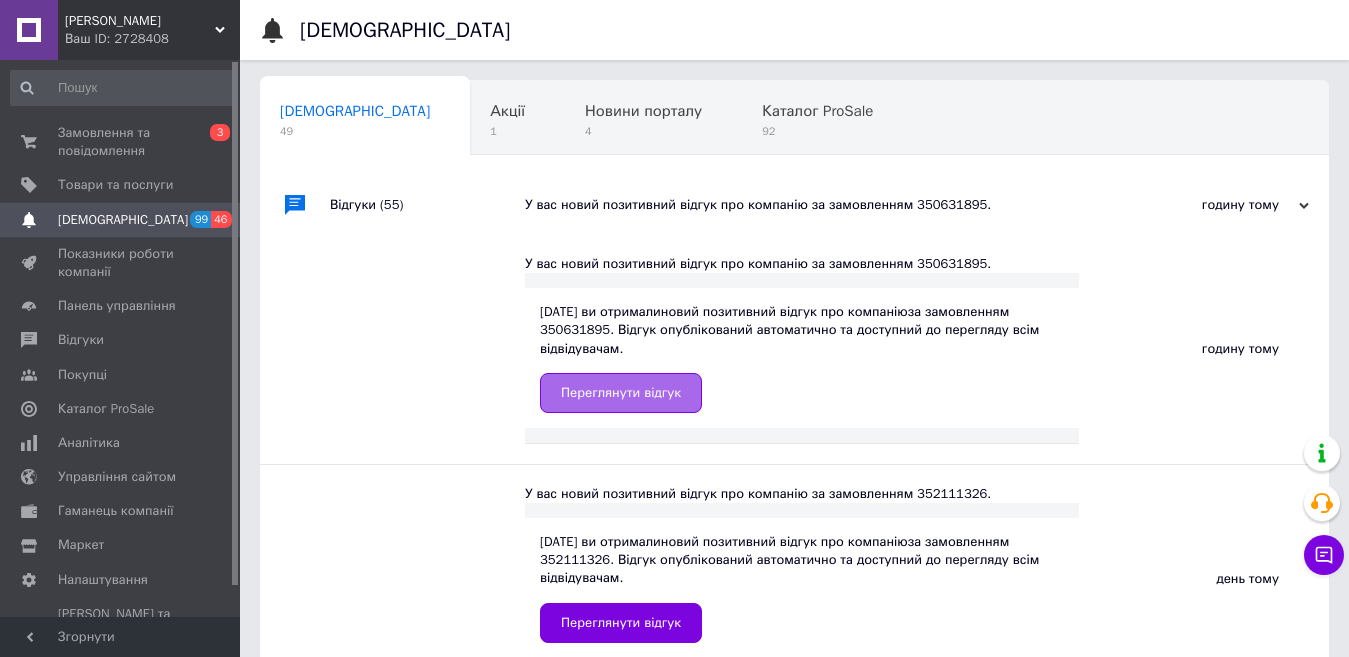 click on "Переглянути відгук" at bounding box center (621, 393) 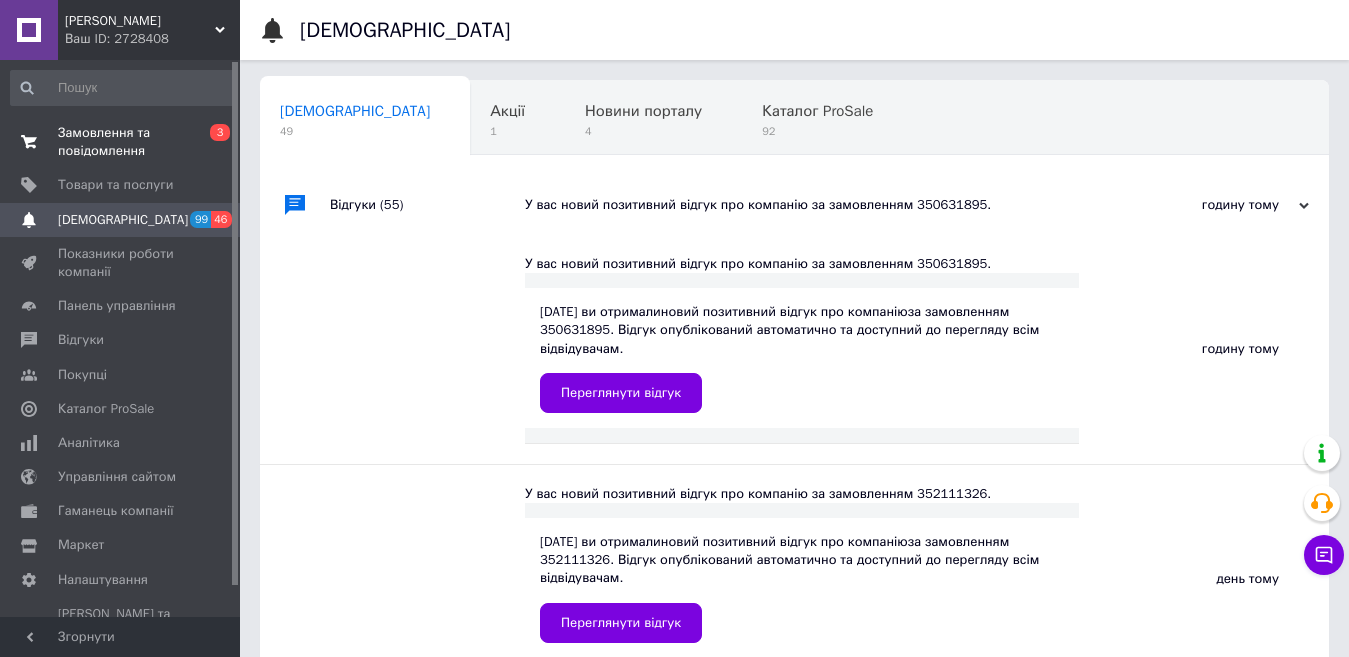 click on "Замовлення та повідомлення" at bounding box center [121, 142] 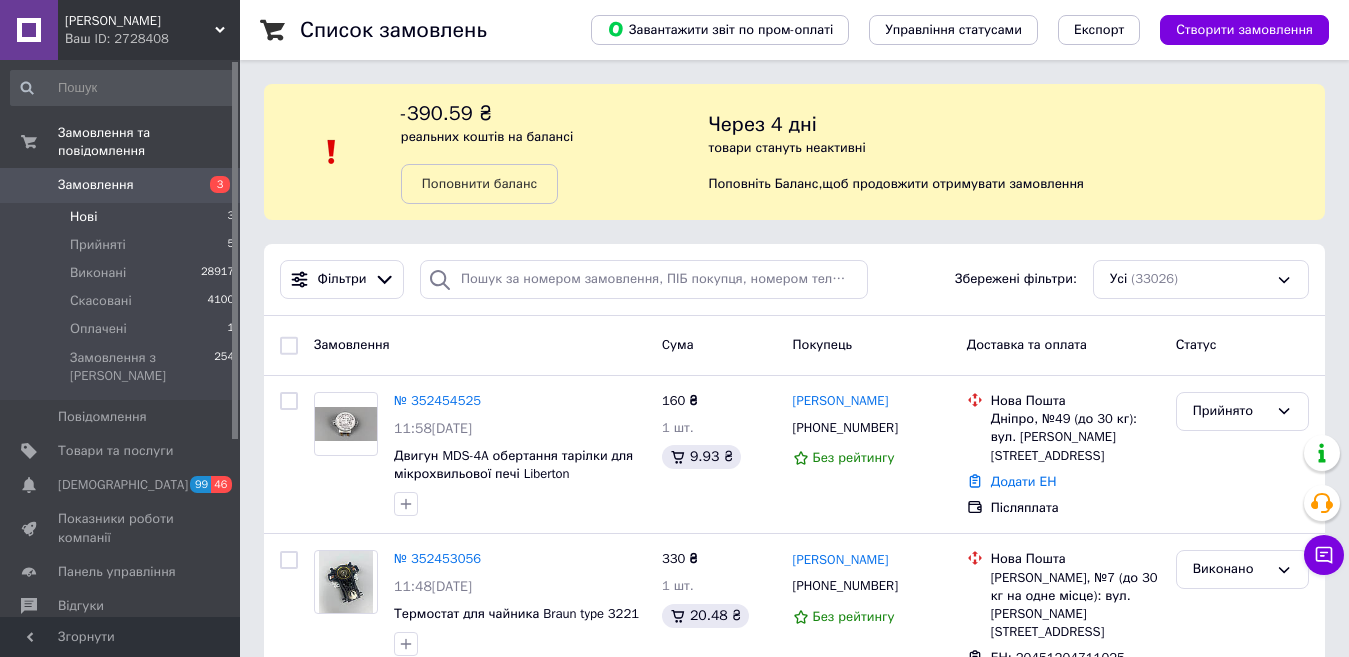 click on "Нові" at bounding box center [83, 217] 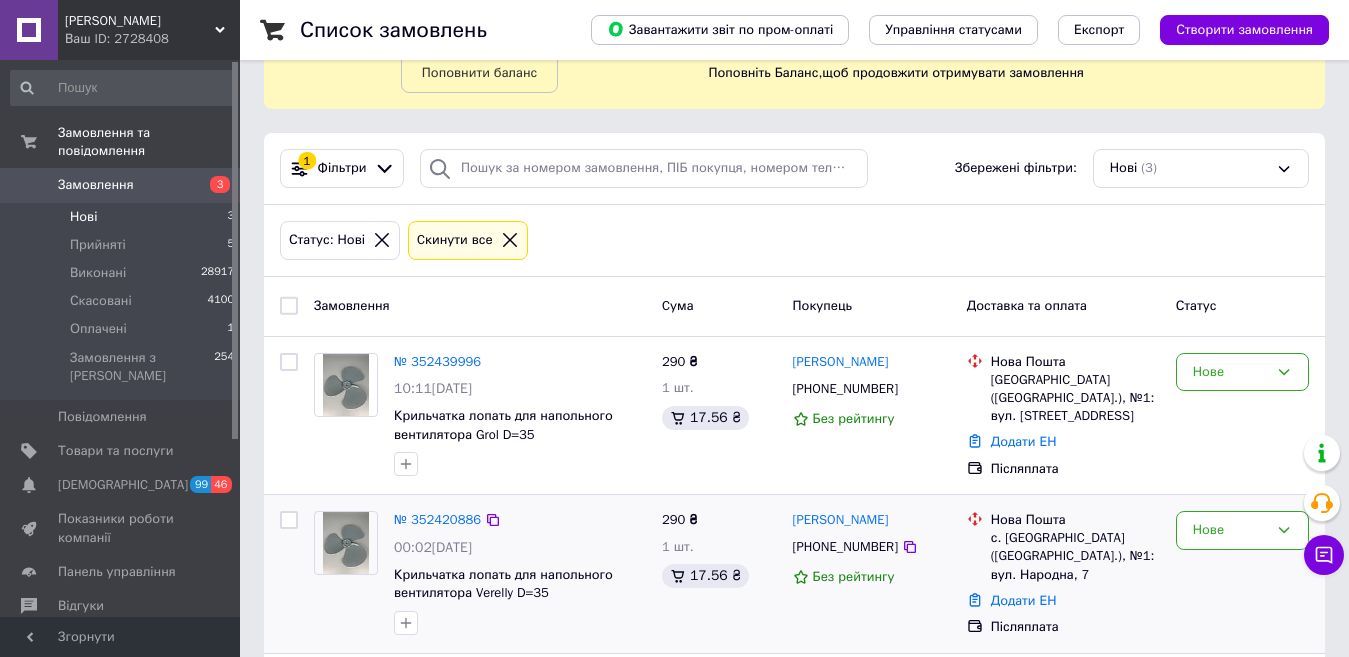 scroll, scrollTop: 289, scrollLeft: 0, axis: vertical 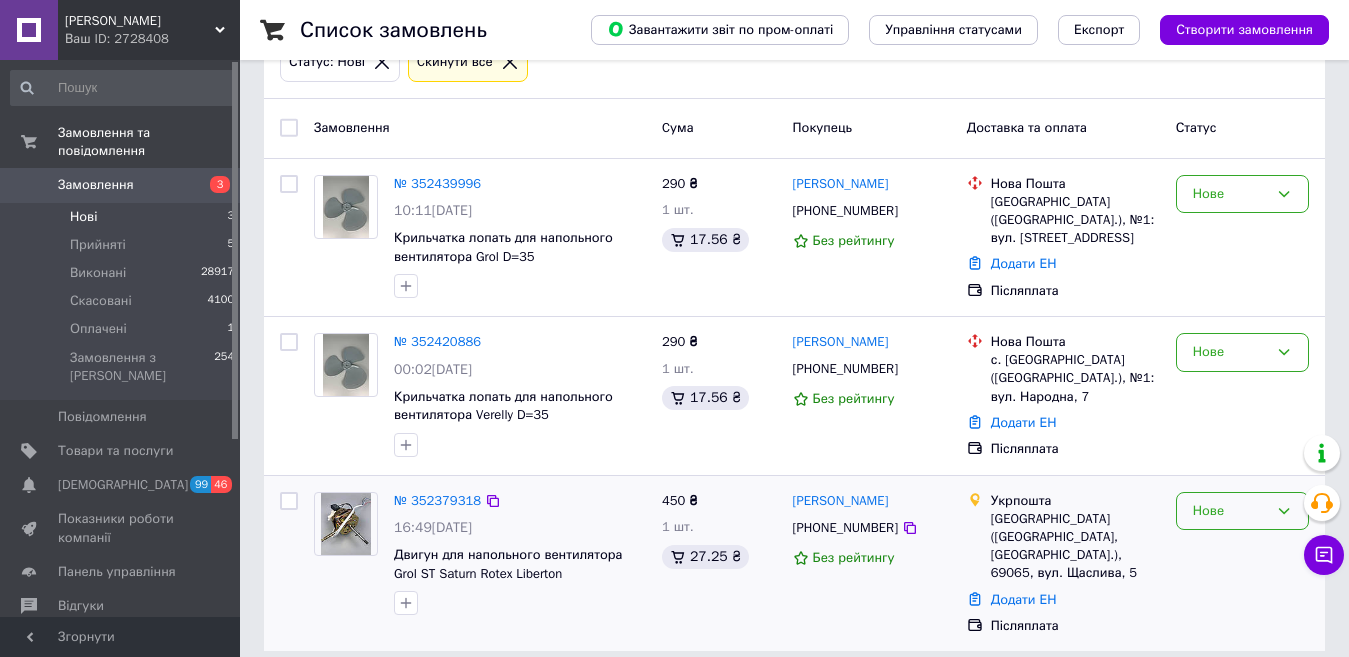 click on "Нове" at bounding box center (1230, 511) 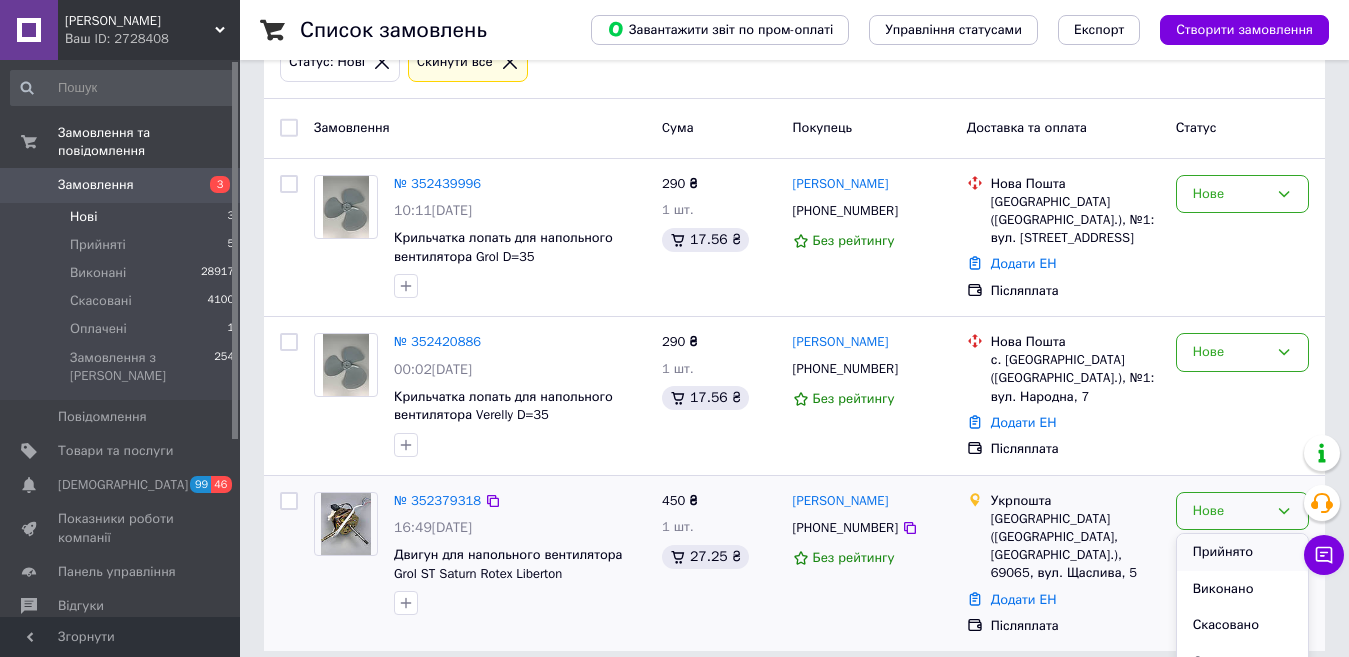 click on "Прийнято" at bounding box center (1242, 552) 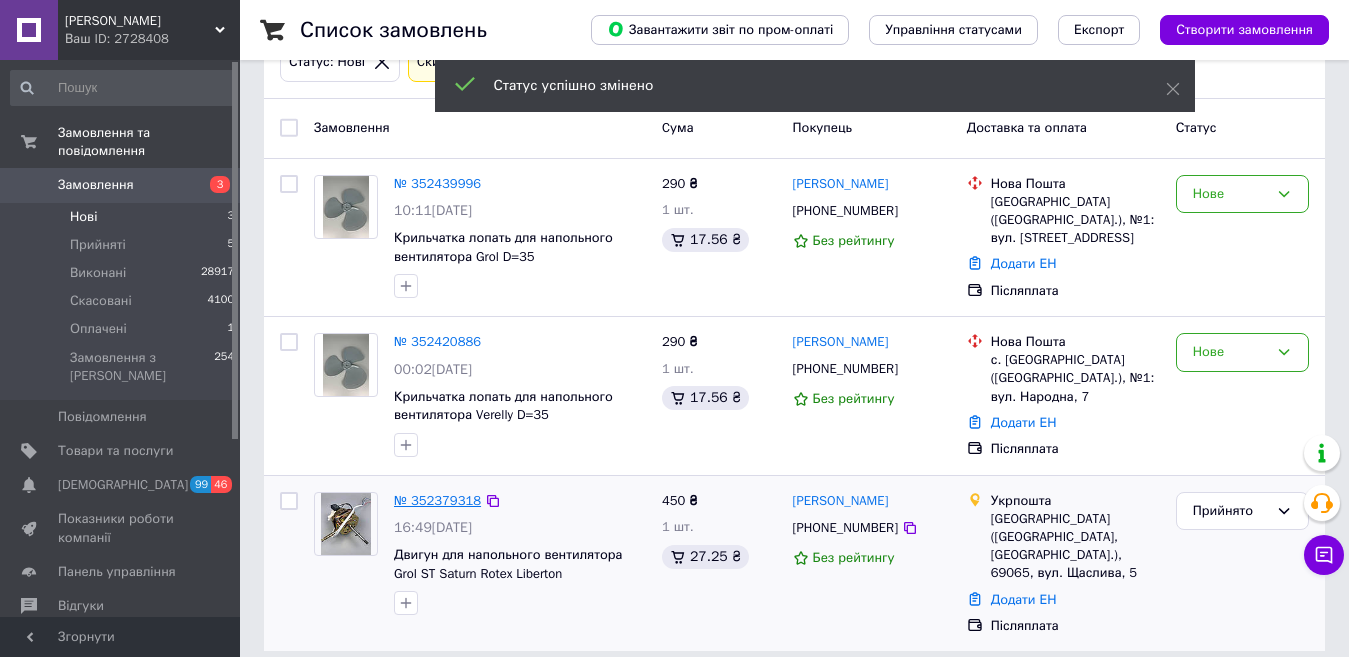 click on "№ 352379318" at bounding box center [437, 500] 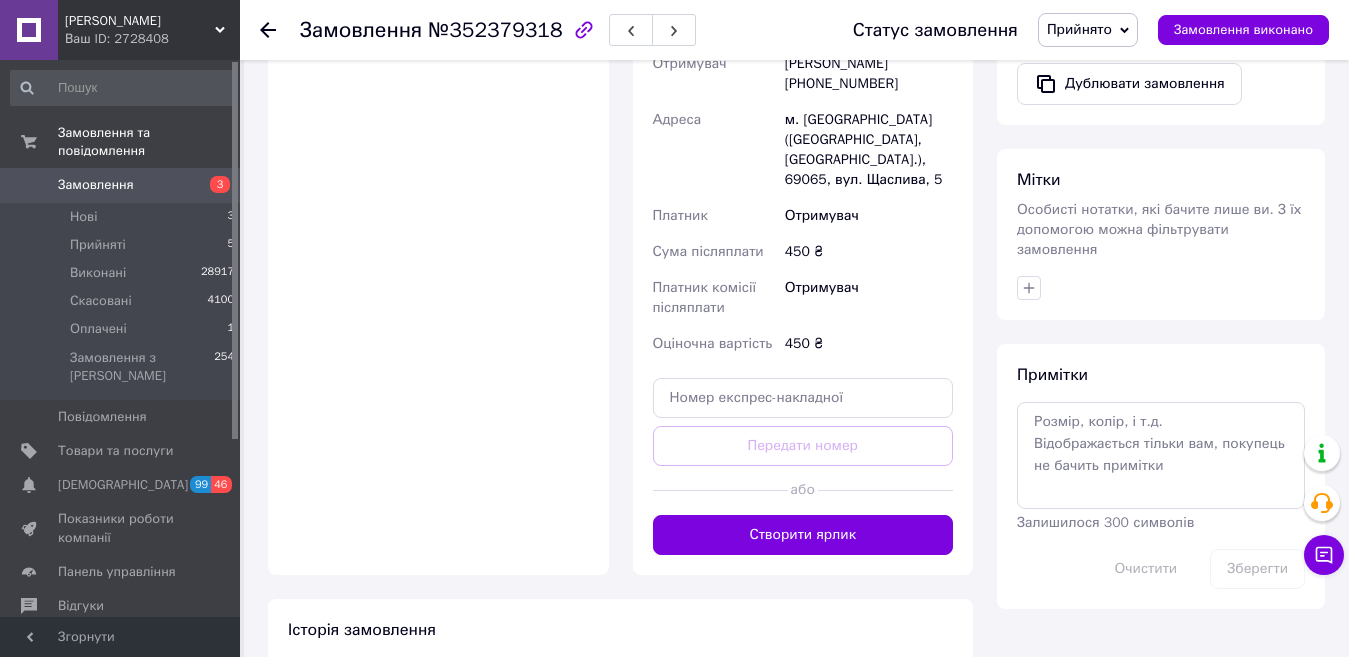 scroll, scrollTop: 935, scrollLeft: 0, axis: vertical 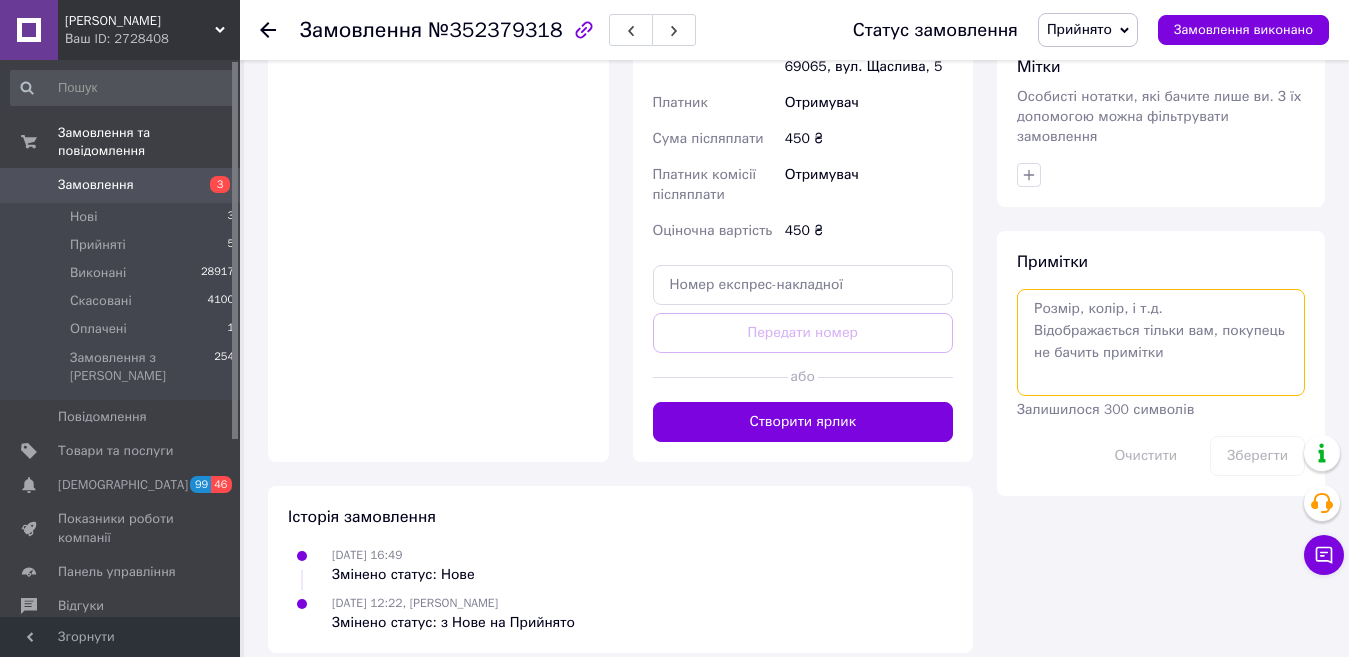 click at bounding box center [1161, 342] 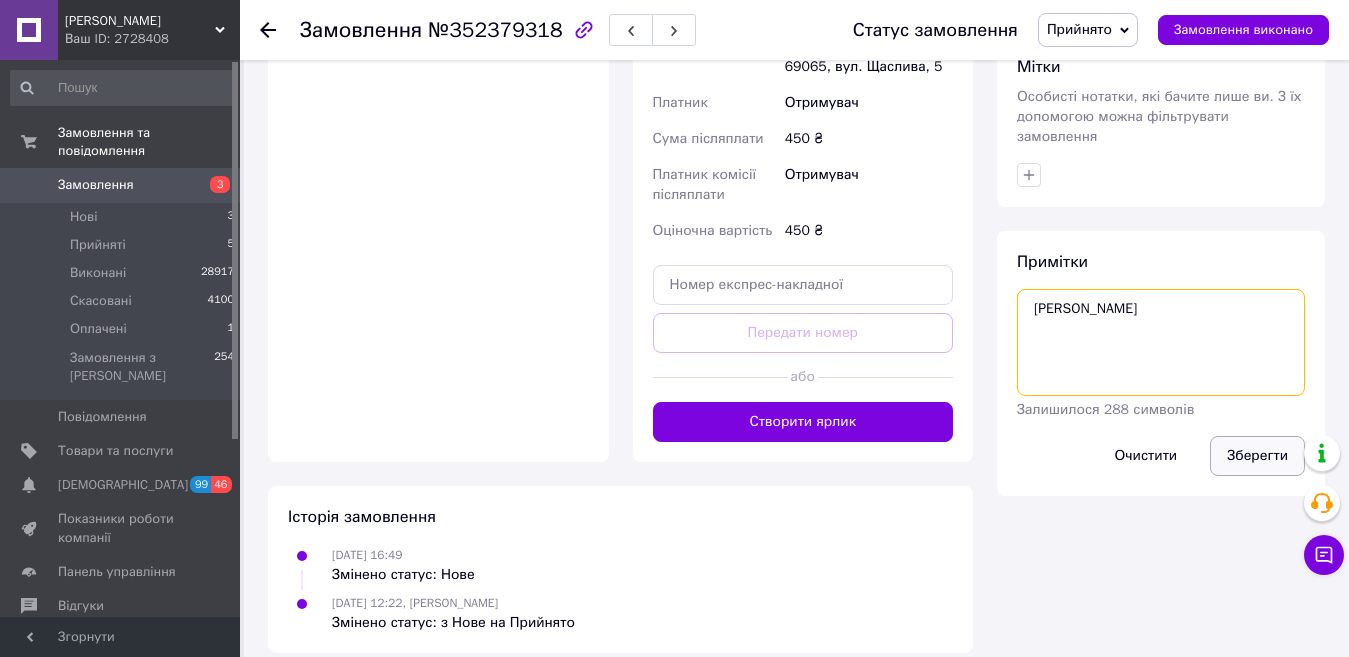 type on "[PERSON_NAME]" 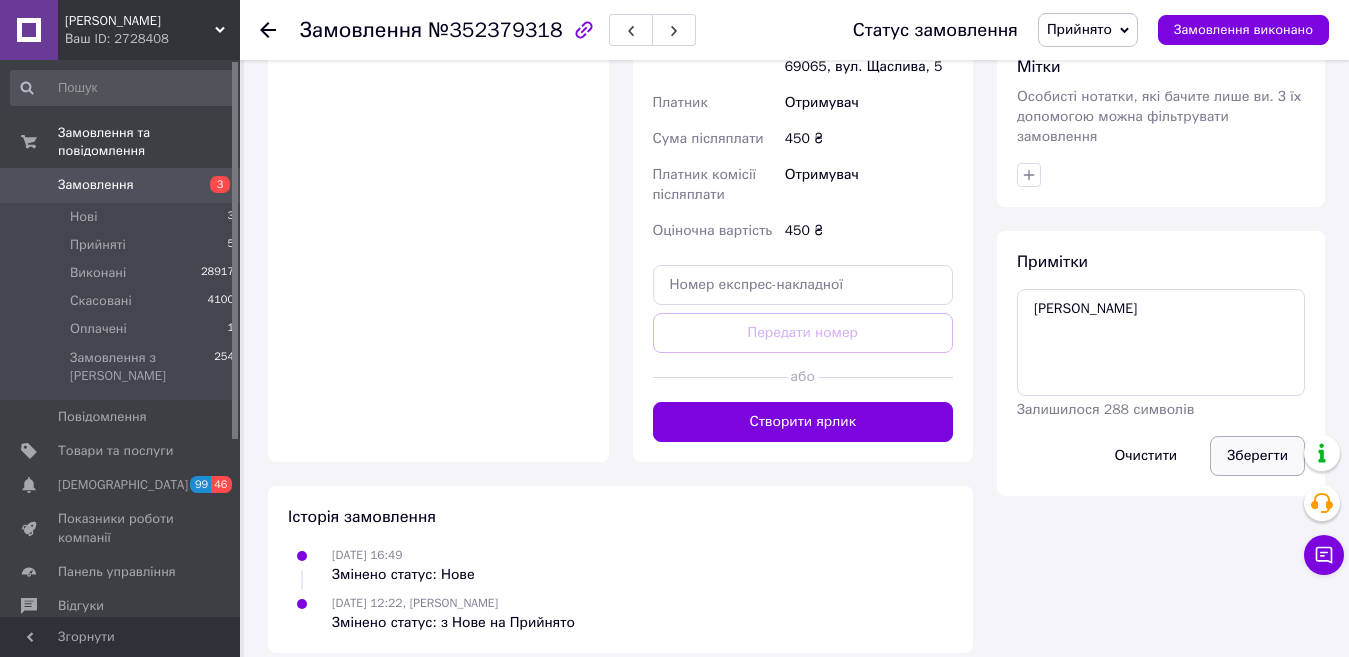 click on "Зберегти" at bounding box center (1257, 456) 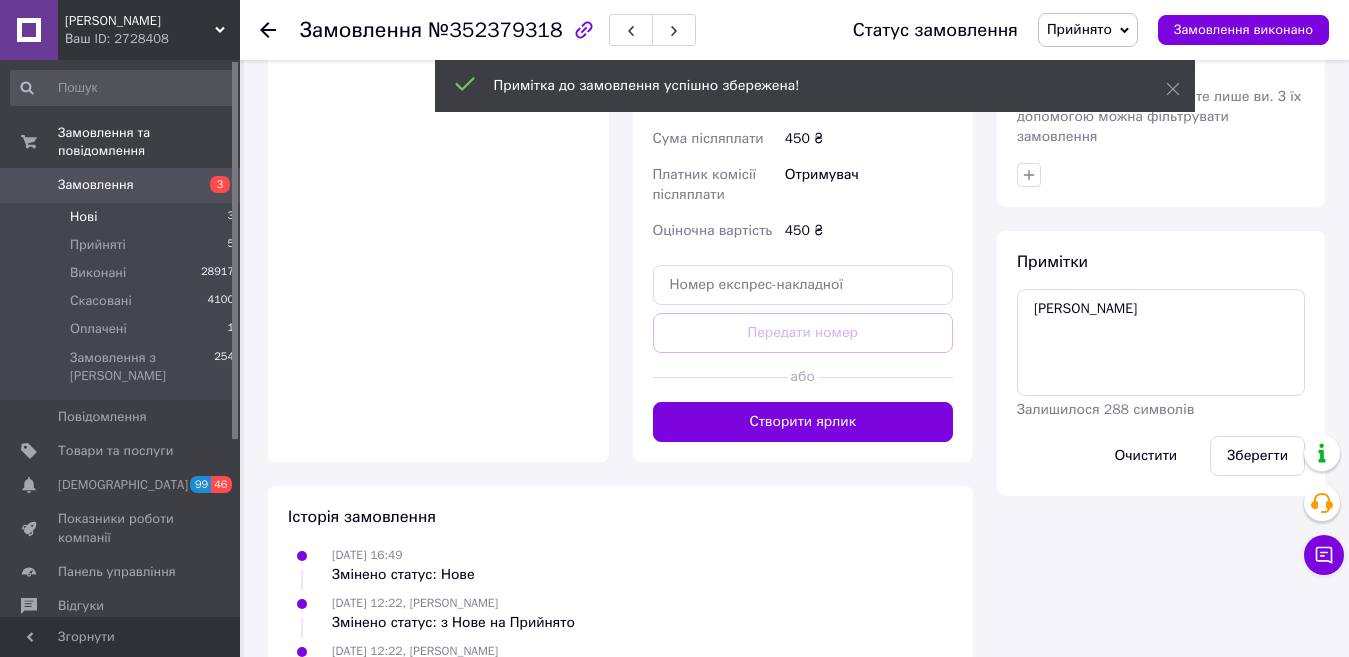 click on "Нові" at bounding box center (83, 217) 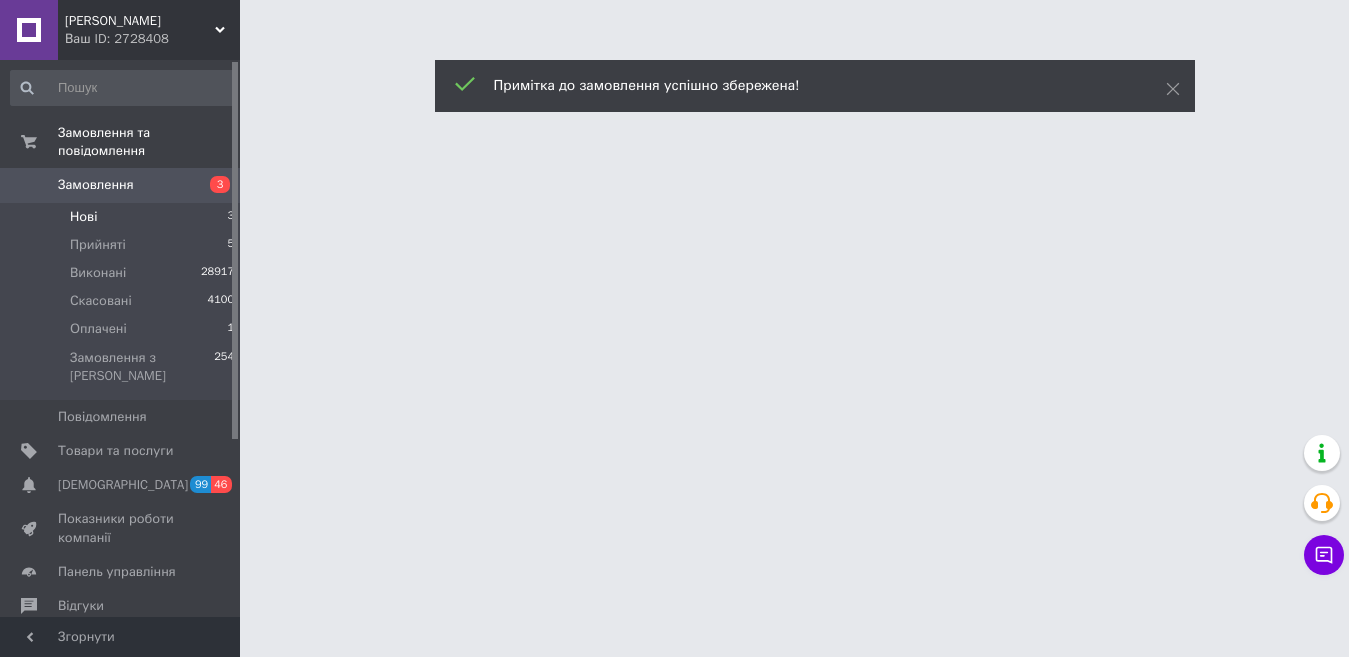 scroll, scrollTop: 0, scrollLeft: 0, axis: both 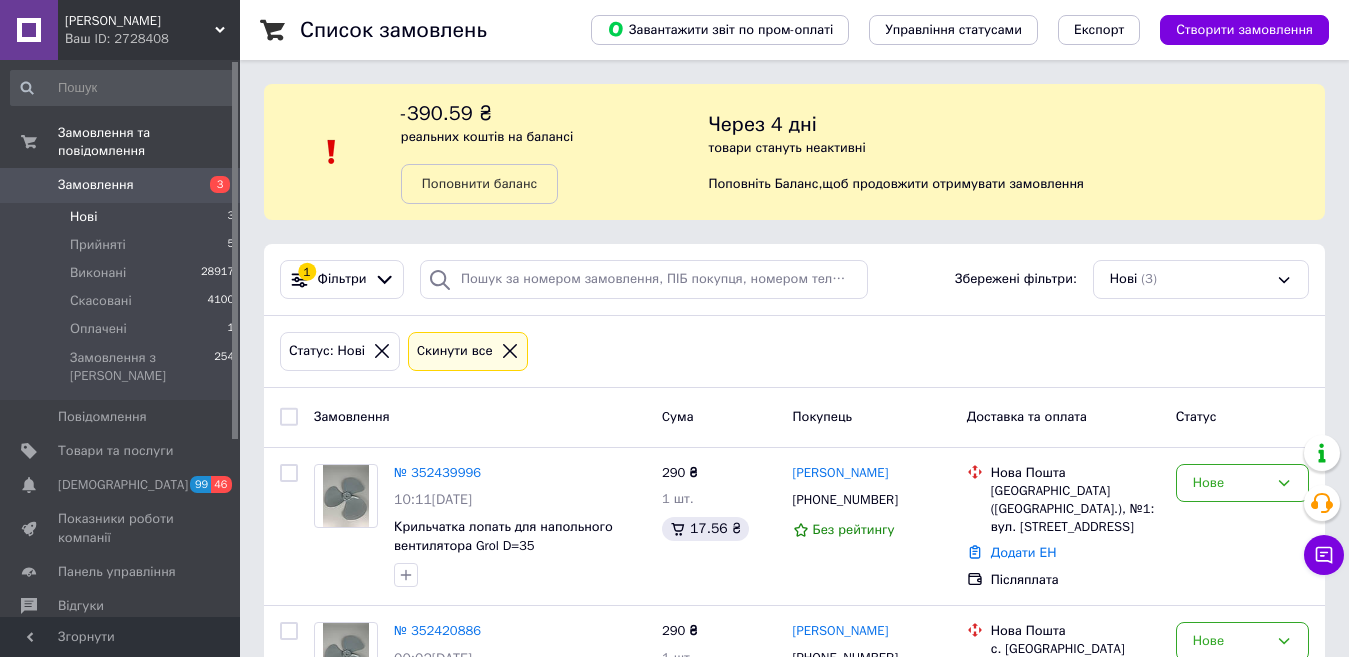 click on "Замовлення" at bounding box center (96, 185) 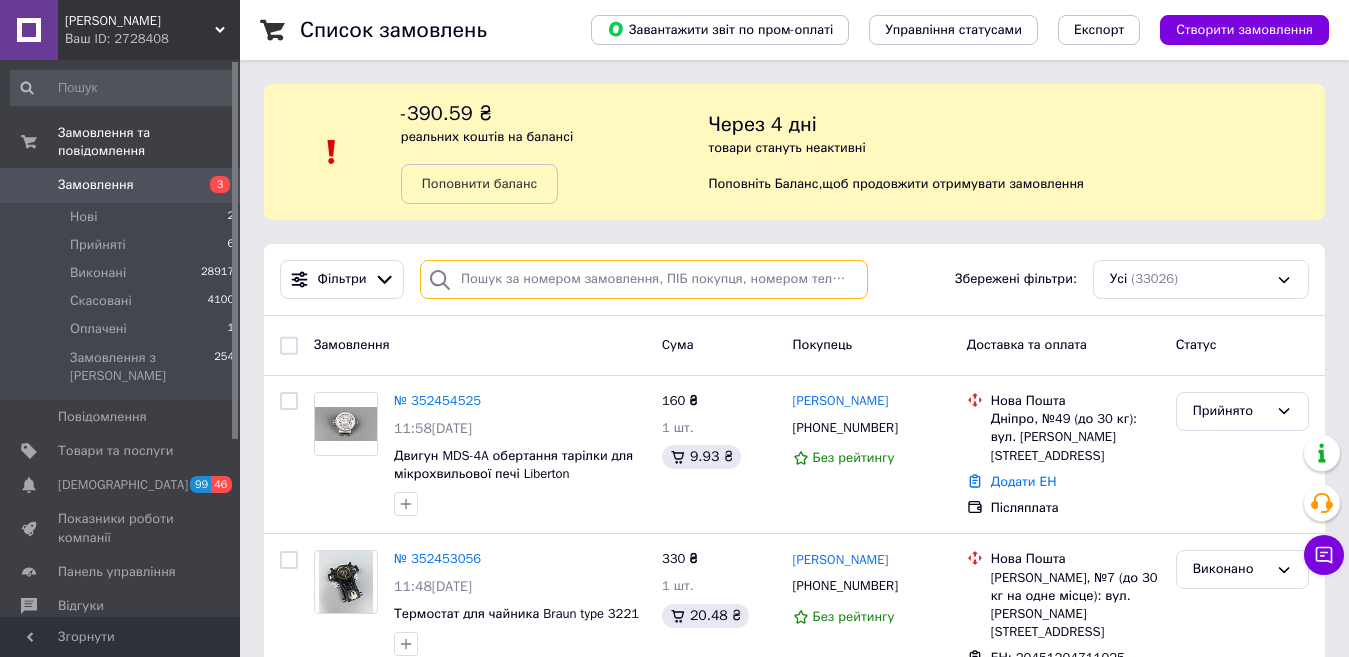 click at bounding box center [644, 279] 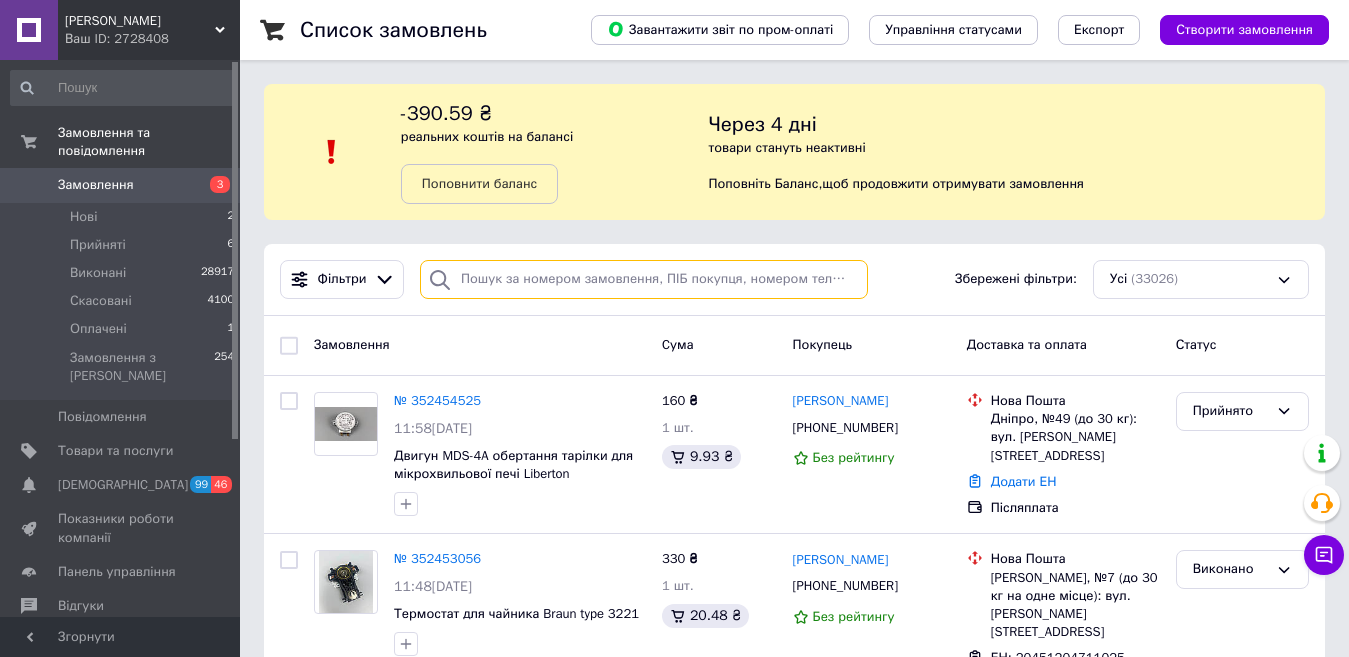 paste on "380688489363" 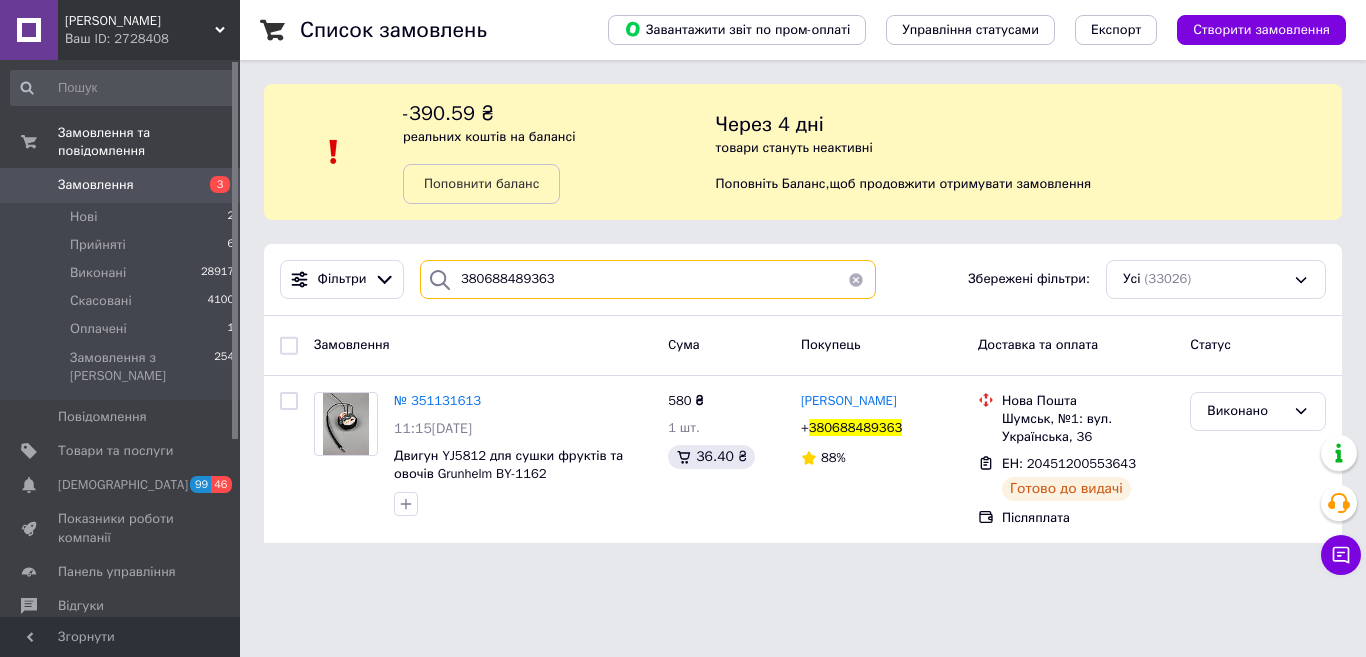 type on "380688489363" 